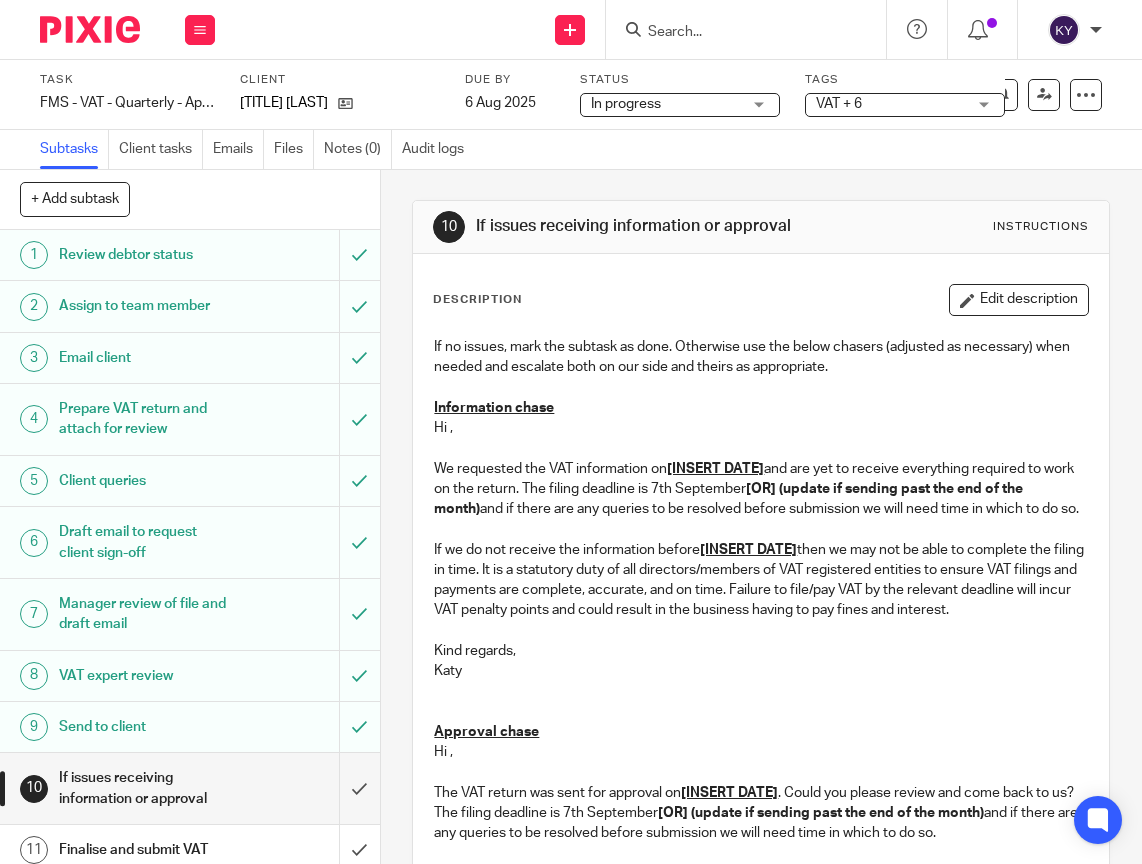 scroll, scrollTop: 0, scrollLeft: 0, axis: both 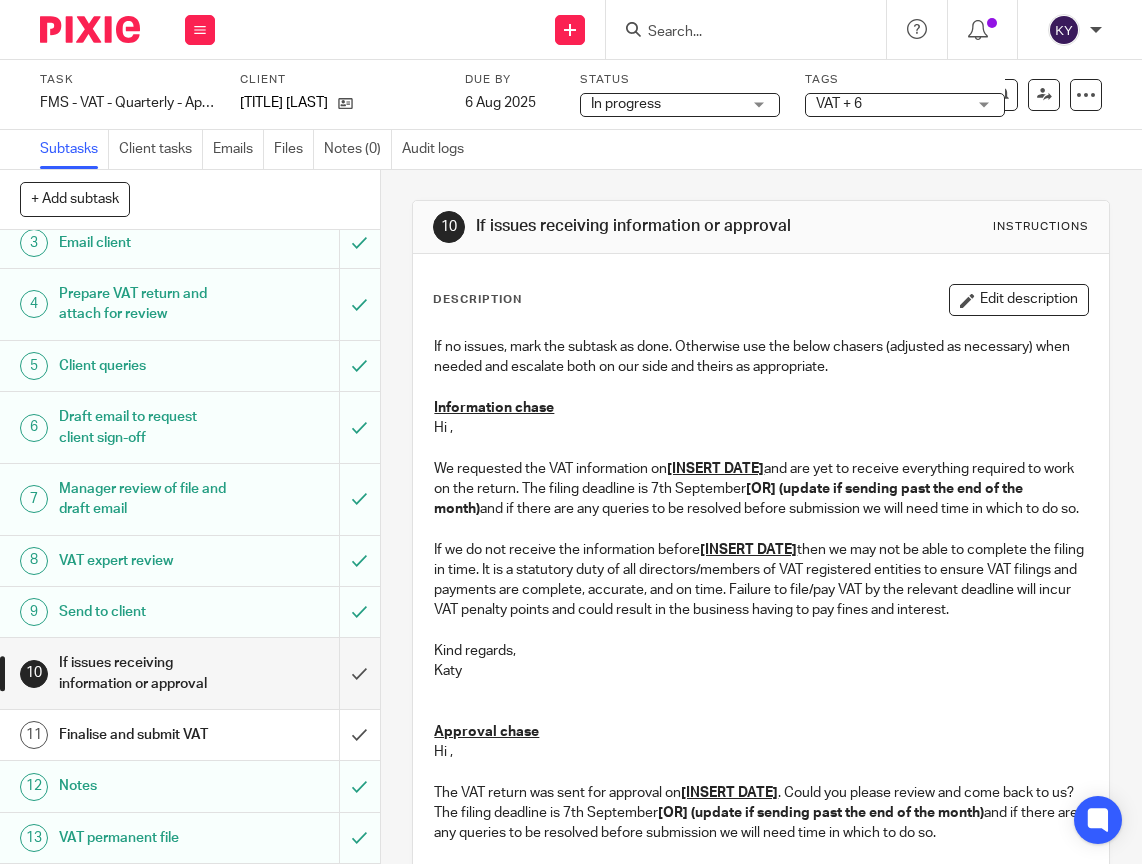 click at bounding box center [752, 29] 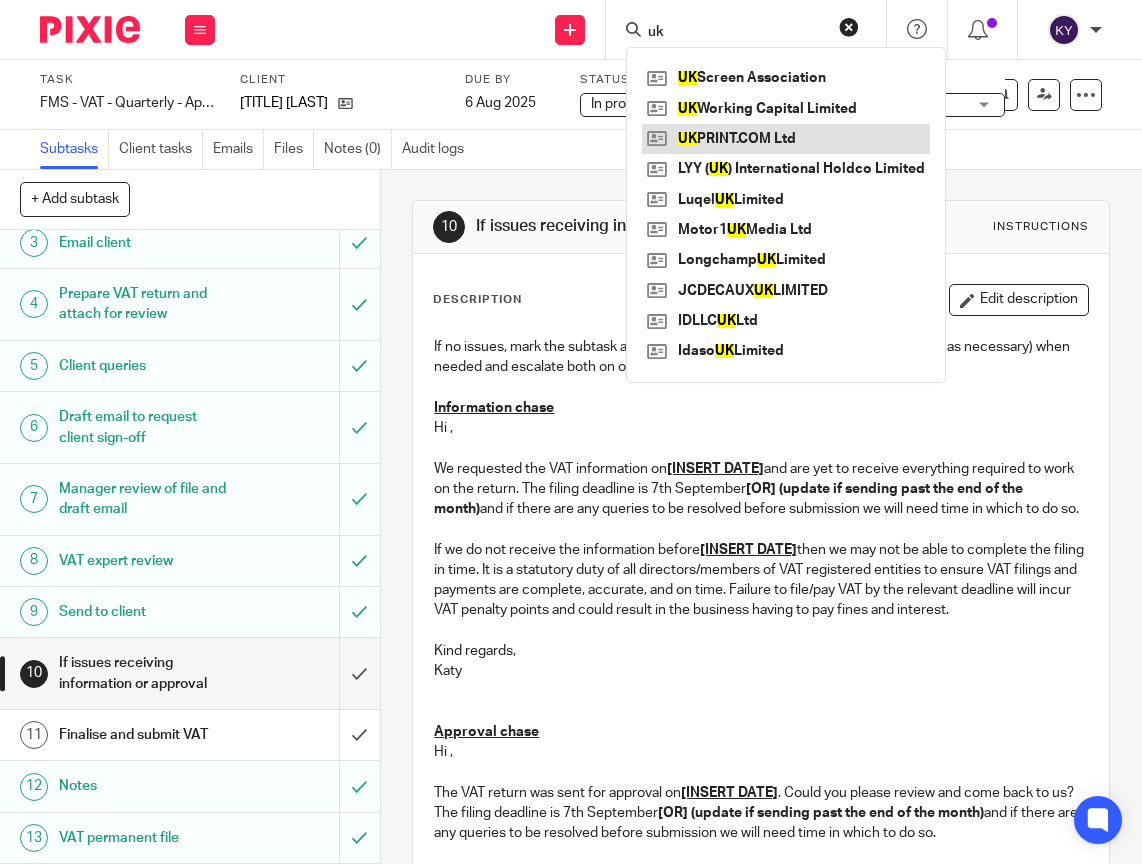 type on "uk" 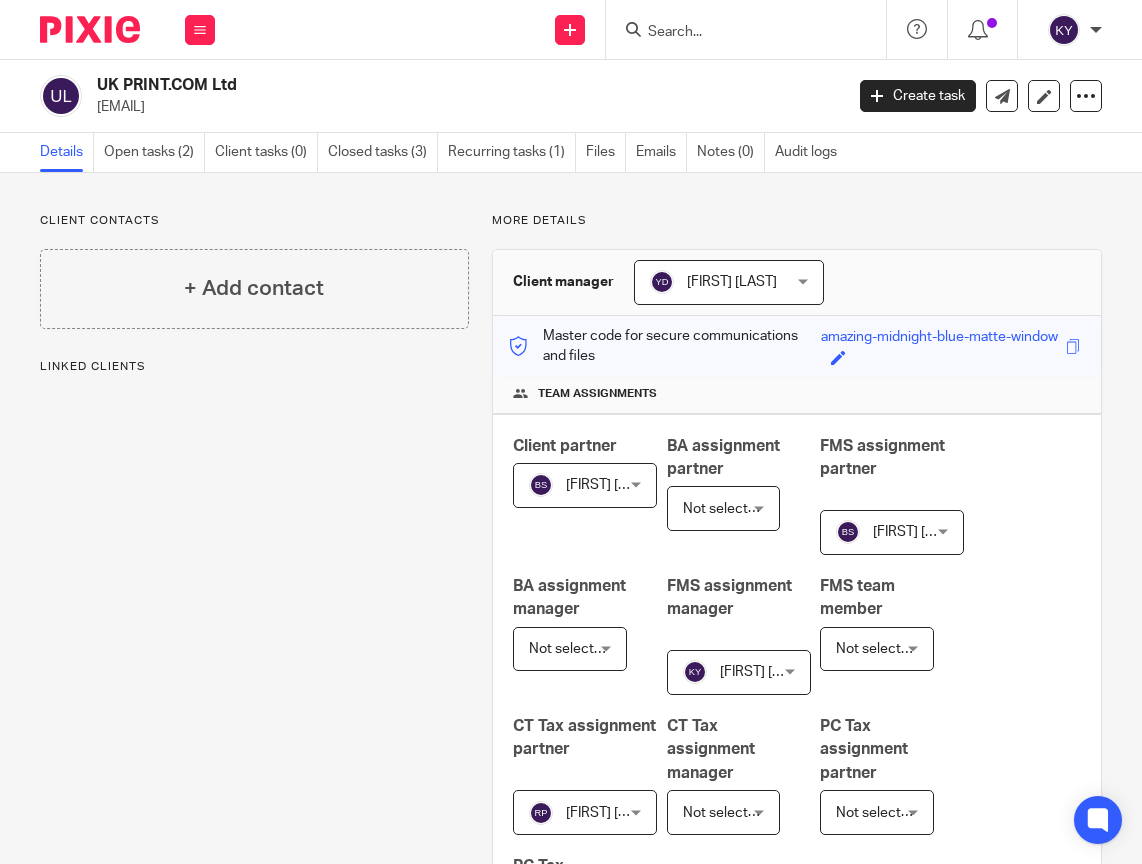 scroll, scrollTop: 0, scrollLeft: 0, axis: both 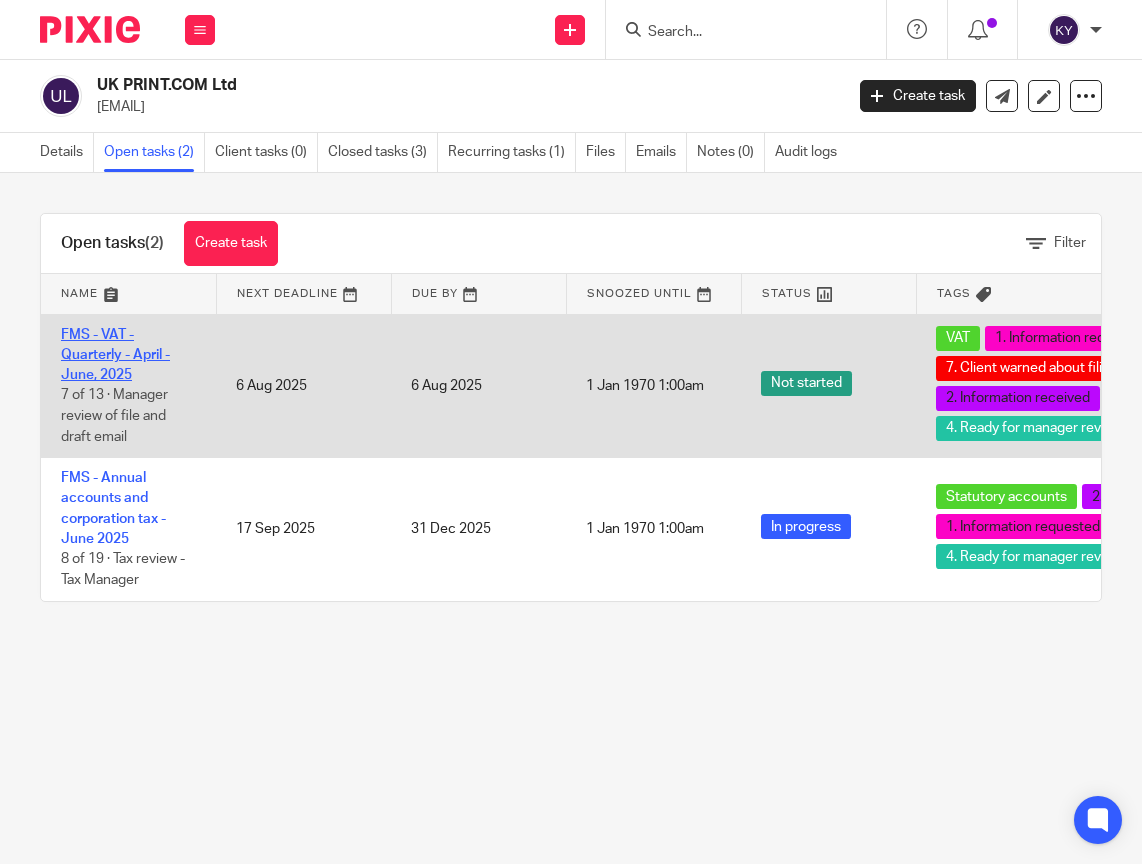 click on "FMS - VAT - Quarterly - April - June, 2025" at bounding box center [115, 355] 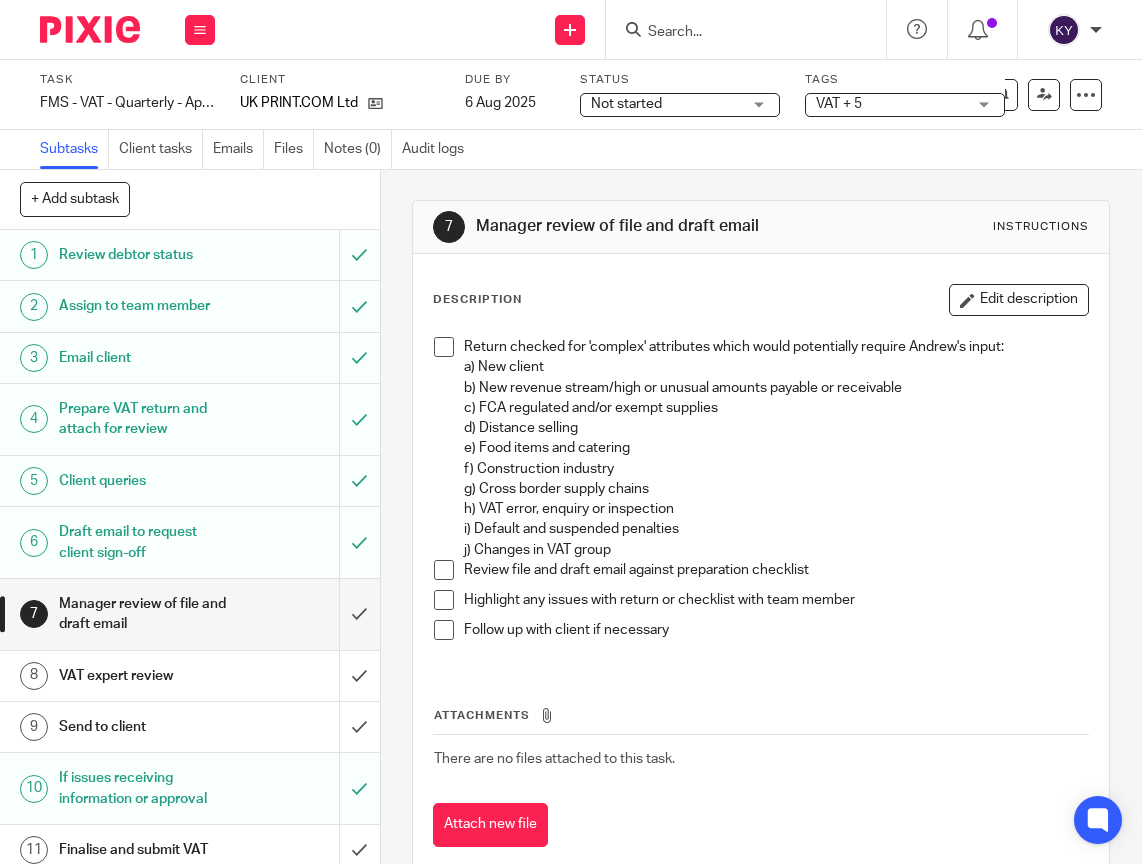 scroll, scrollTop: 0, scrollLeft: 0, axis: both 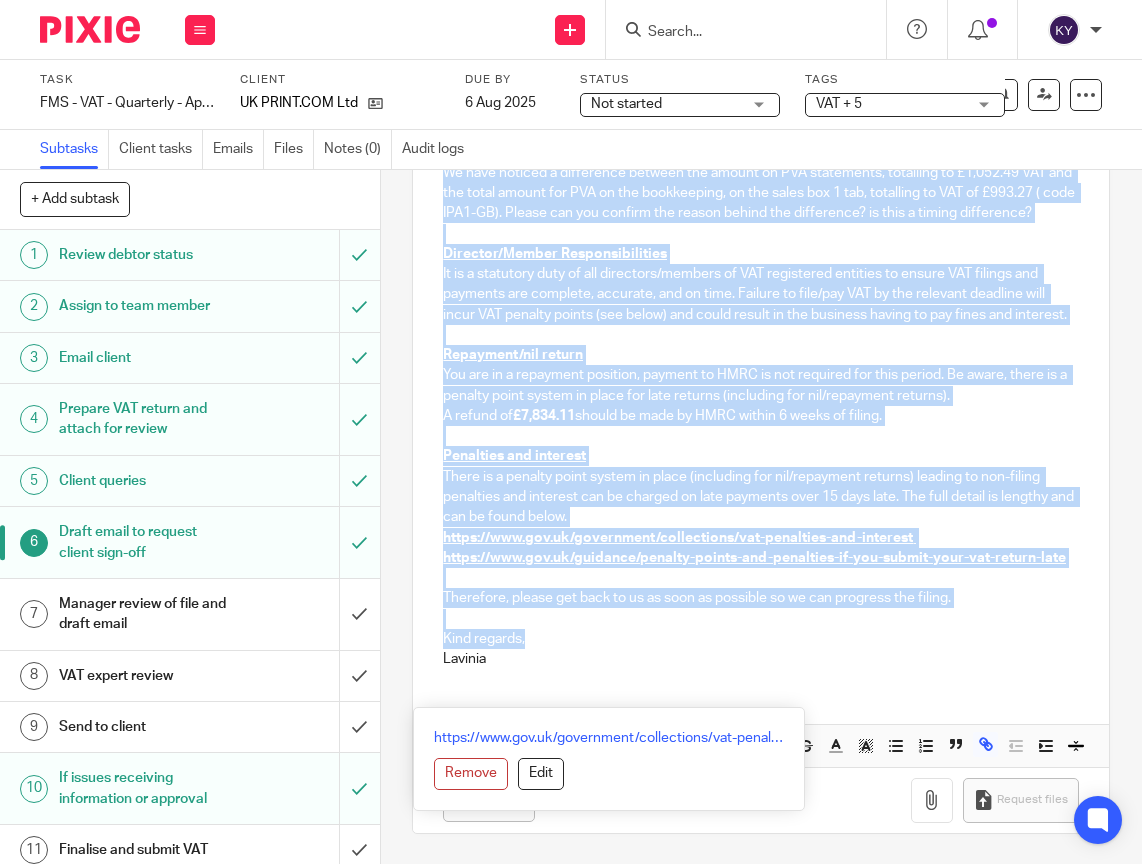 drag, startPoint x: 431, startPoint y: 368, endPoint x: 520, endPoint y: 617, distance: 264.42767 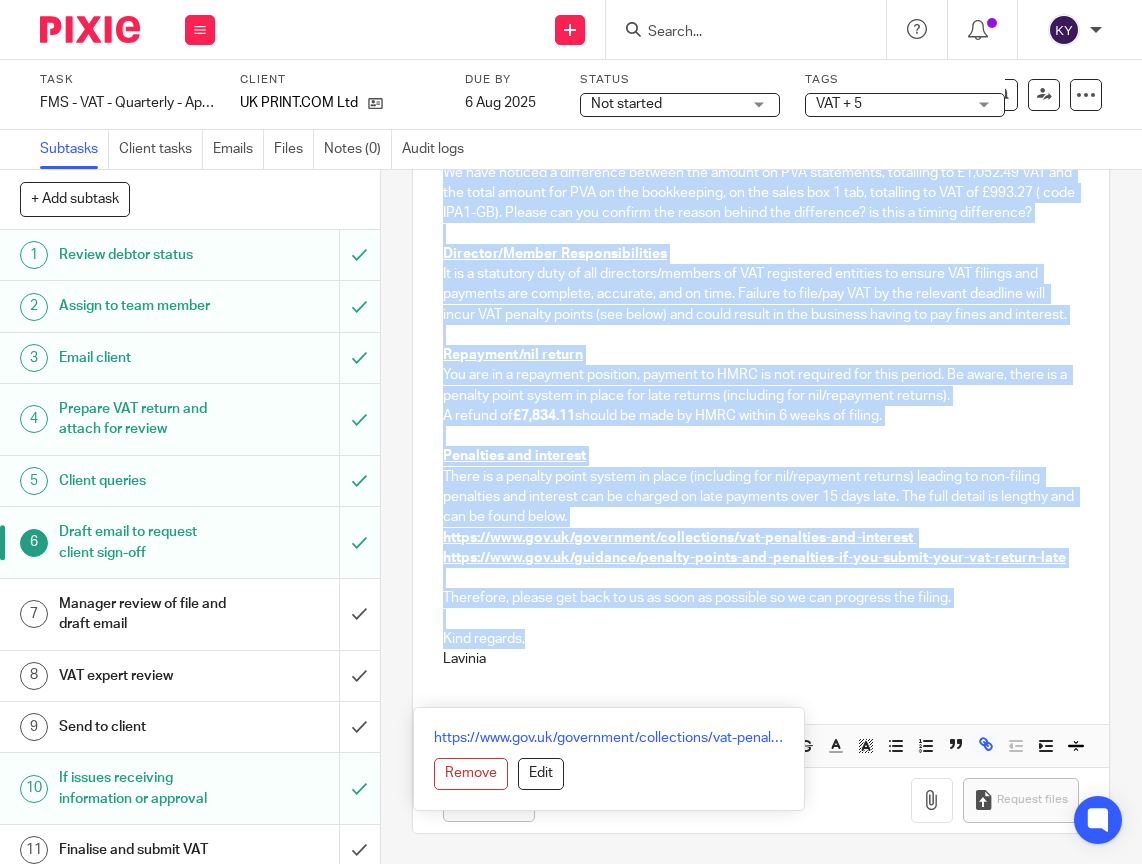 click on "Hi , Please find attached, for approval, the VAT return summary and detail for the period from April - June 2025   . The return is due for submission no later than 7th August. This return is based on the information we have received from  you. We have noticed a difference between the amount on PVA statements, totalling to £1,052.49 VAT and the total amount for PVA on the bookkeeping, on the sales box 1 tab, totalling to VAT of £993.27 ( code IPA1-GB). Please can you confirm the reason behind the difference? is this a timing difference? Director/Member Responsibilities It is a statutory duty of all directors/members of VAT registered entities to ensure VAT filings and payments are complete, accurate, and on time. Failure to file/pay VAT by the relevant deadline will incur VAT penalty points (see below) and could result in the business having to pay fines and interest.  Repayment/nil return A refund of  £7,834.11  should be made by HMRC within 6 weeks of filing. Penalties and interest   Kind regards," at bounding box center [761, 384] 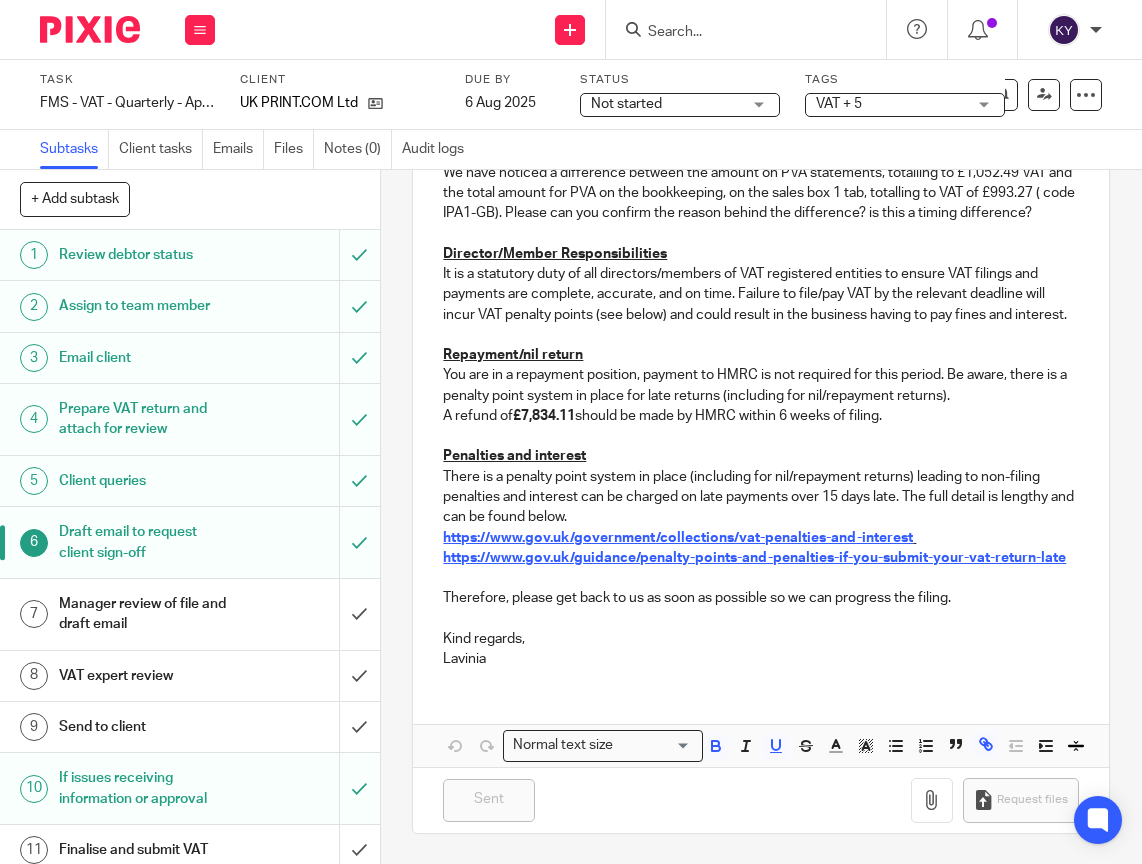 click on "VAT + 5" at bounding box center [891, 104] 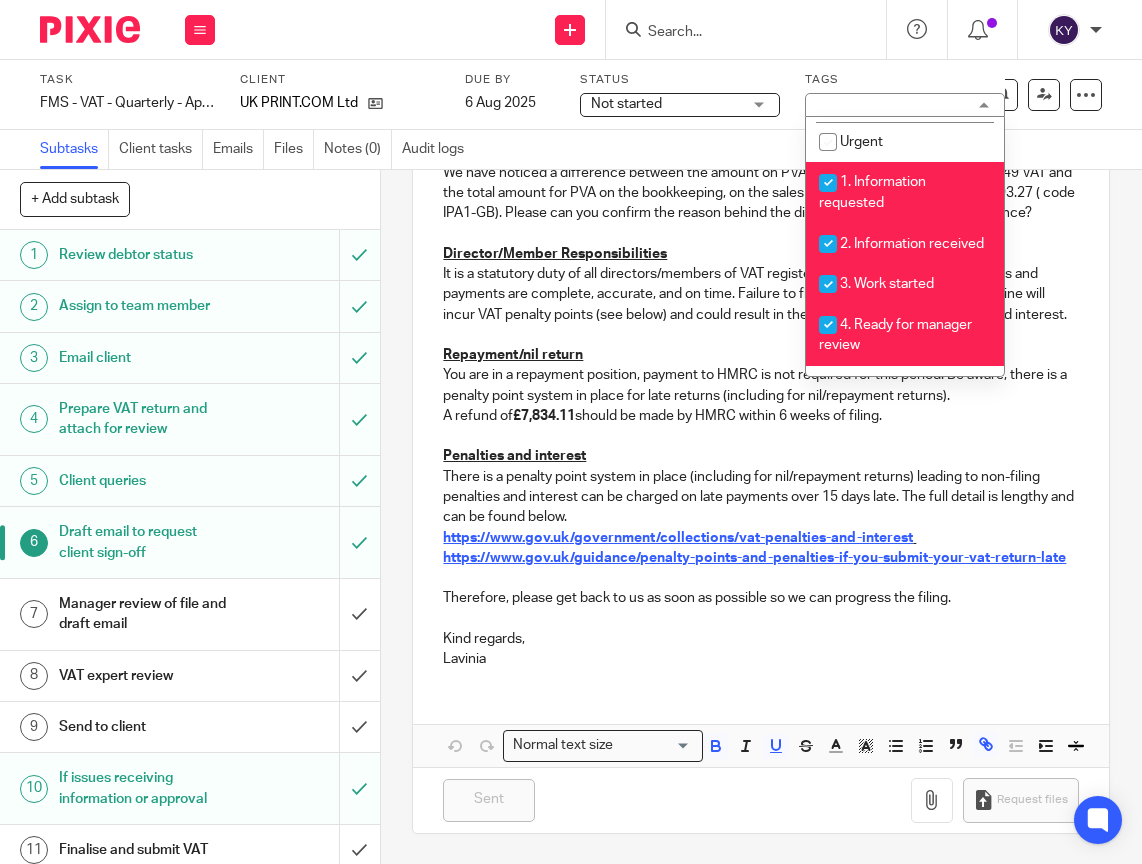 scroll, scrollTop: 500, scrollLeft: 0, axis: vertical 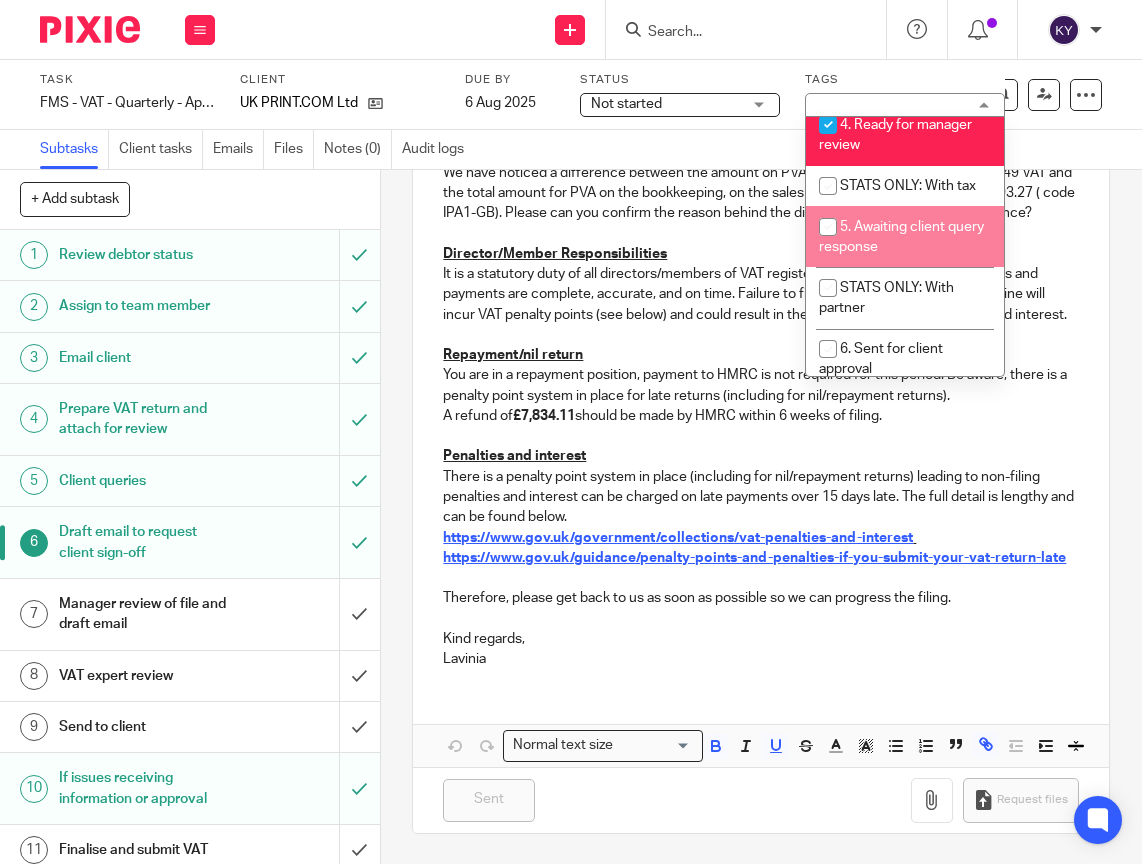 click on "5. Awaiting client query response" at bounding box center [901, 237] 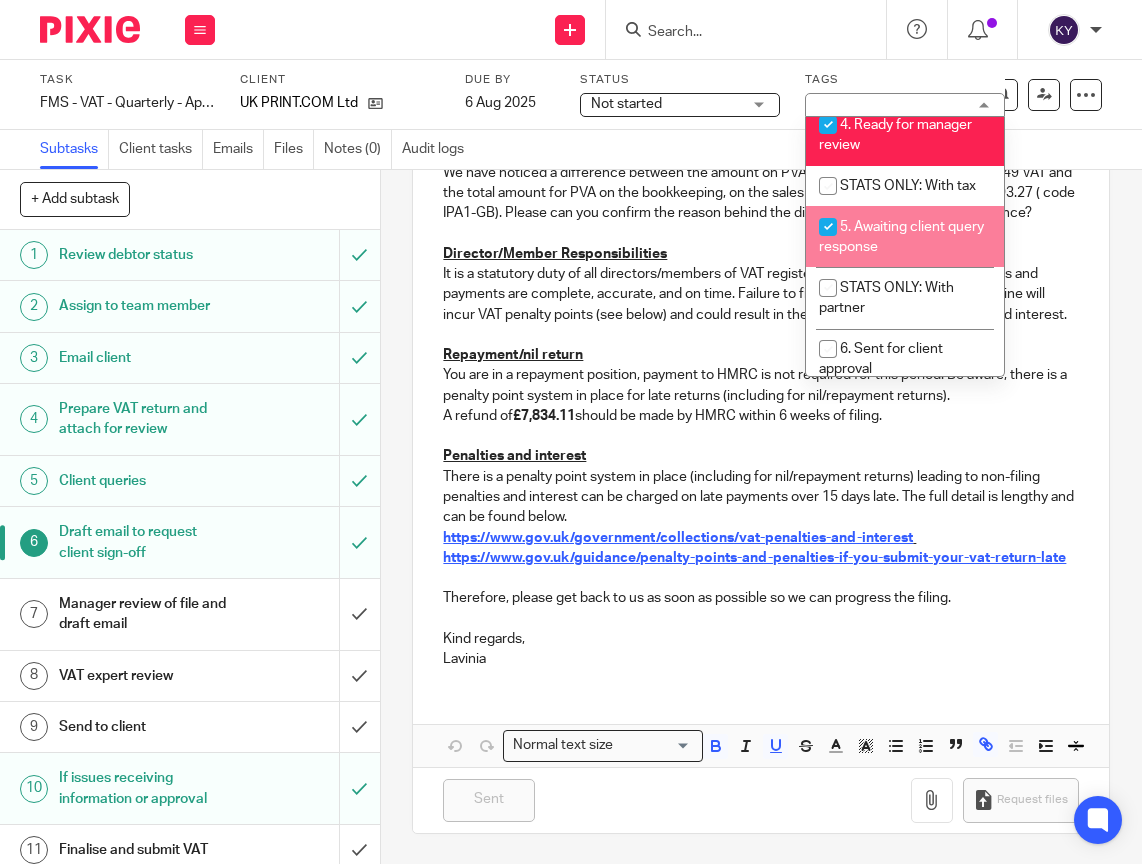 checkbox on "true" 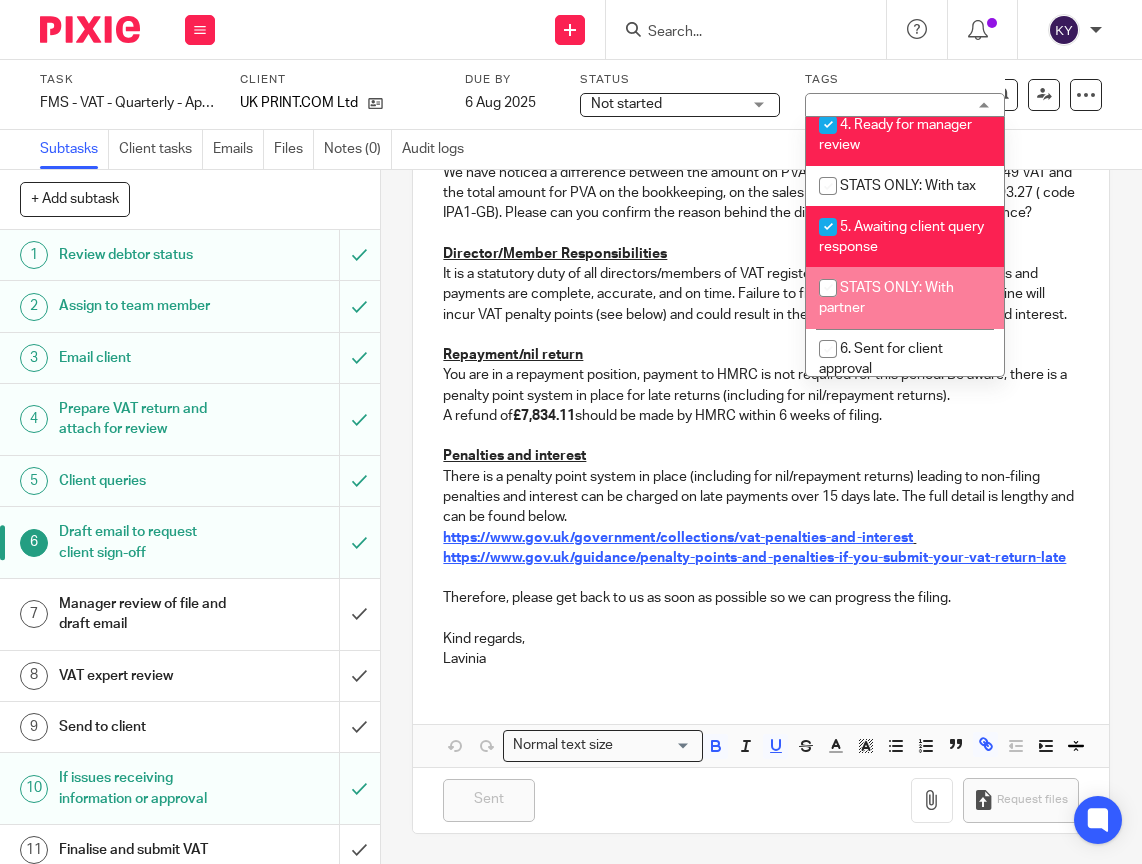 scroll, scrollTop: 600, scrollLeft: 0, axis: vertical 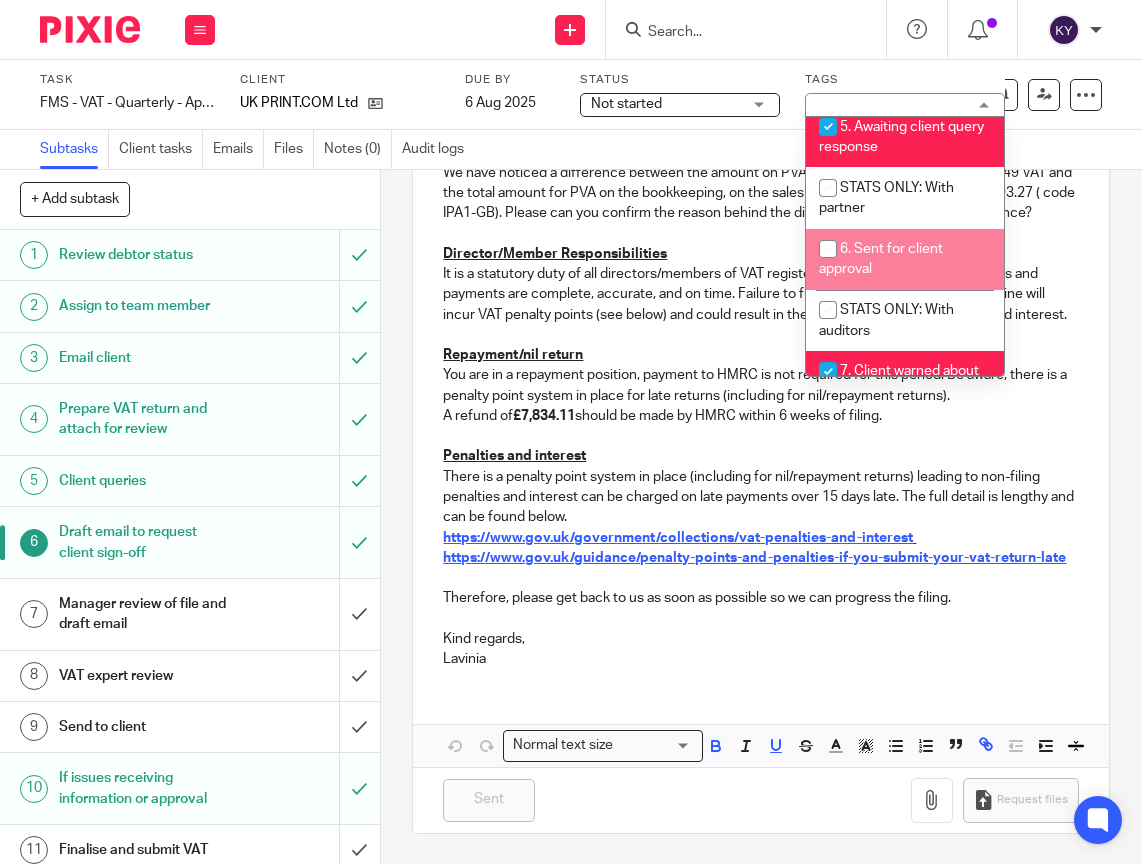 click on "6. Sent for client approval" at bounding box center (905, 259) 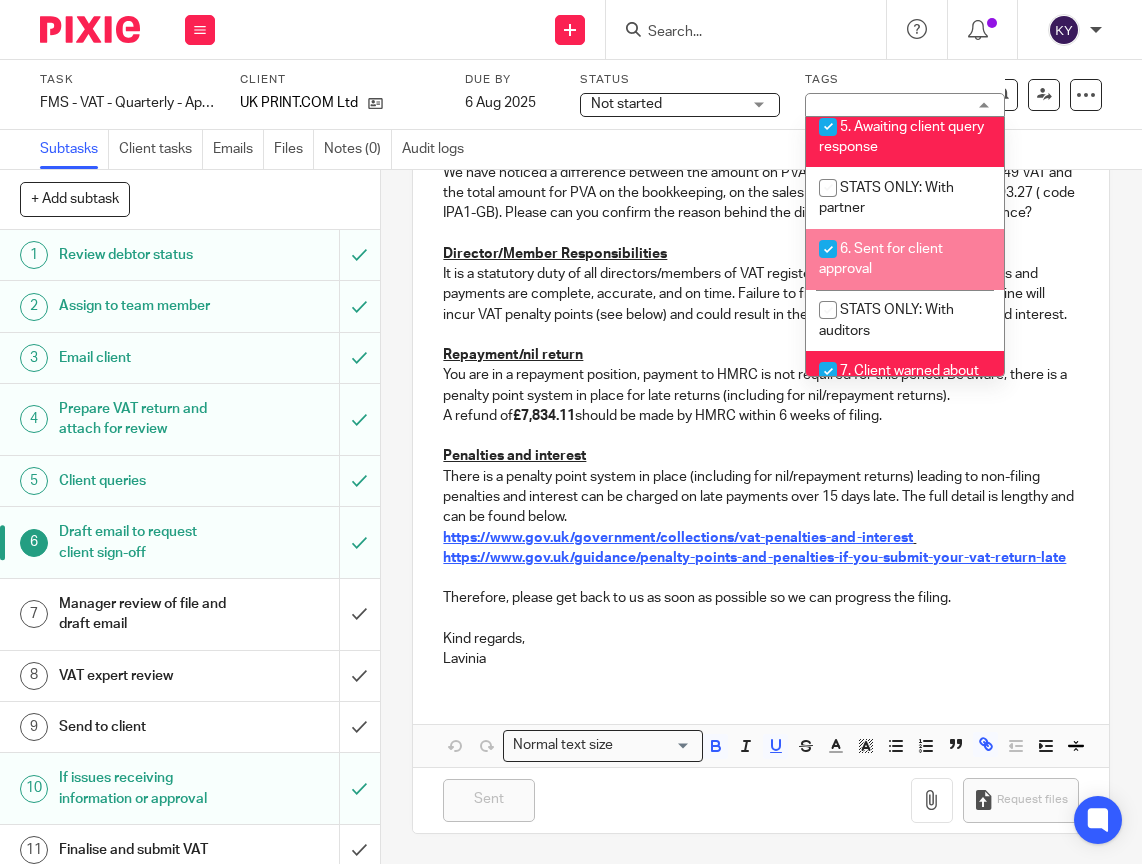 checkbox on "true" 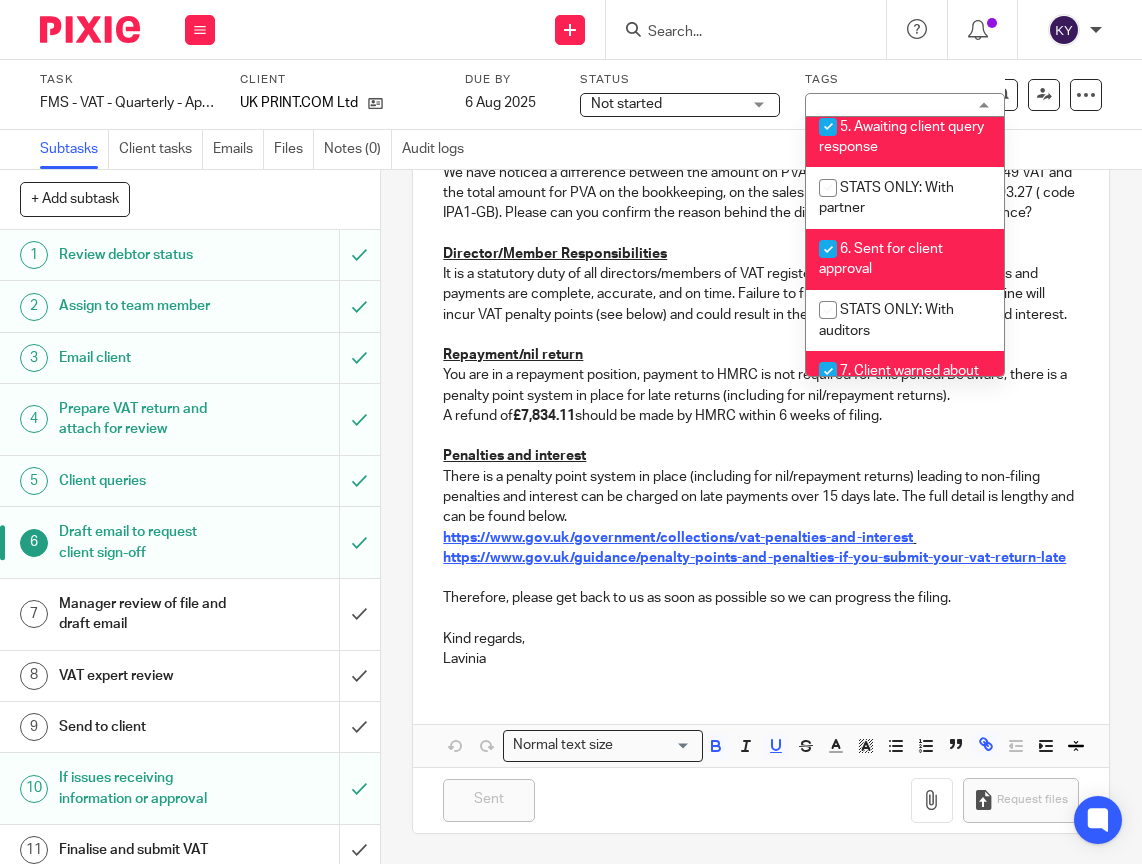 scroll, scrollTop: 738, scrollLeft: 0, axis: vertical 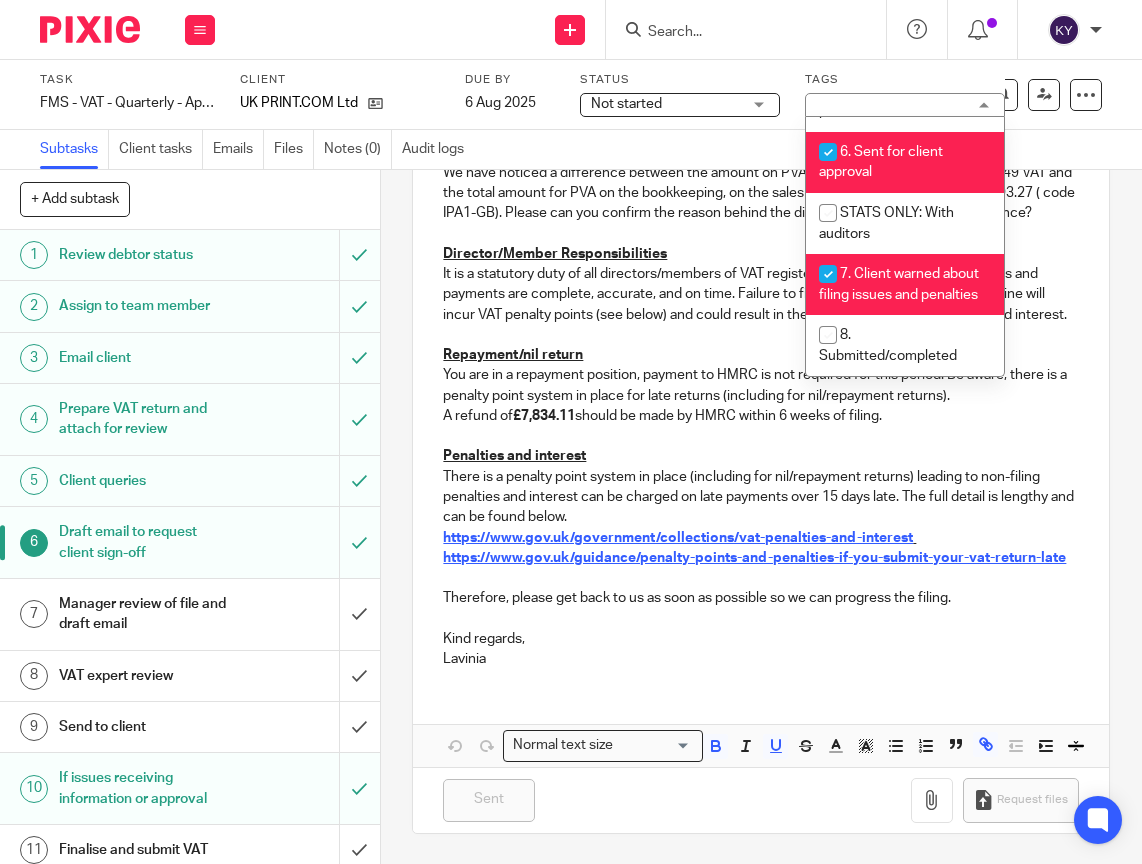 click on "6
Draft email to request client sign-off
Manual email
Secure the attachments in this message. Files exceeding the size limit (10MB) will be secured automatically.
Switch off     On     To:
Cc
Subject:     VAT for approval     Hi , Please find attached, for approval, the VAT return summary and detail for the period from April - June 2025   . The return is due for submission no later than 7th August. This return is based on the information we have received from  you. We have noticed a difference between the amount on PVA statements, totalling to £1,052.49 VAT and the total amount for PVA on the bookkeeping, on the sales box 1 tab, totalling to VAT of £993.27 ( code IPA1-GB). Please can you confirm the reason behind the difference? is this a timing difference? Director/Member Responsibilities" at bounding box center [761, 517] 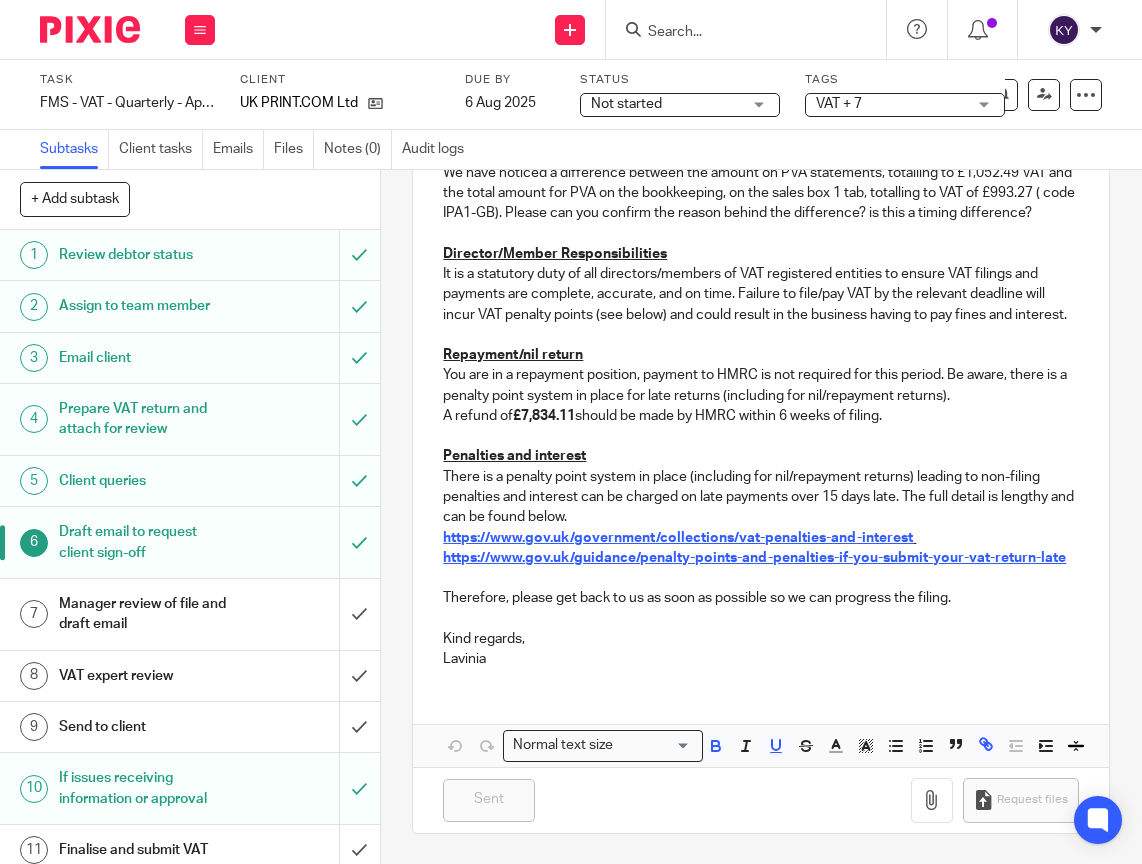 click on "Manager review of file and draft email" at bounding box center (145, 614) 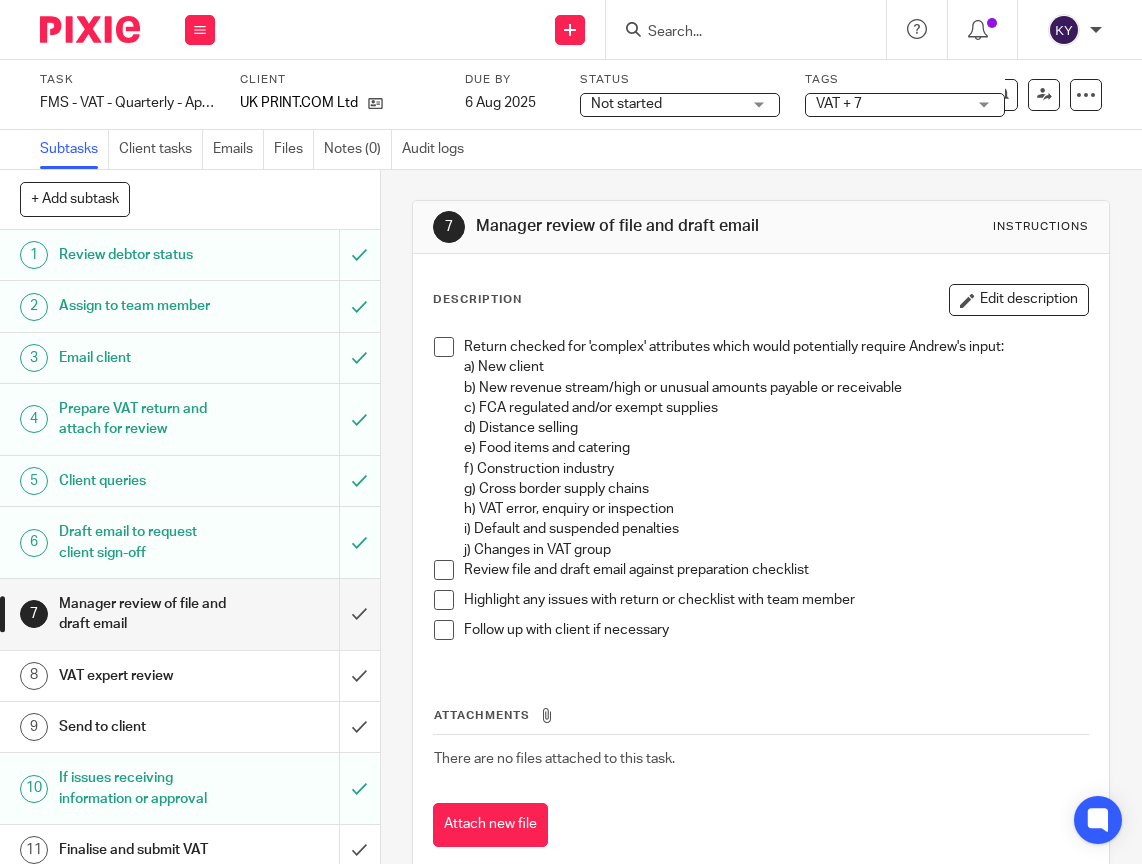 scroll, scrollTop: 0, scrollLeft: 0, axis: both 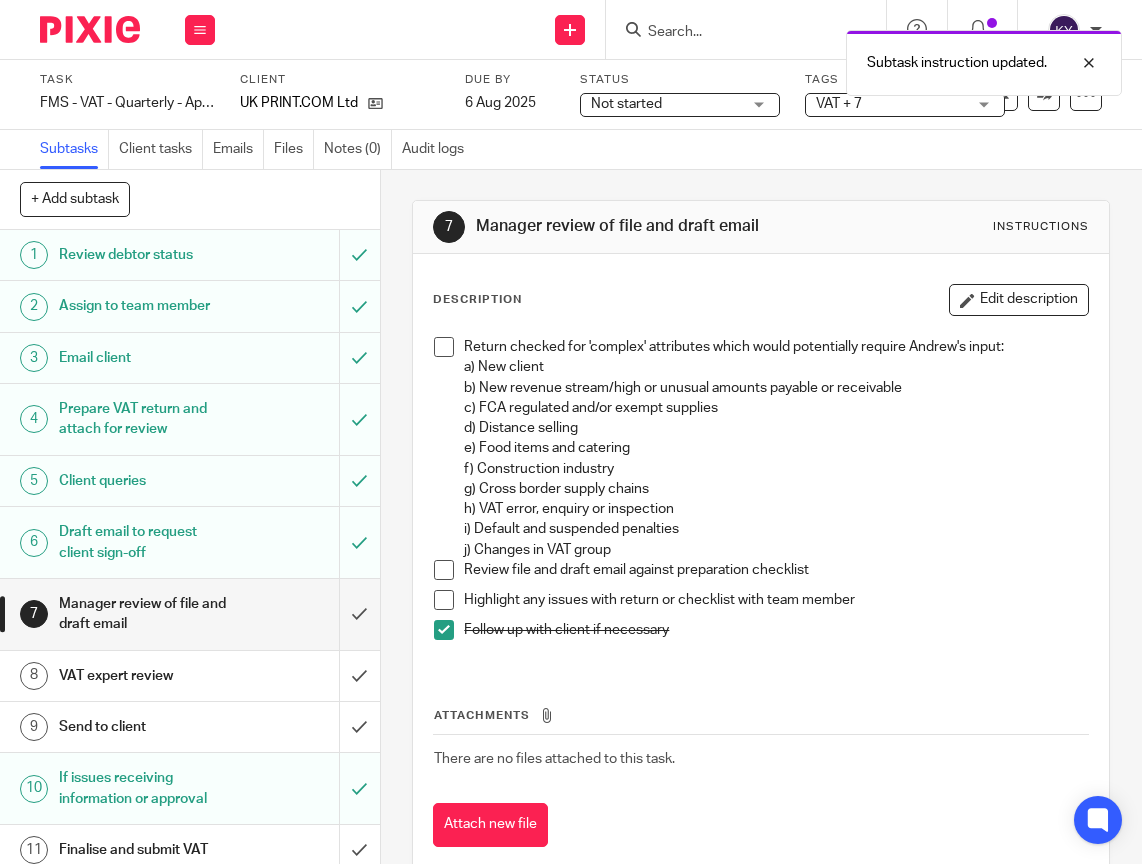 click at bounding box center (444, 600) 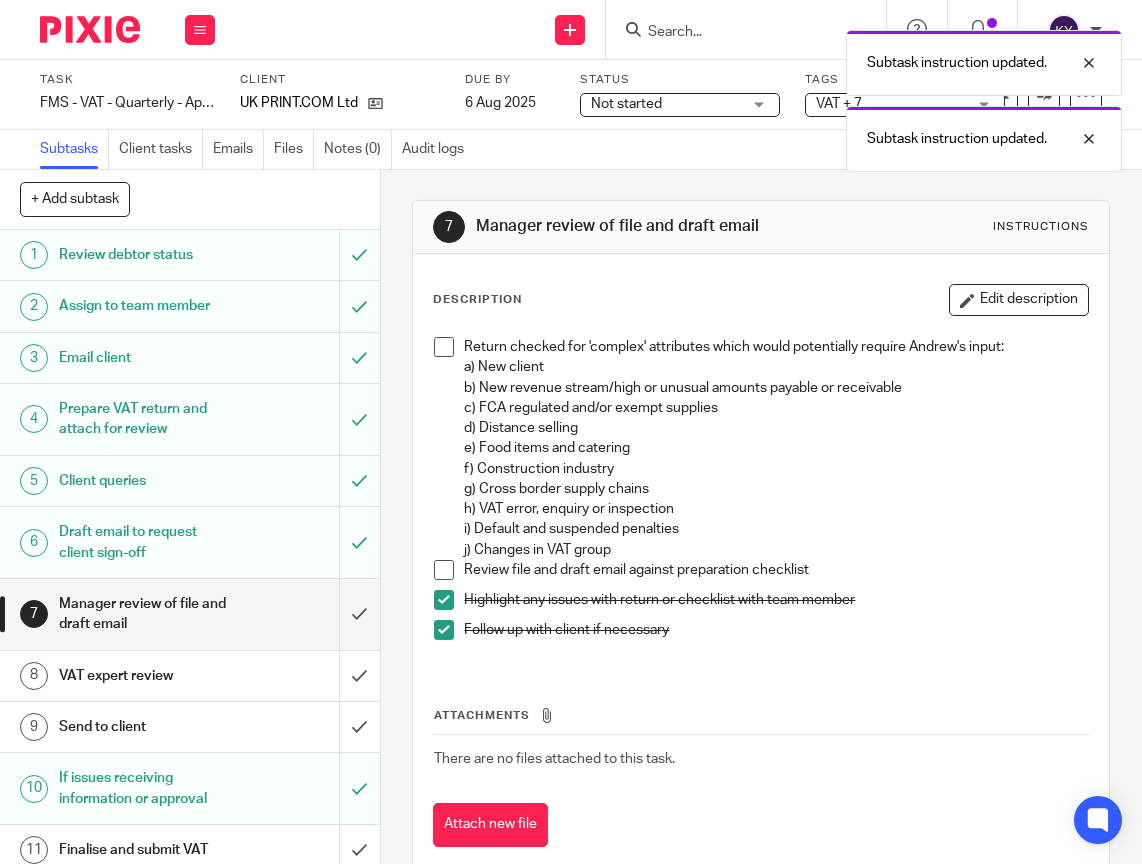 click at bounding box center [444, 570] 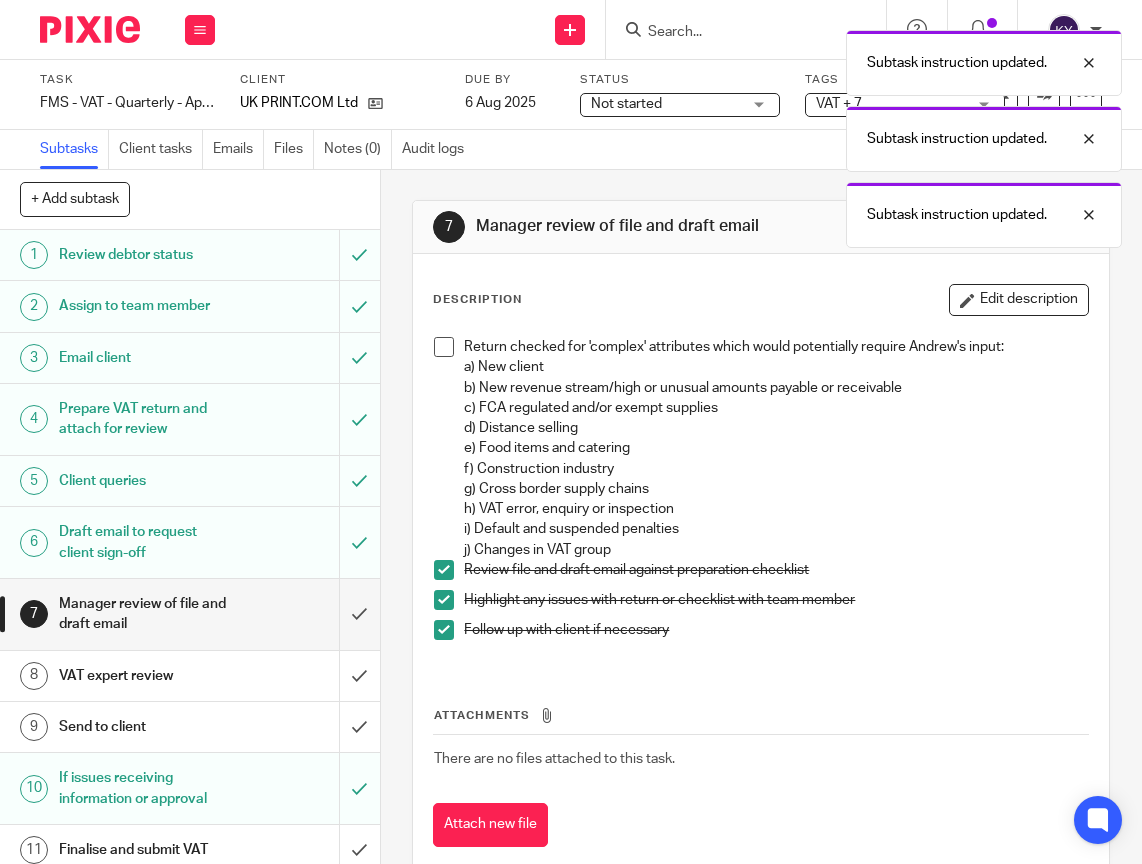 click at bounding box center (444, 347) 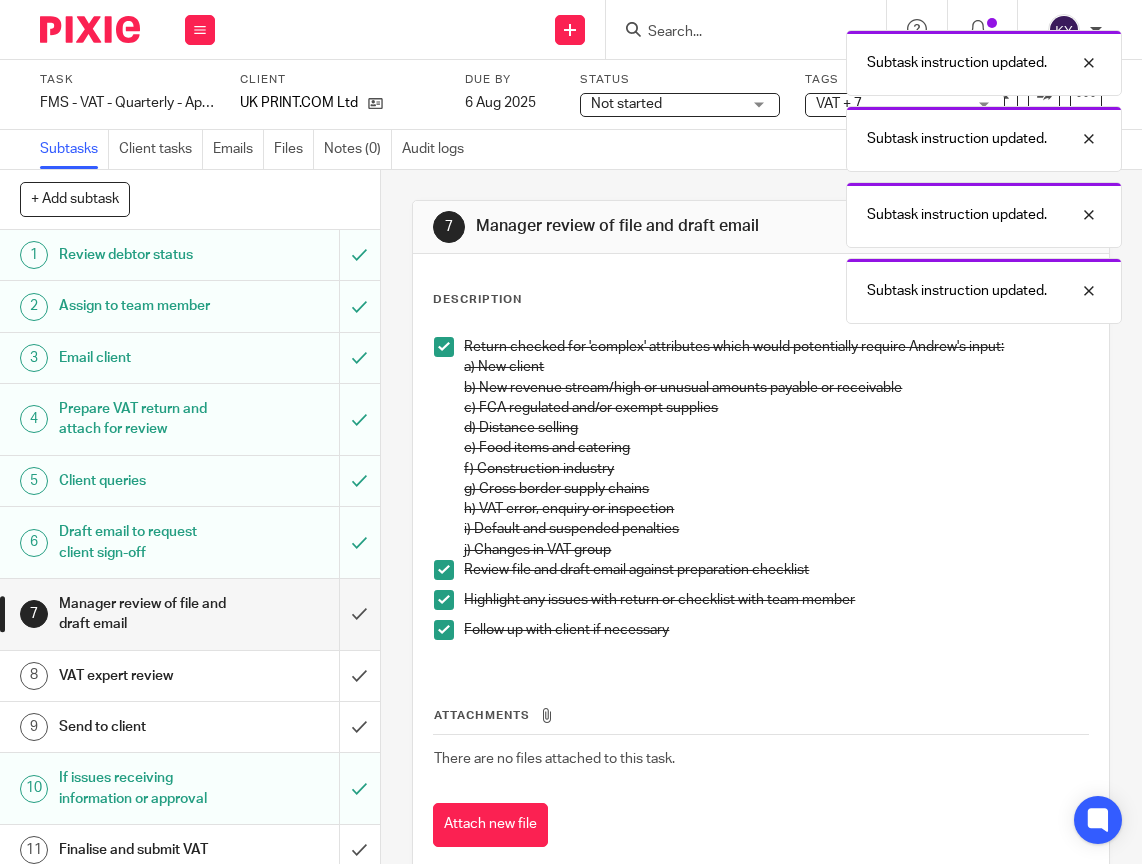 scroll, scrollTop: 44, scrollLeft: 0, axis: vertical 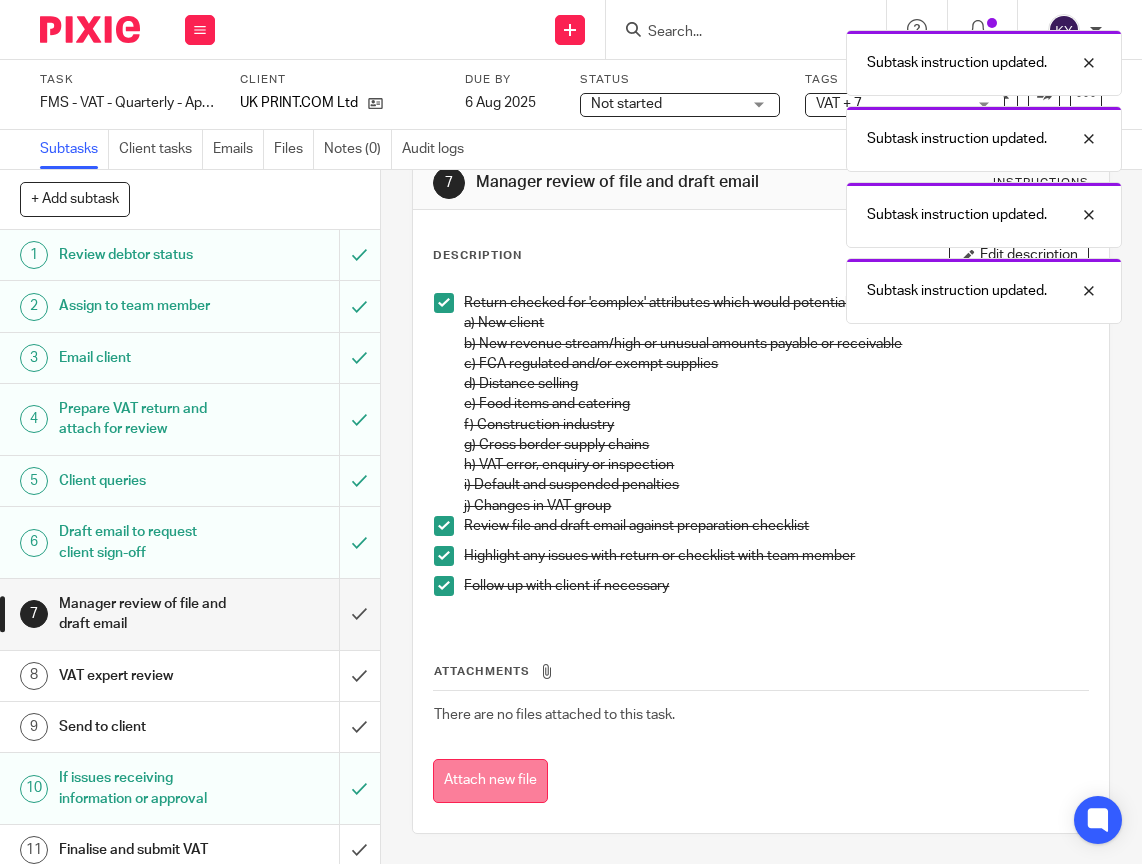 click on "Attach new file" at bounding box center [490, 781] 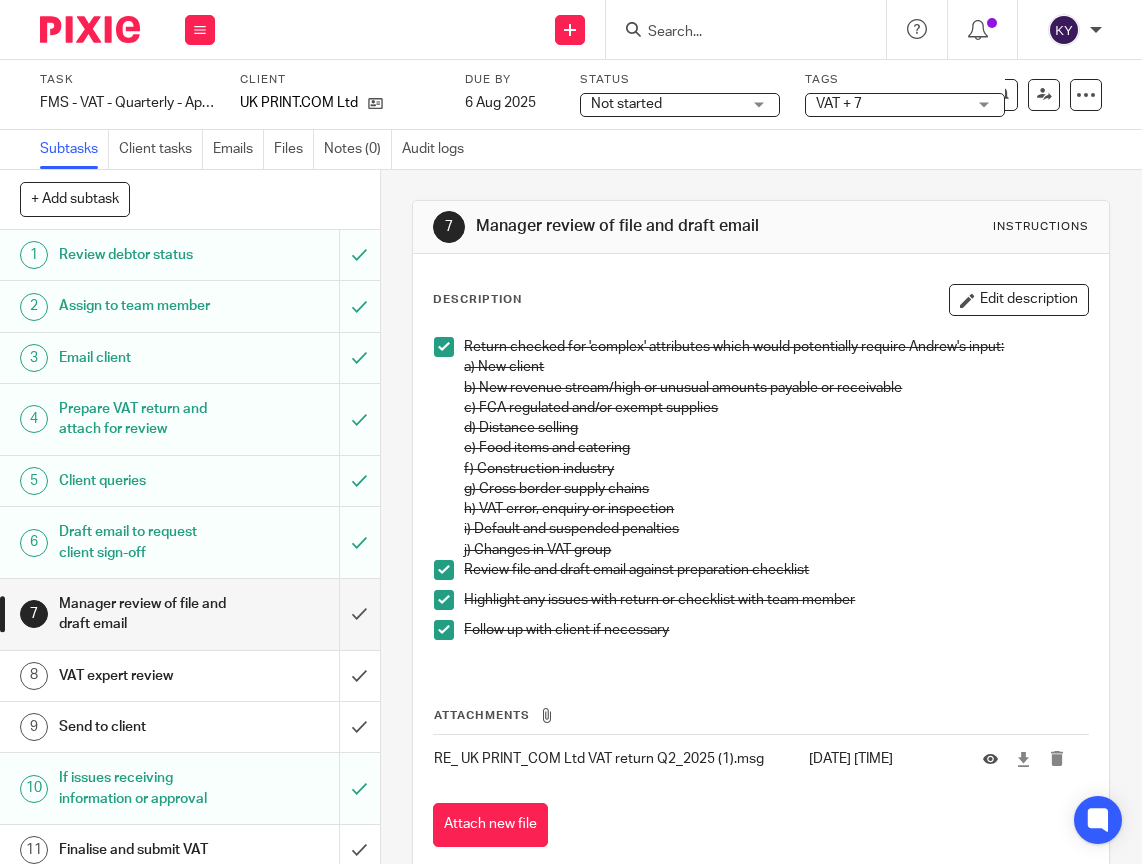 scroll, scrollTop: 0, scrollLeft: 0, axis: both 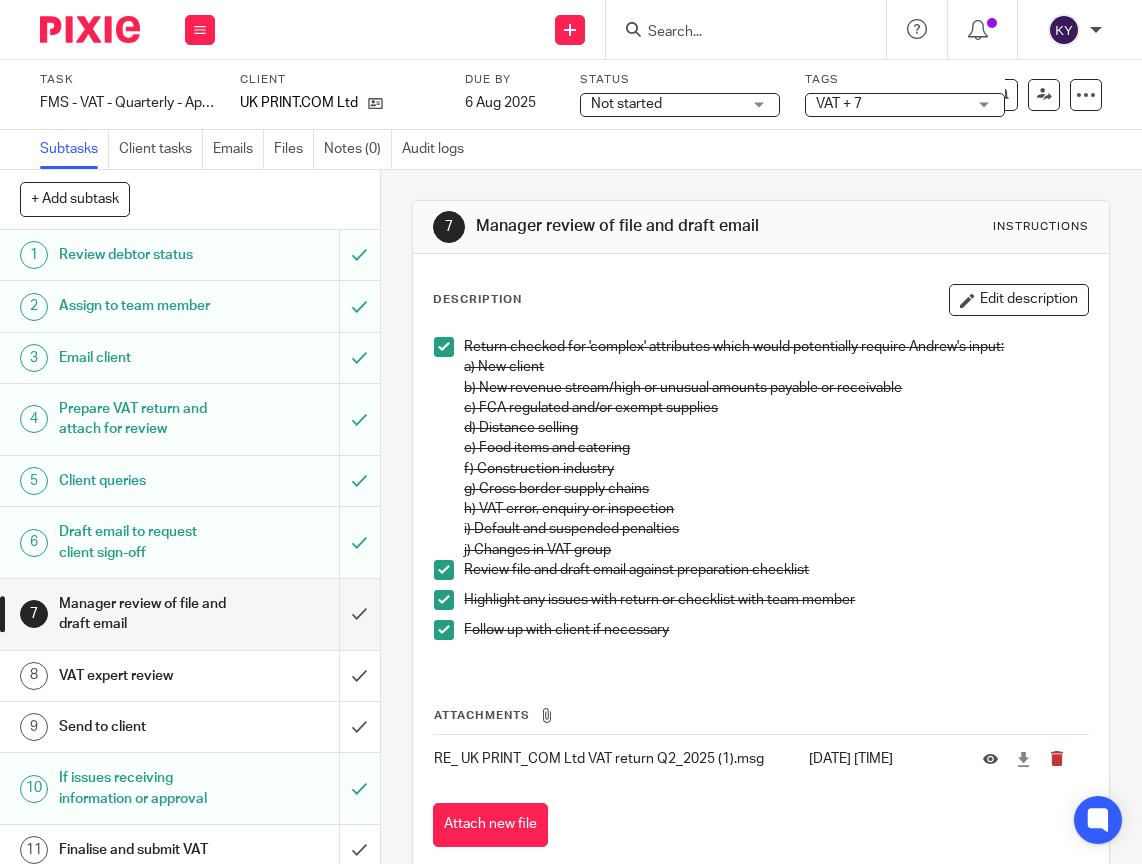 click at bounding box center [1064, 759] 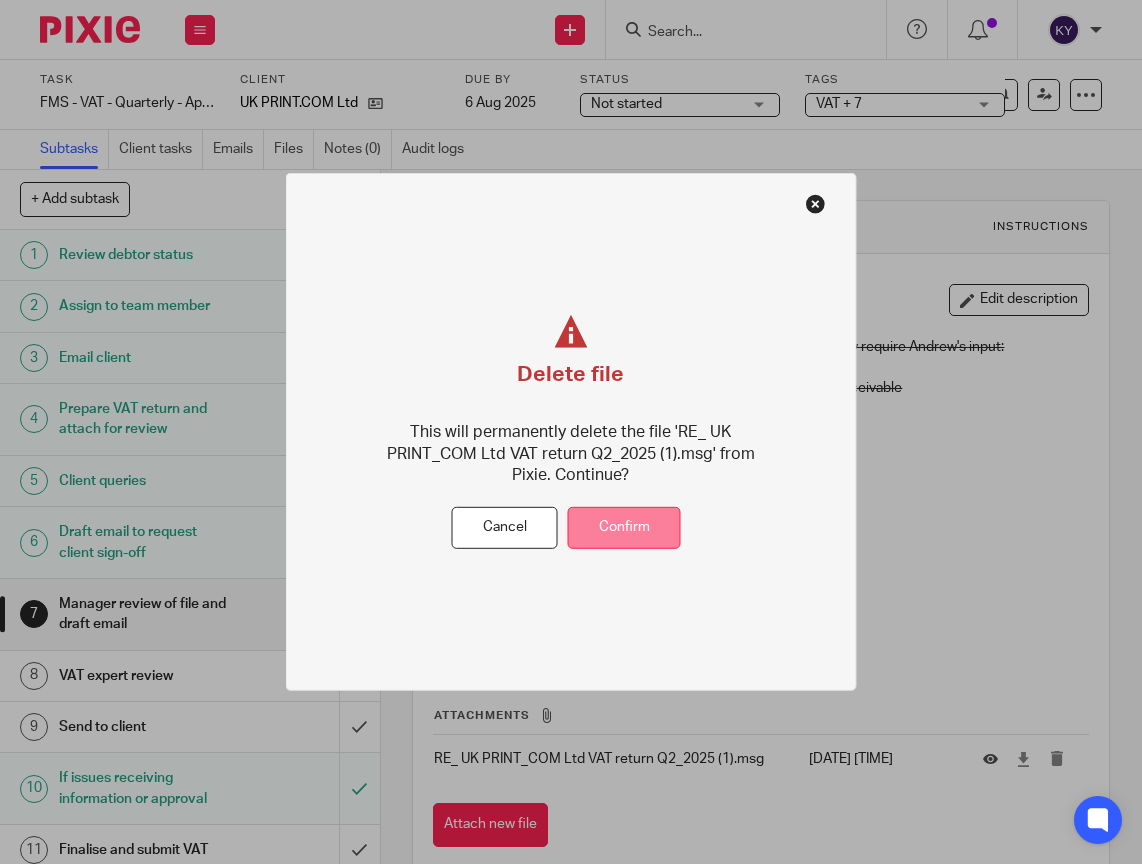 click on "Confirm" at bounding box center (624, 527) 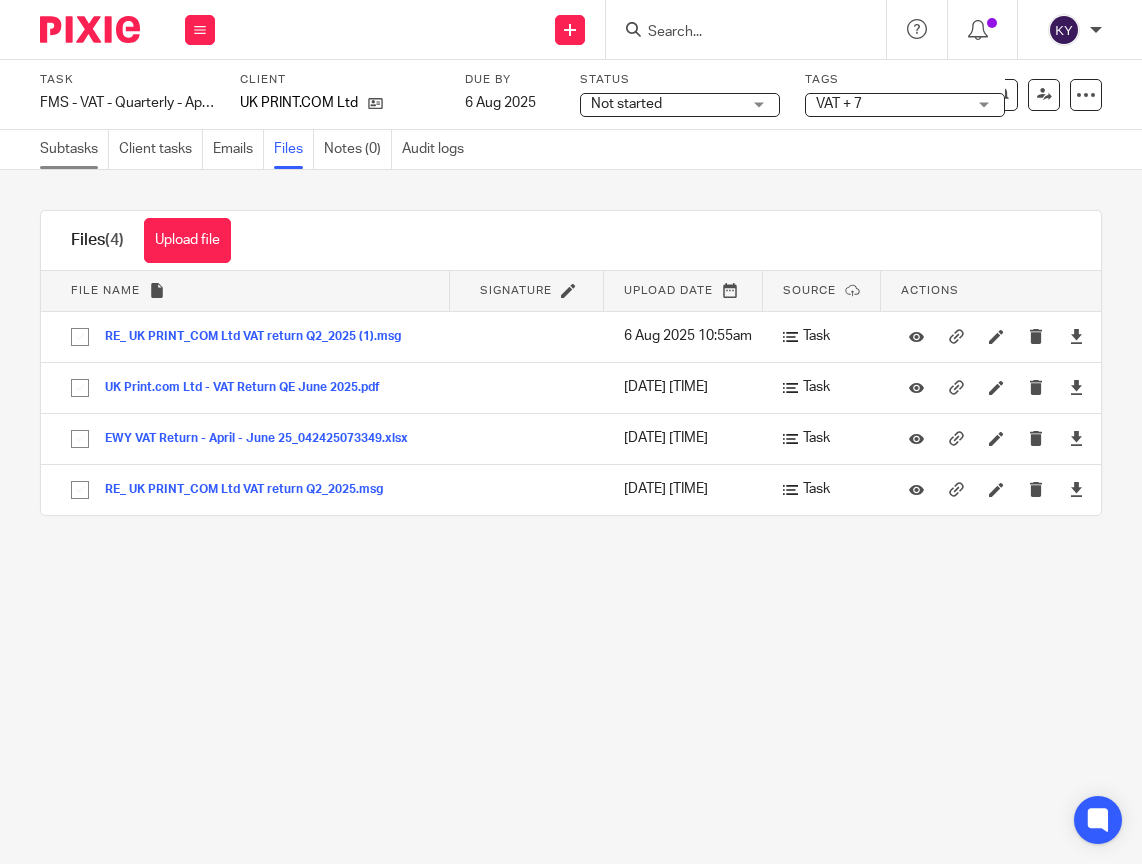 scroll, scrollTop: 0, scrollLeft: 0, axis: both 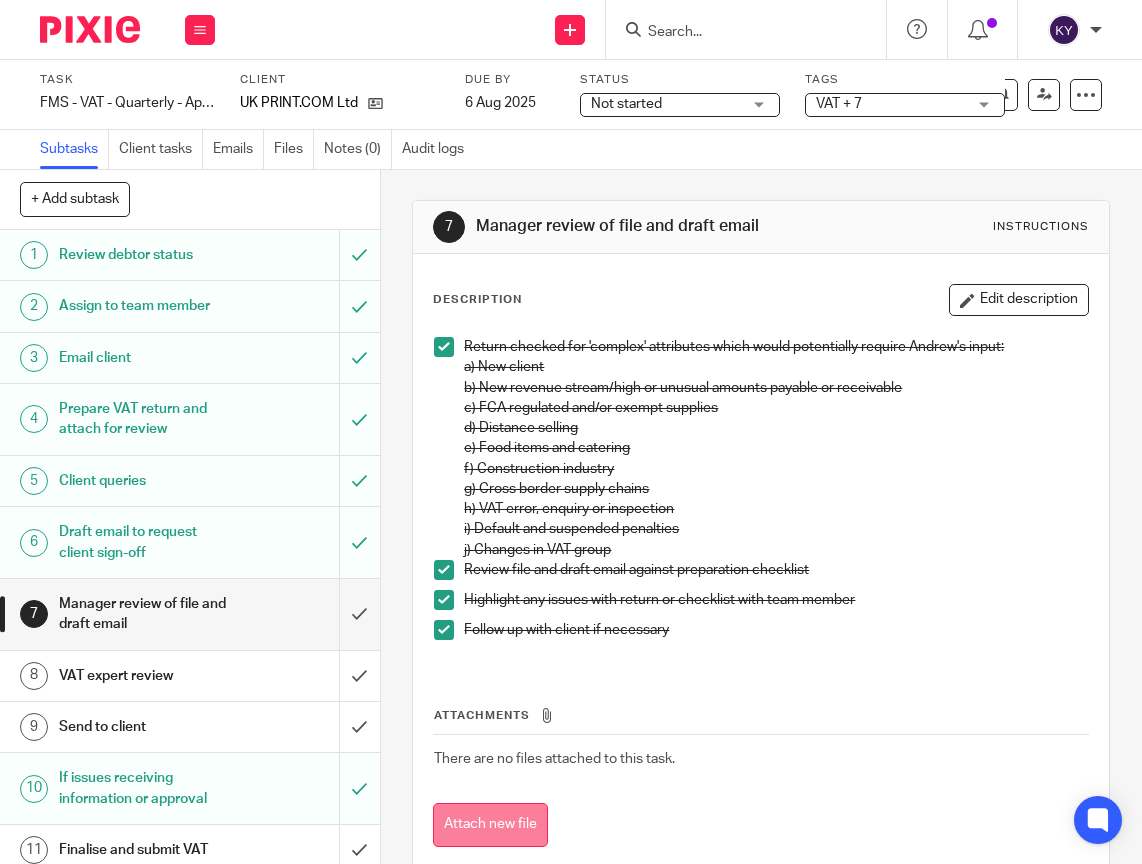 click on "Attach new file" at bounding box center (490, 825) 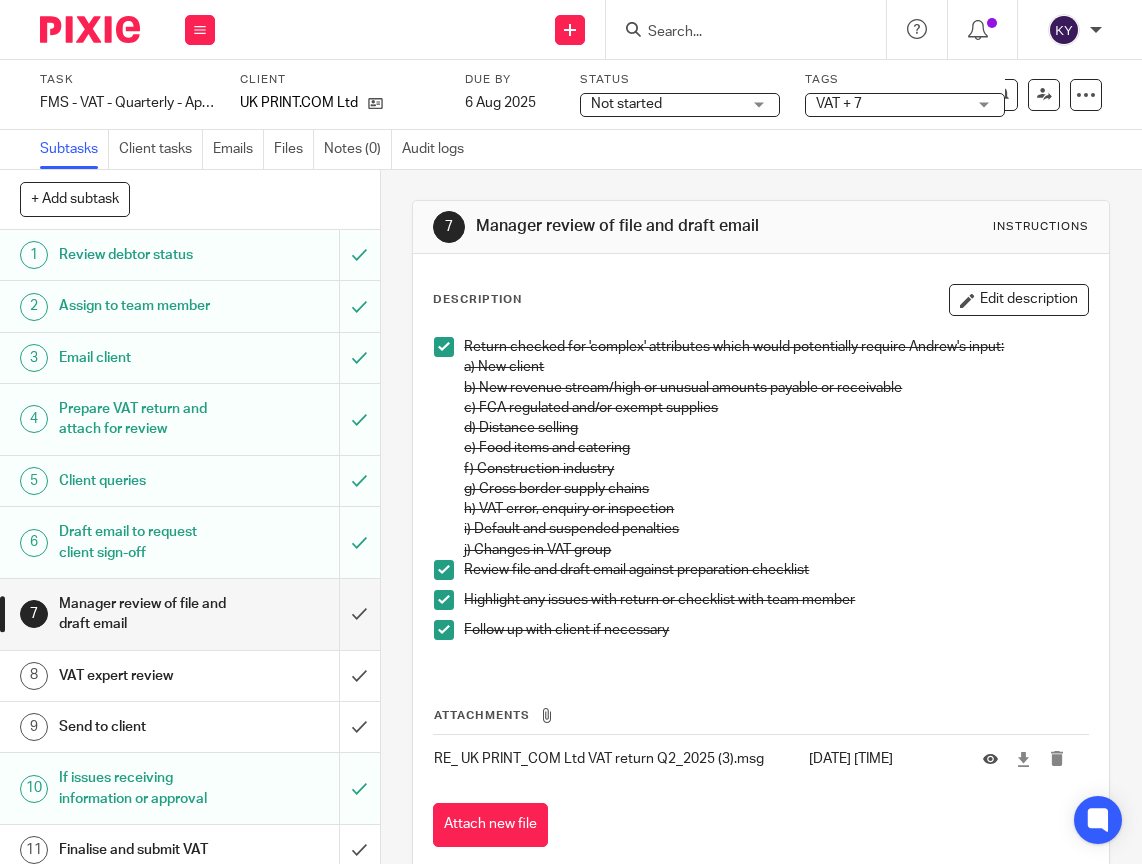 scroll, scrollTop: 0, scrollLeft: 0, axis: both 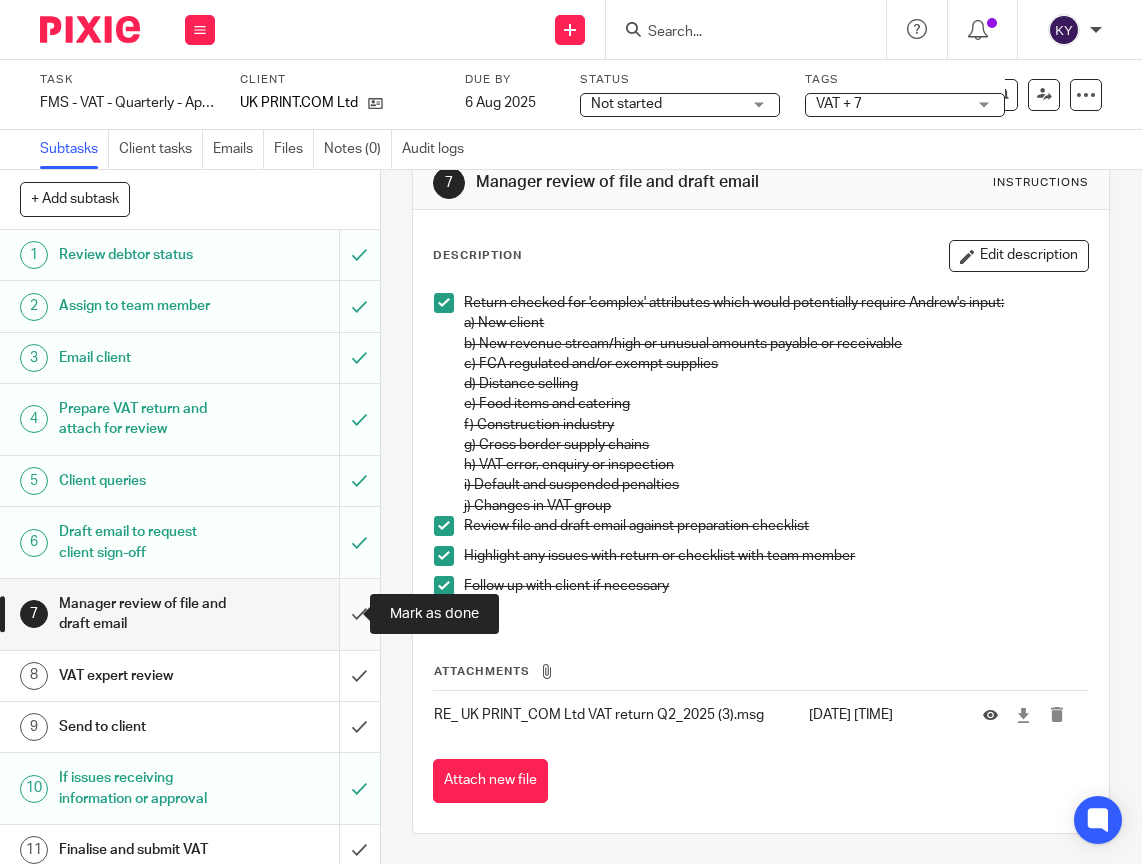 click at bounding box center [190, 614] 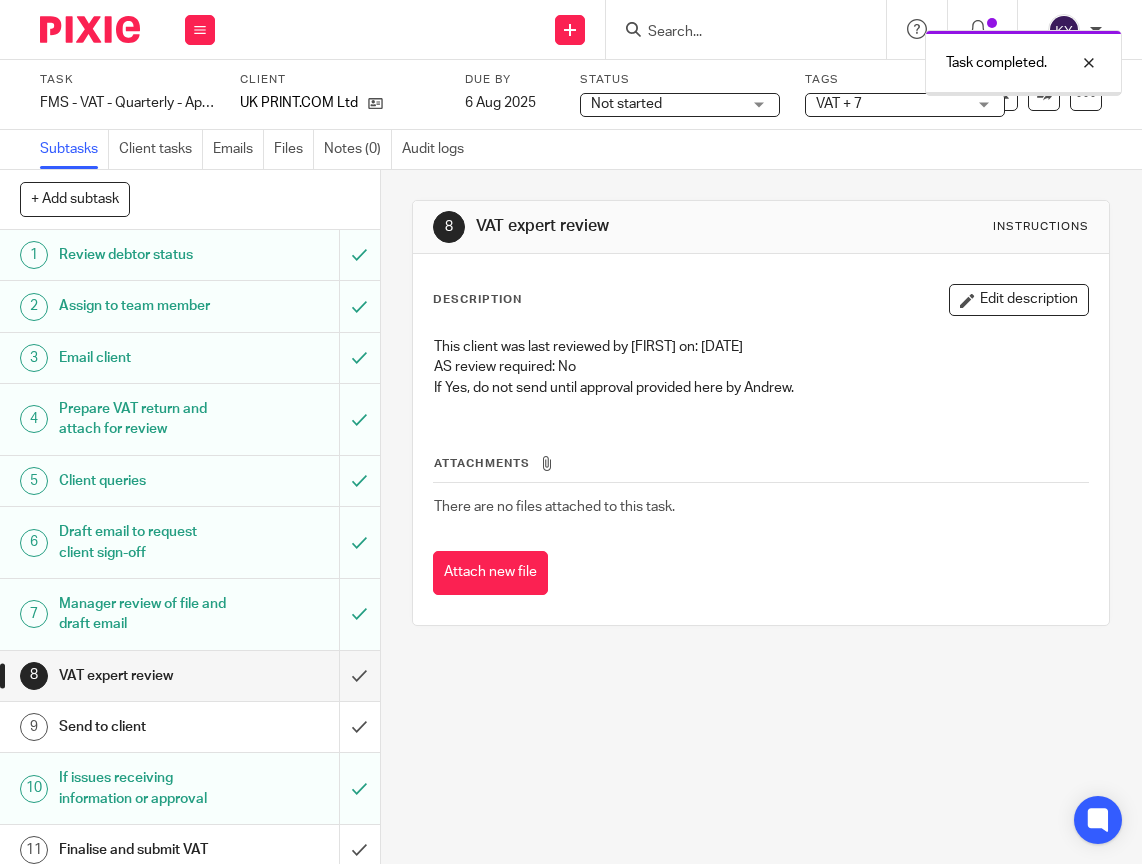 scroll, scrollTop: 0, scrollLeft: 0, axis: both 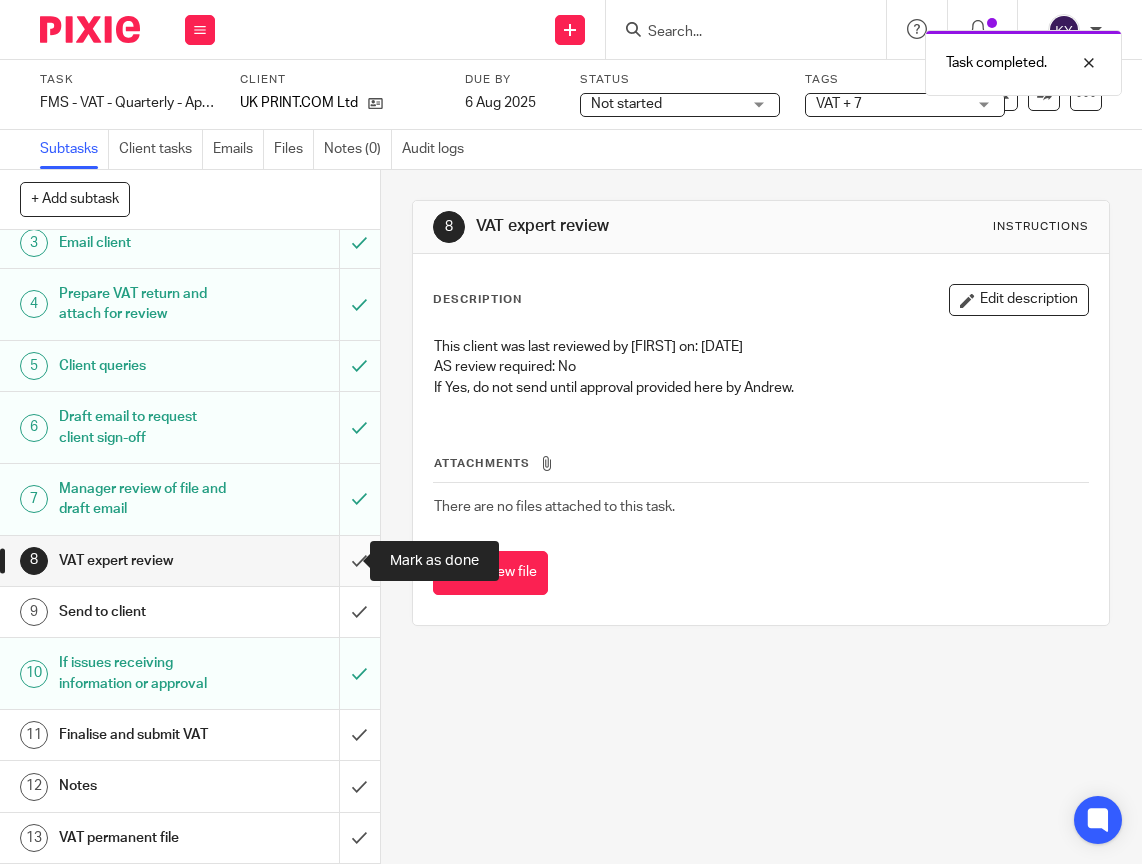 click at bounding box center [190, 561] 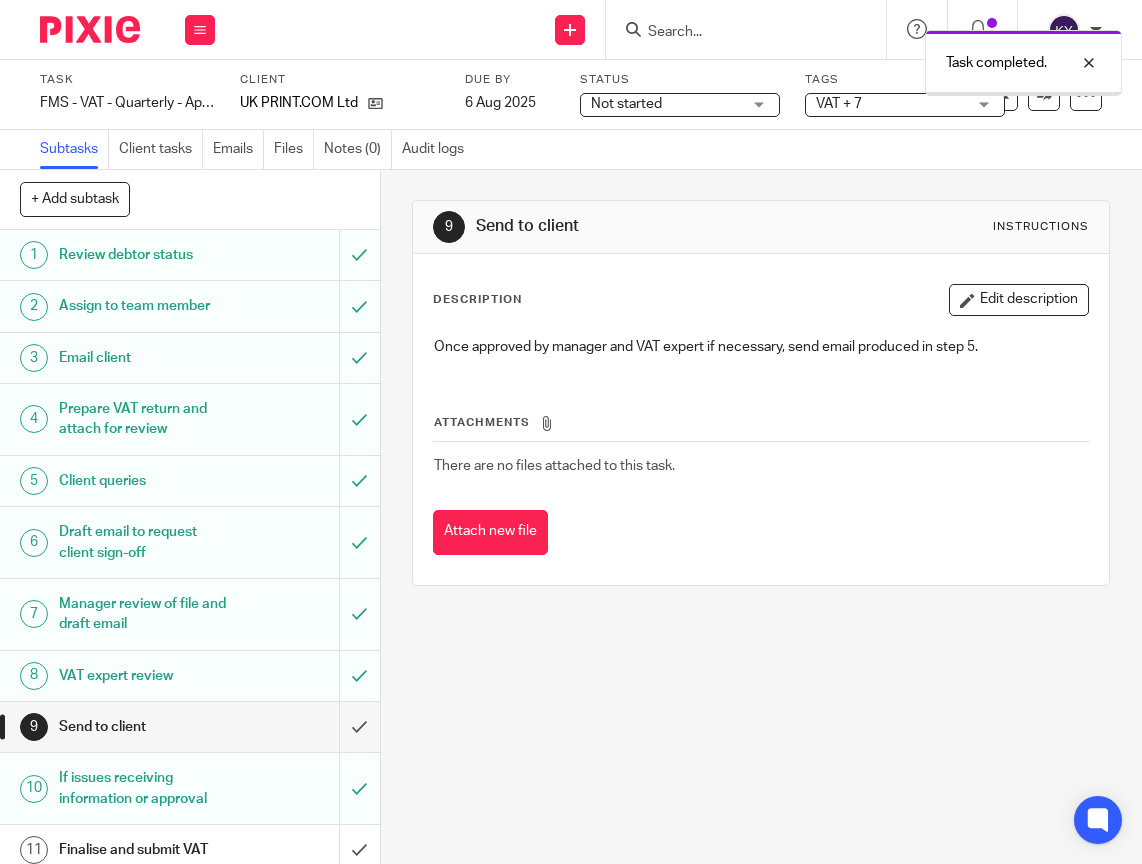 scroll, scrollTop: 0, scrollLeft: 0, axis: both 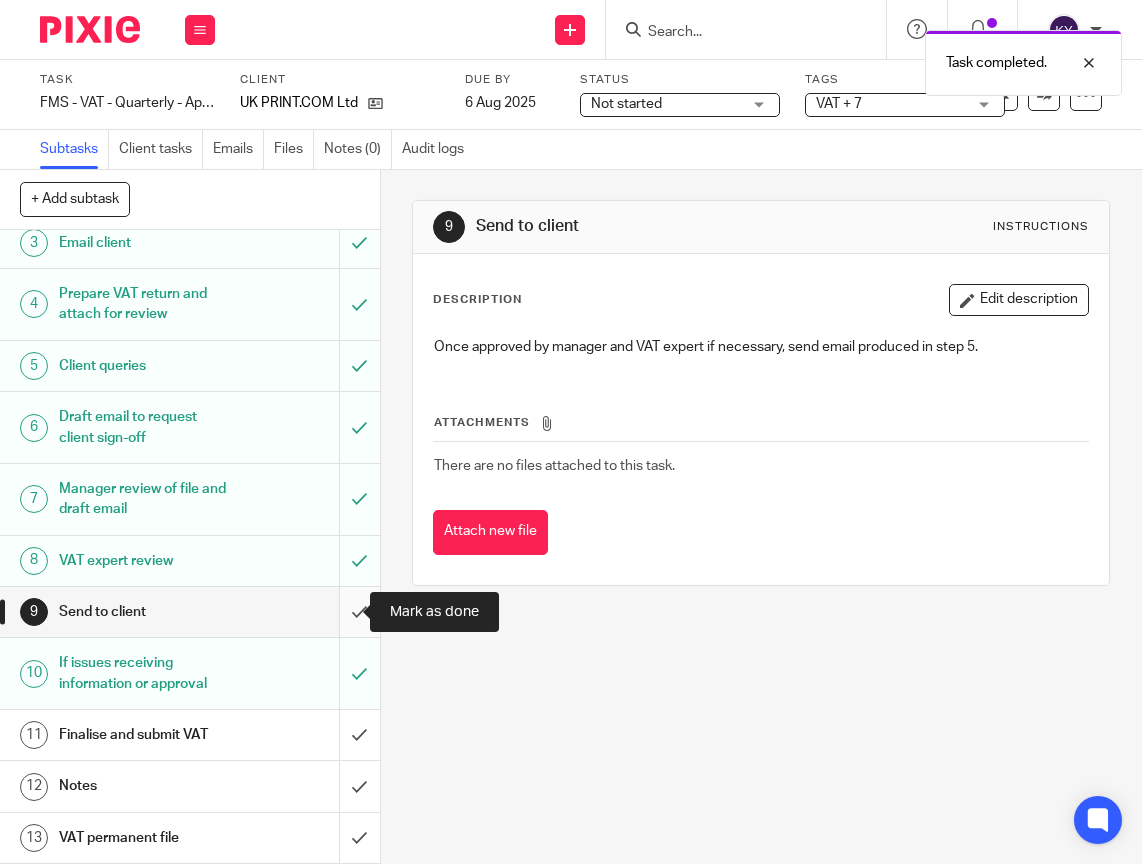 click at bounding box center (190, 612) 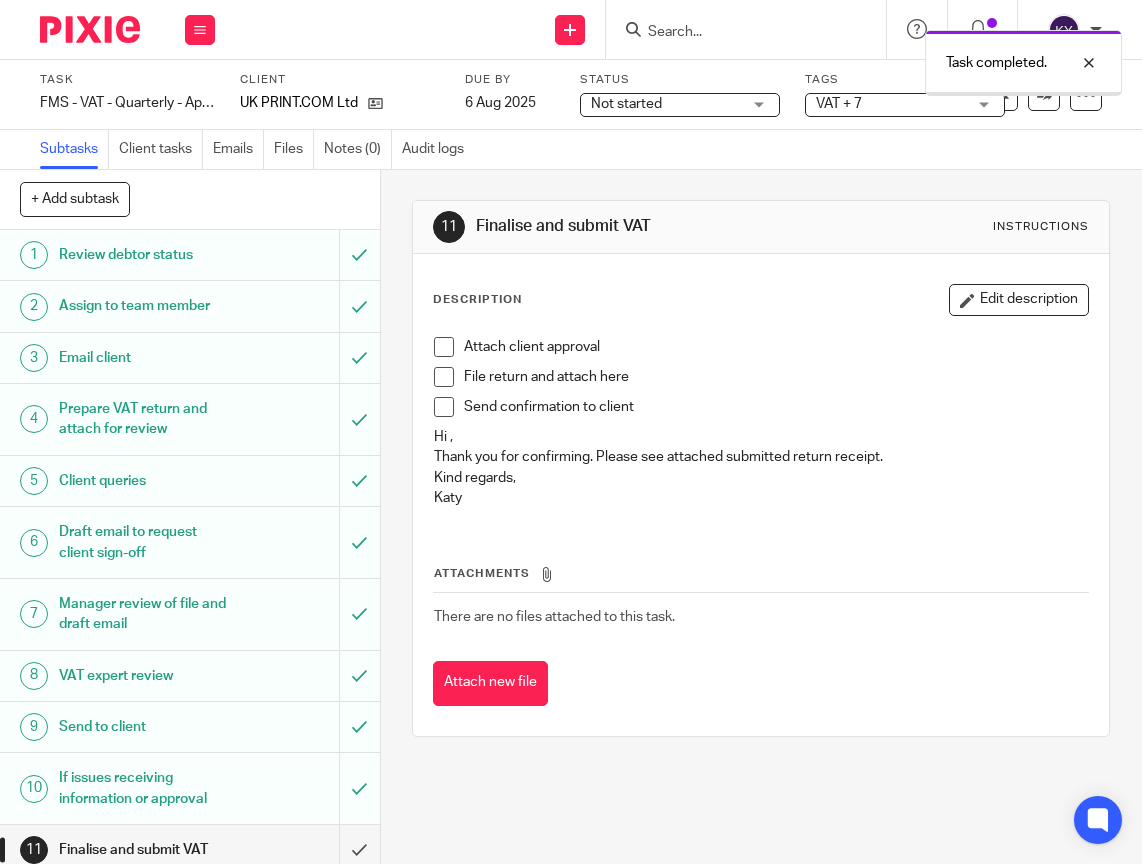 scroll, scrollTop: 0, scrollLeft: 0, axis: both 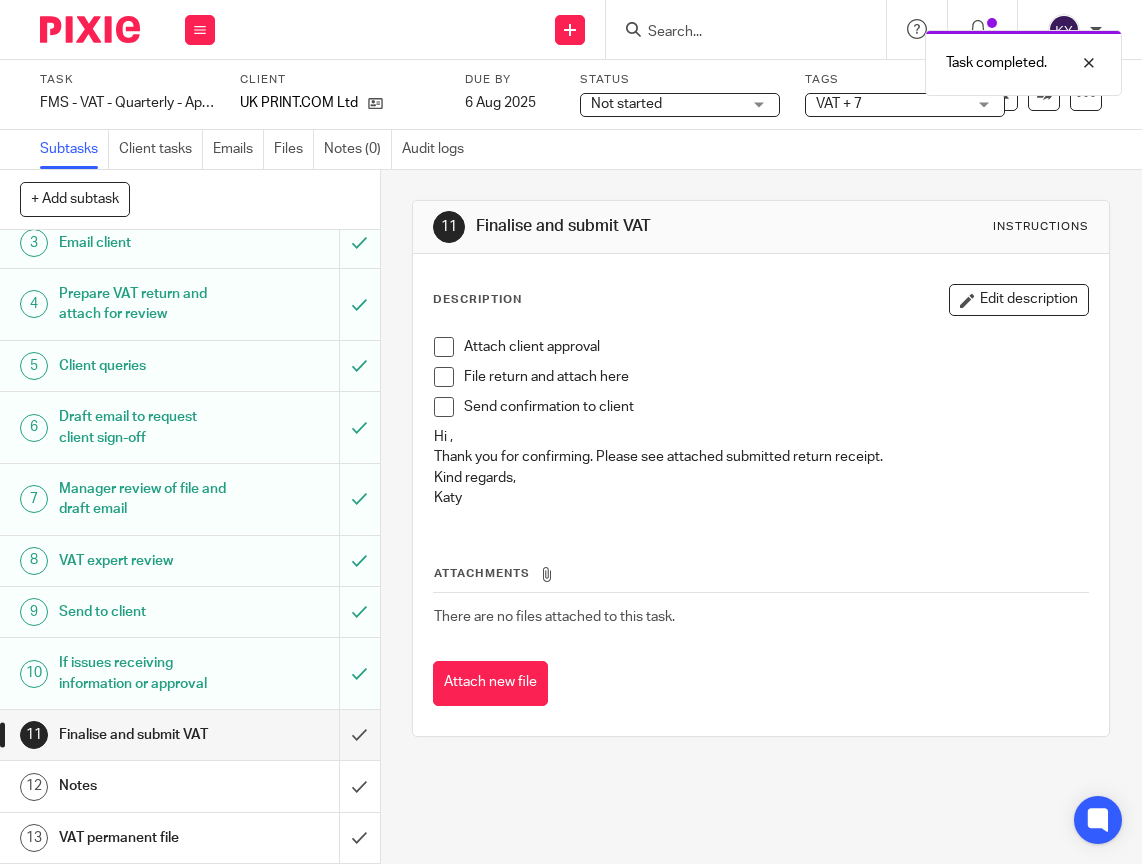 click on "VAT + 7" at bounding box center (891, 104) 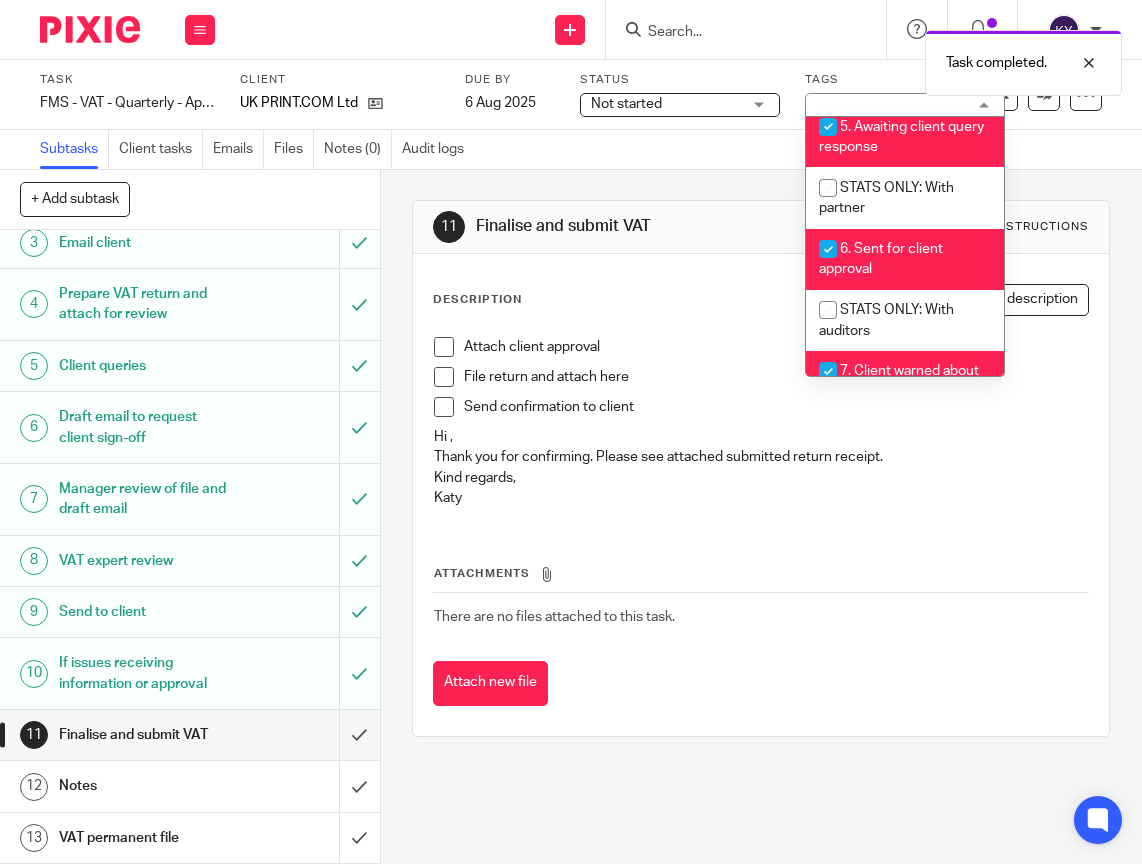 scroll, scrollTop: 738, scrollLeft: 0, axis: vertical 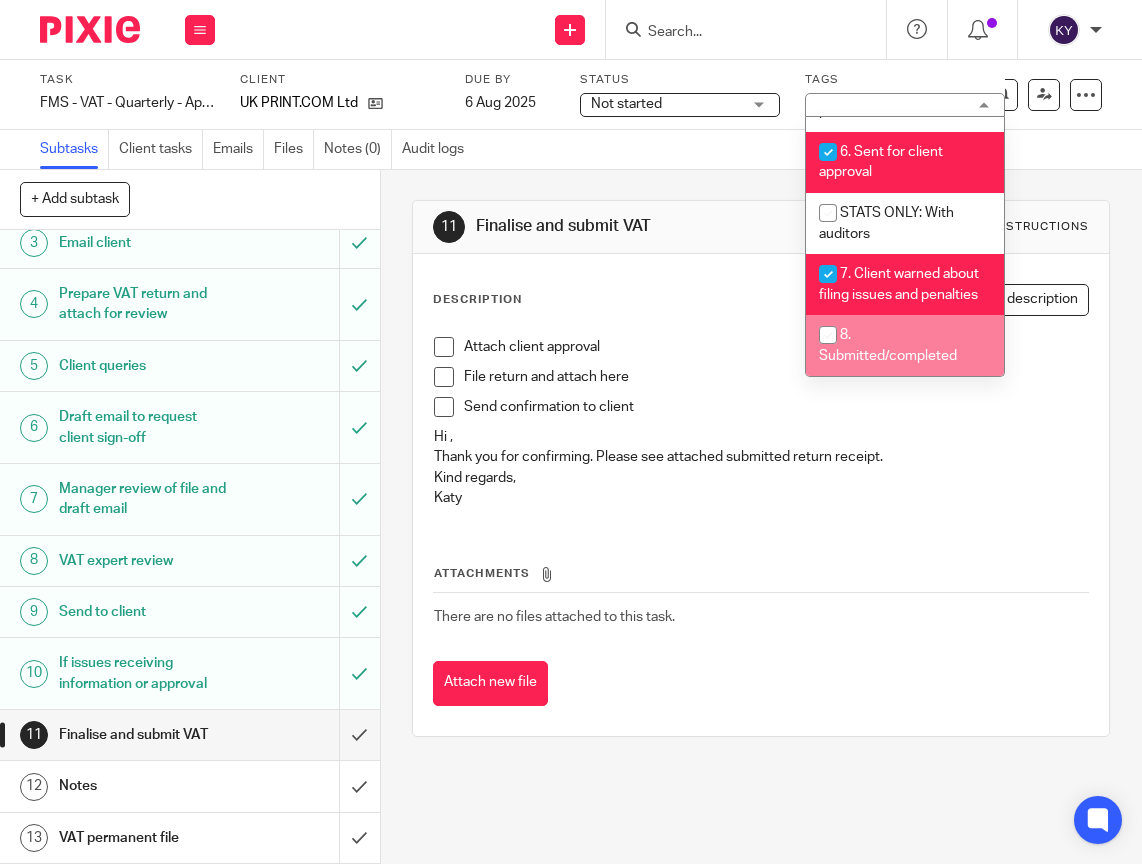 click on "11
Finalise and submit VAT
Instructions
Description
Edit description
Attach client approval   File return and attach here   Send confirmation to client Hi [PERSON], Thank you for confirming. Please see attached submitted return receipt. Kind regards, [PERSON]           Attachments     There are no files attached to this task.   Attach new file" at bounding box center [761, 517] 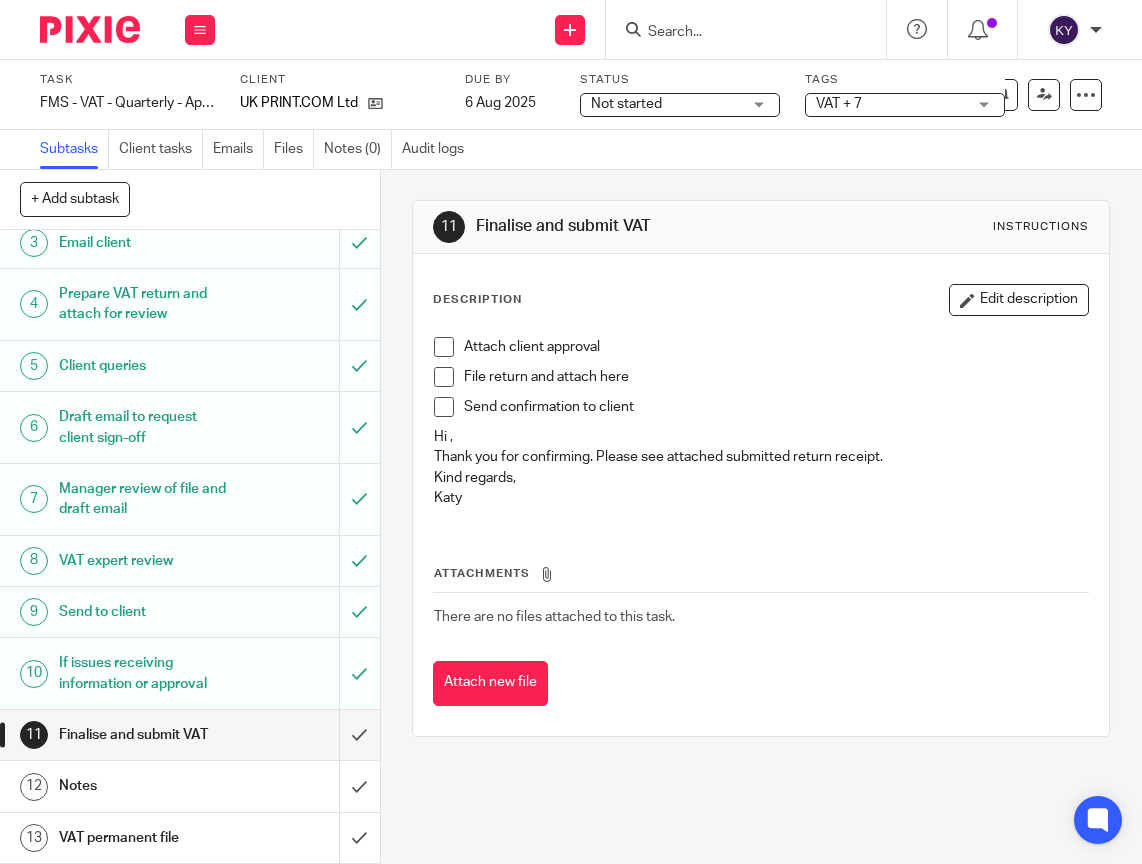click at bounding box center (736, 33) 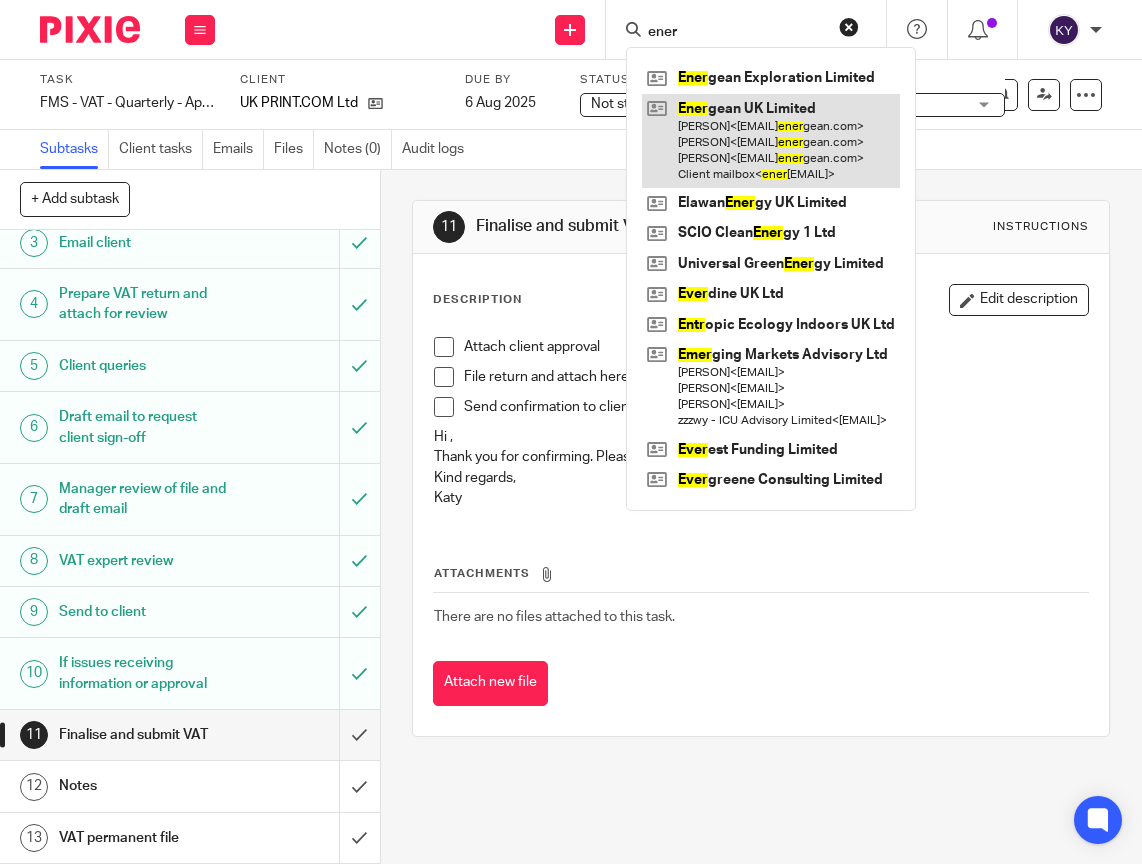 type on "ener" 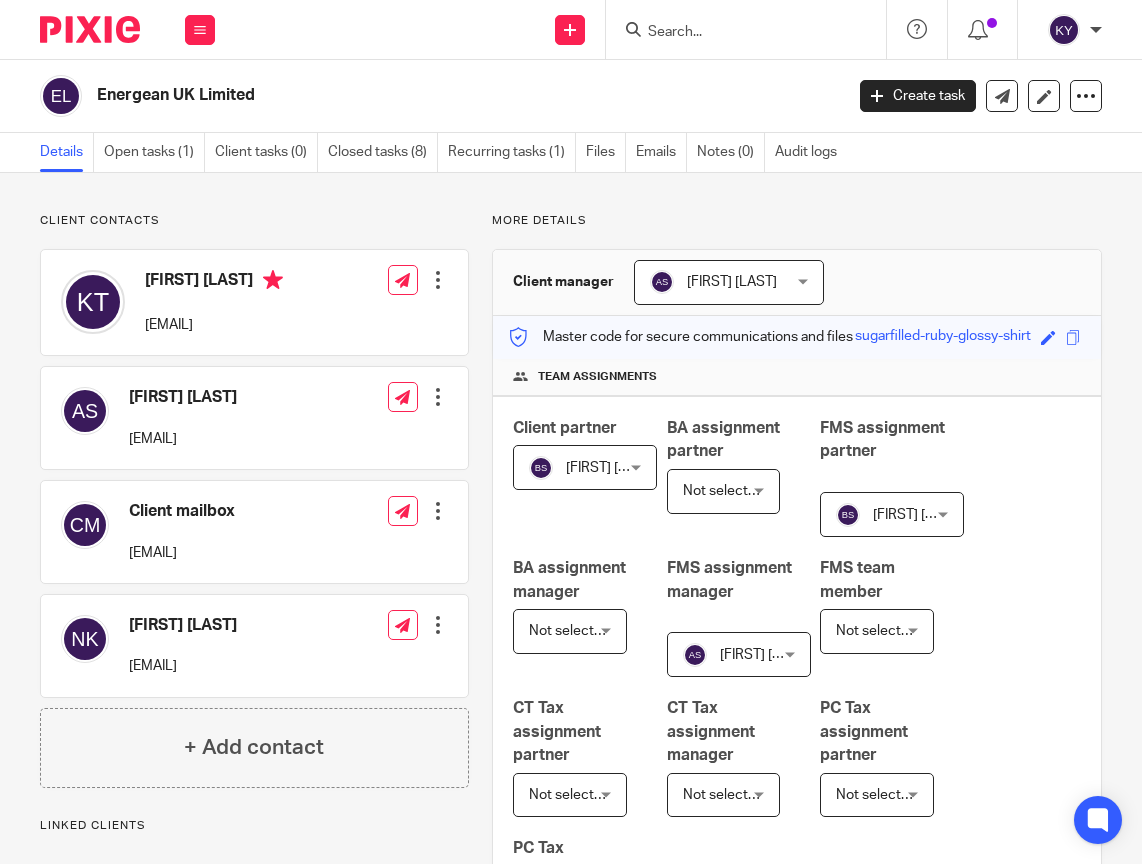 scroll, scrollTop: 0, scrollLeft: 0, axis: both 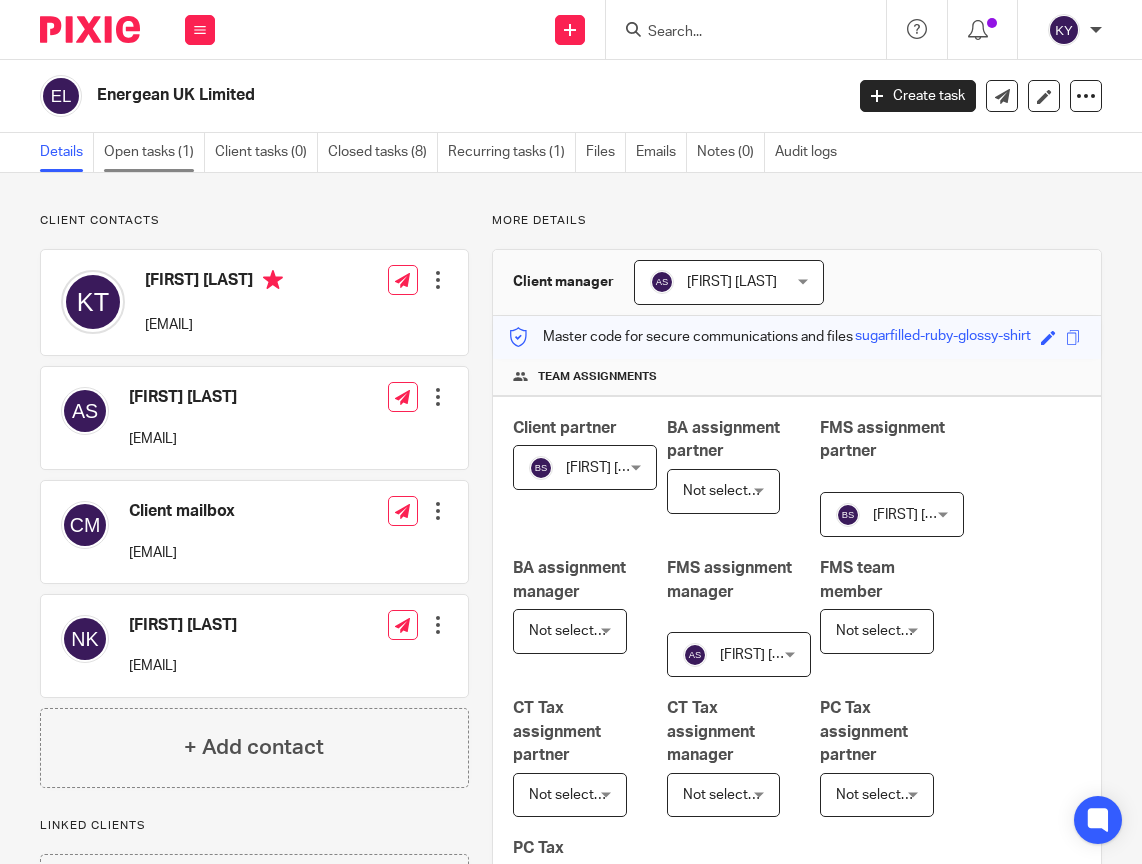 click on "Open tasks (1)" at bounding box center (154, 152) 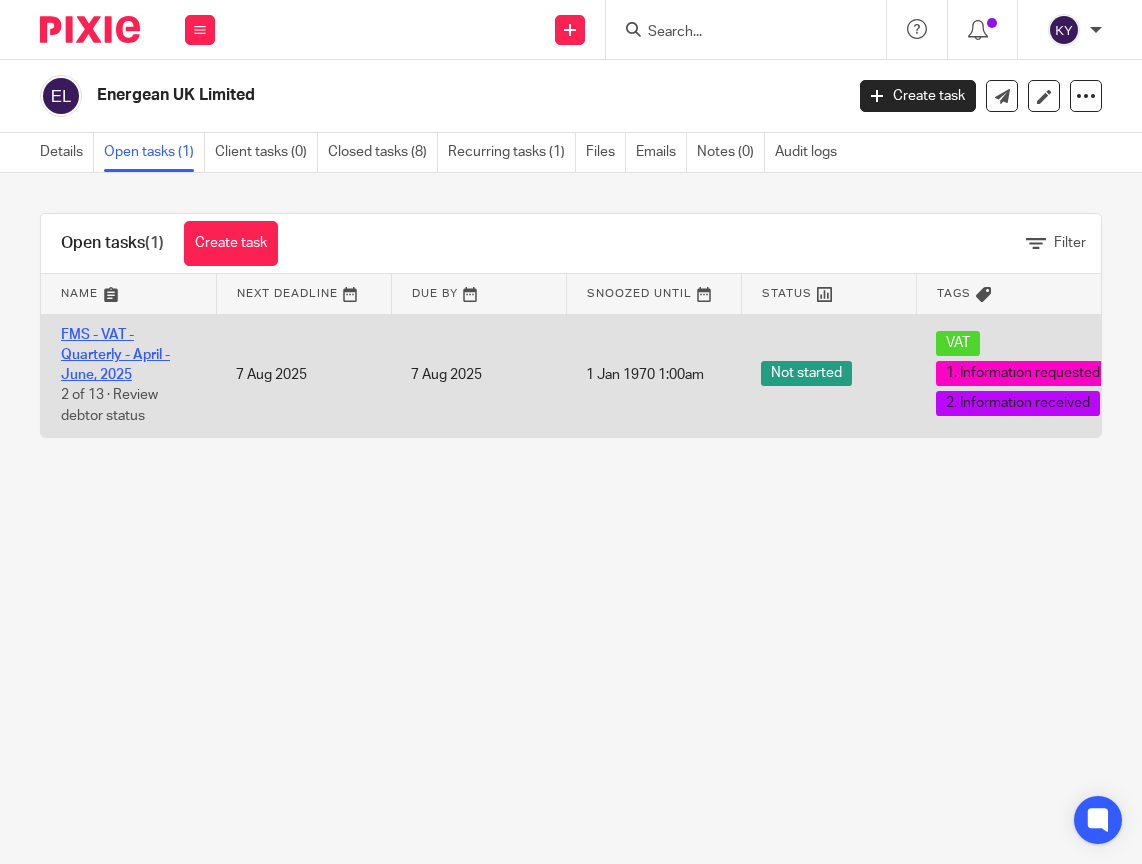 scroll, scrollTop: 0, scrollLeft: 0, axis: both 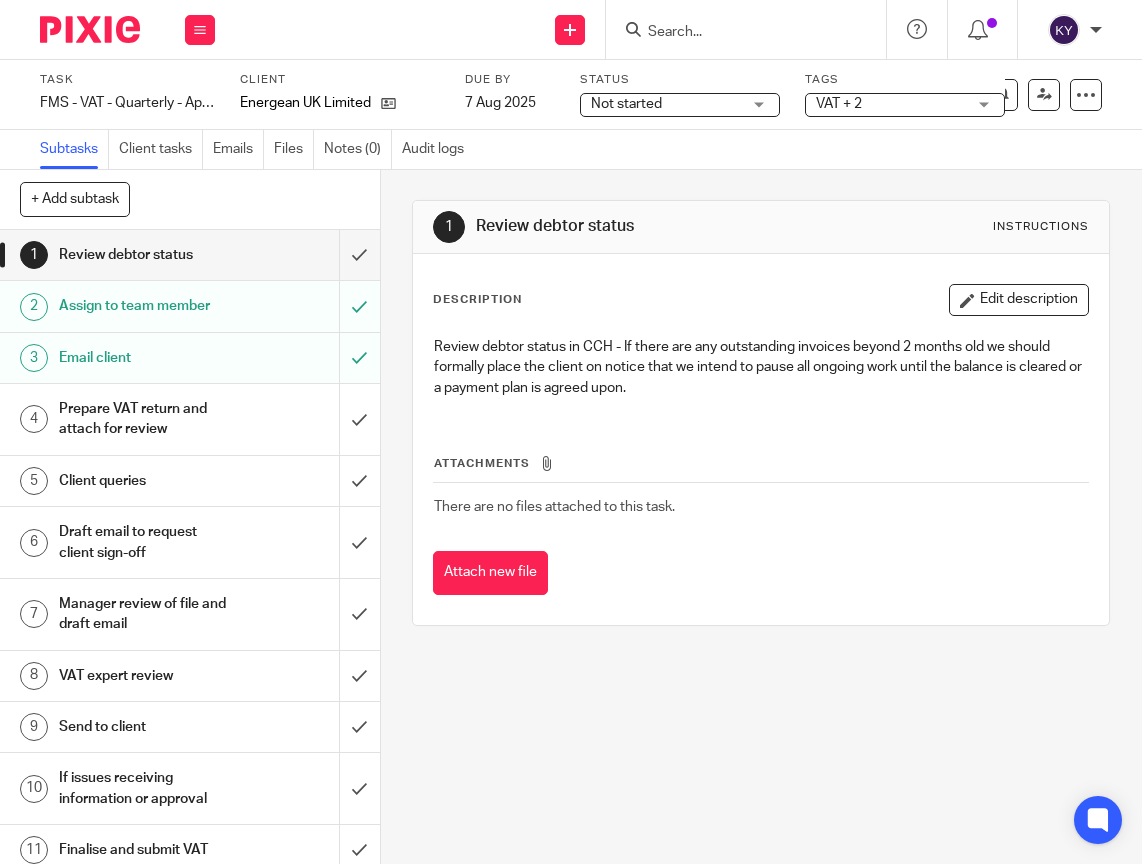 click on "Prepare VAT return and attach for review" at bounding box center (145, 419) 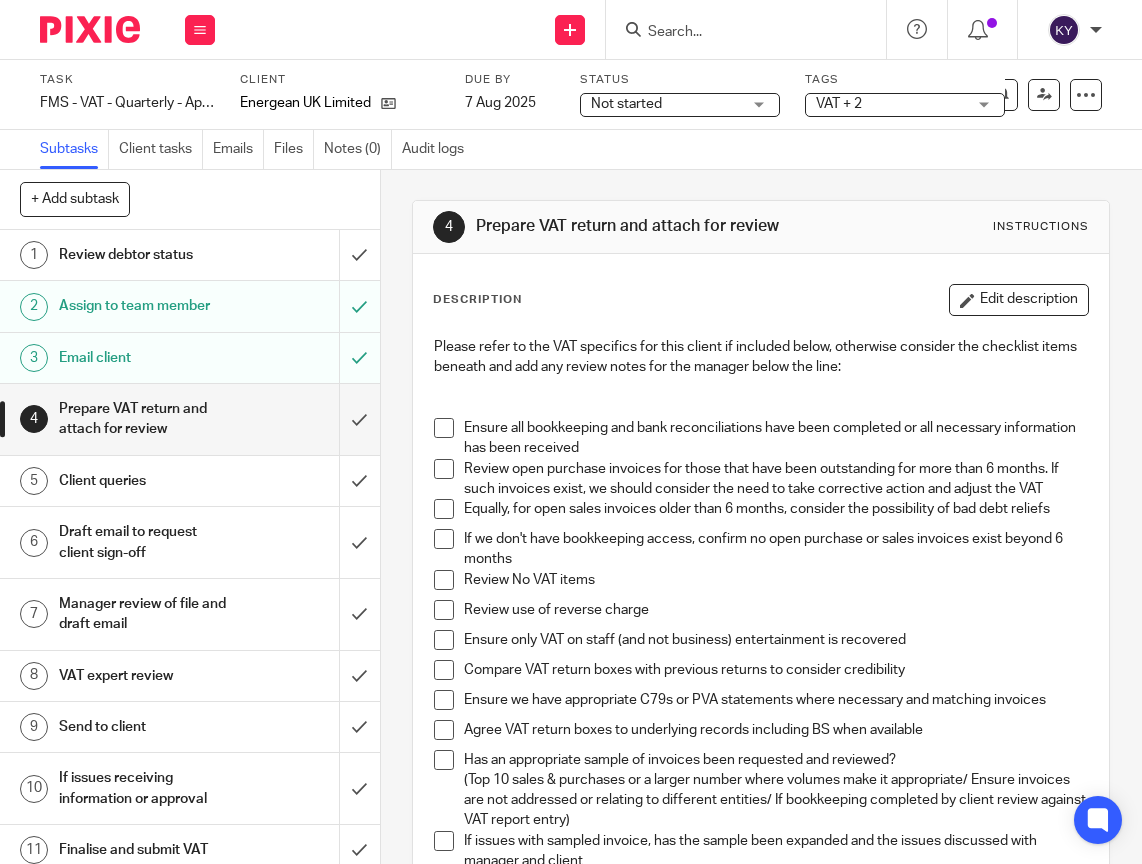 scroll, scrollTop: 0, scrollLeft: 0, axis: both 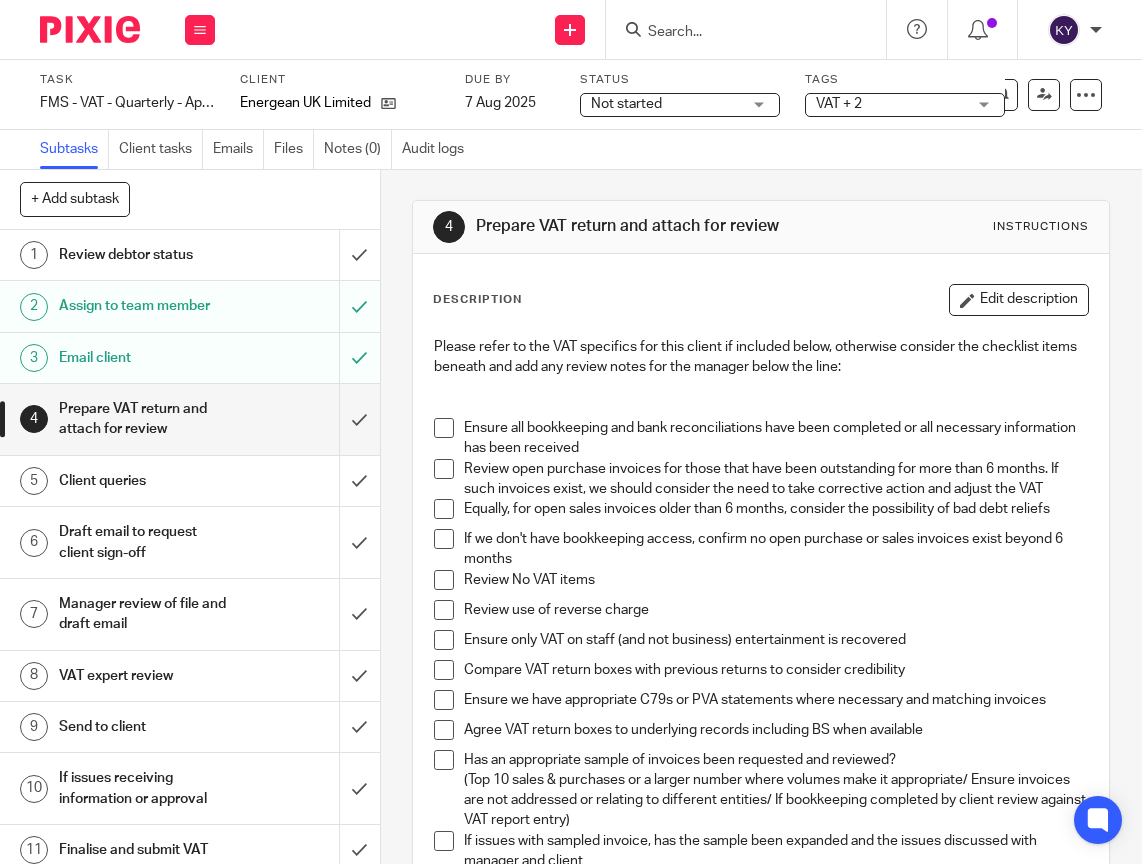 click at bounding box center [444, 428] 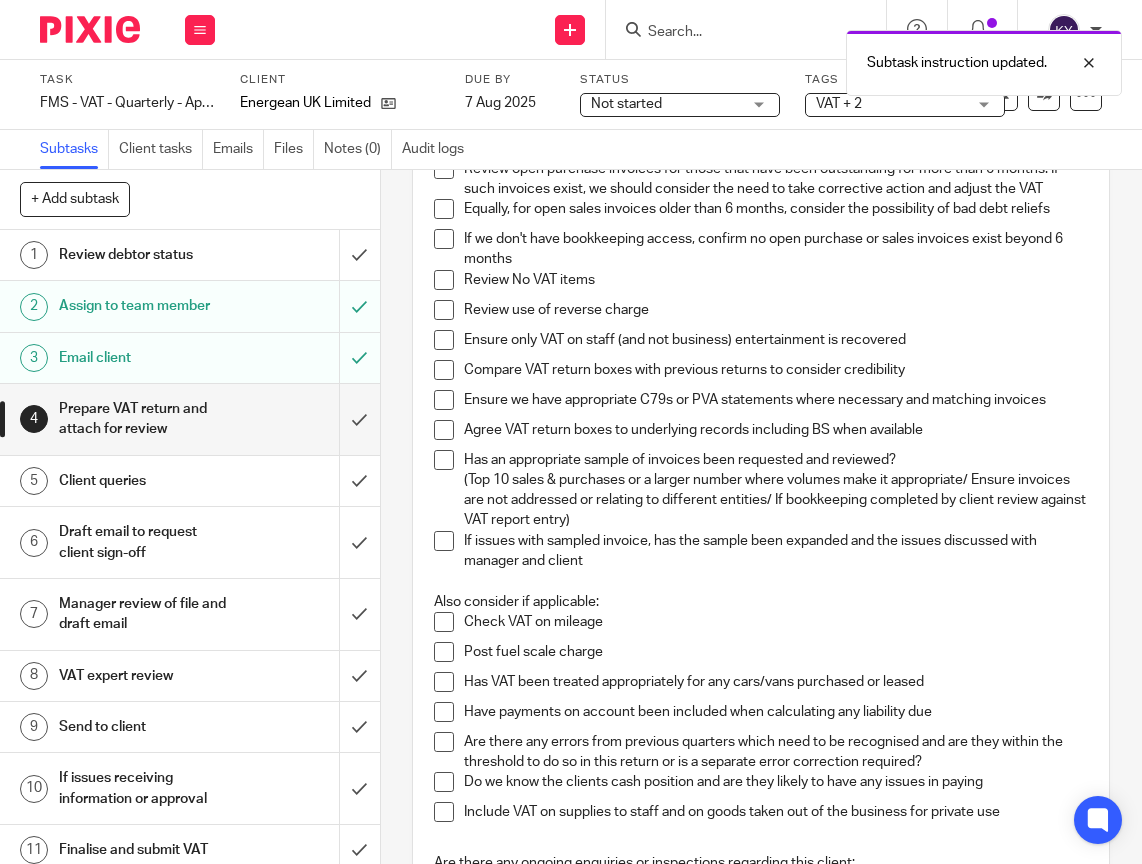 scroll, scrollTop: 200, scrollLeft: 0, axis: vertical 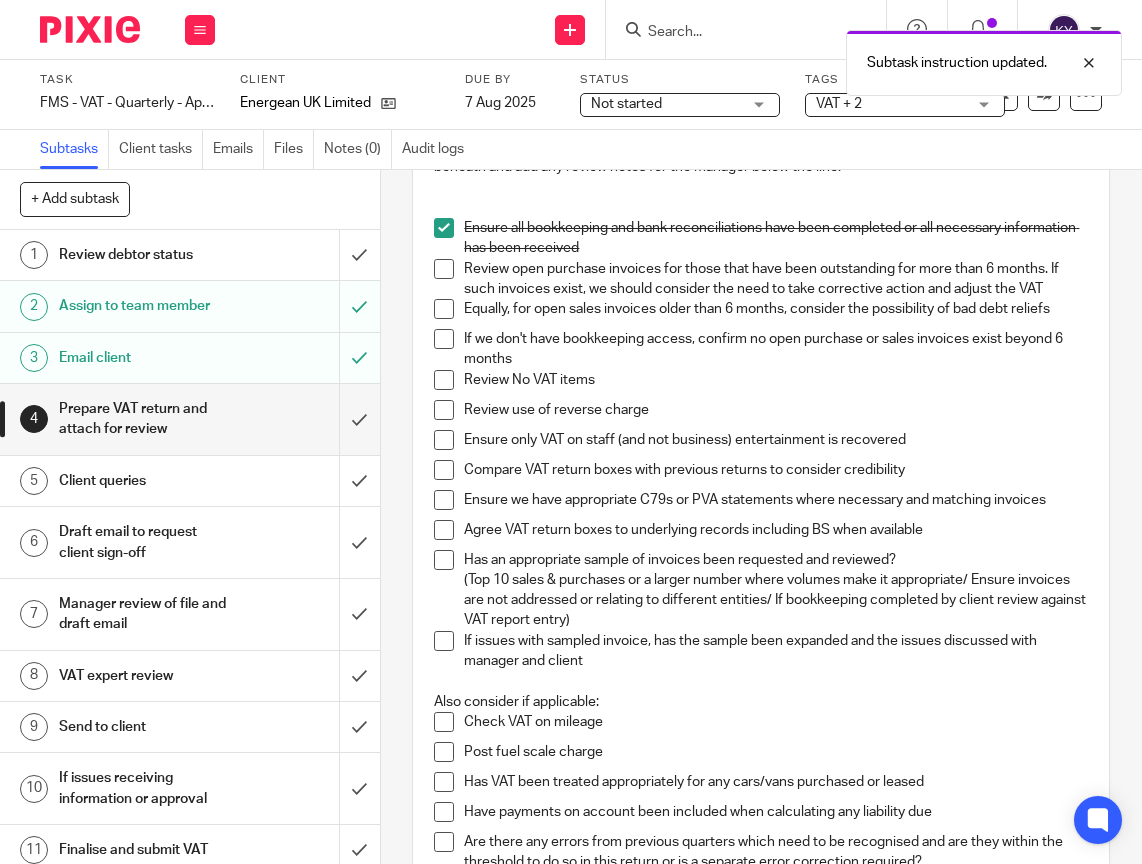 click at bounding box center [444, 269] 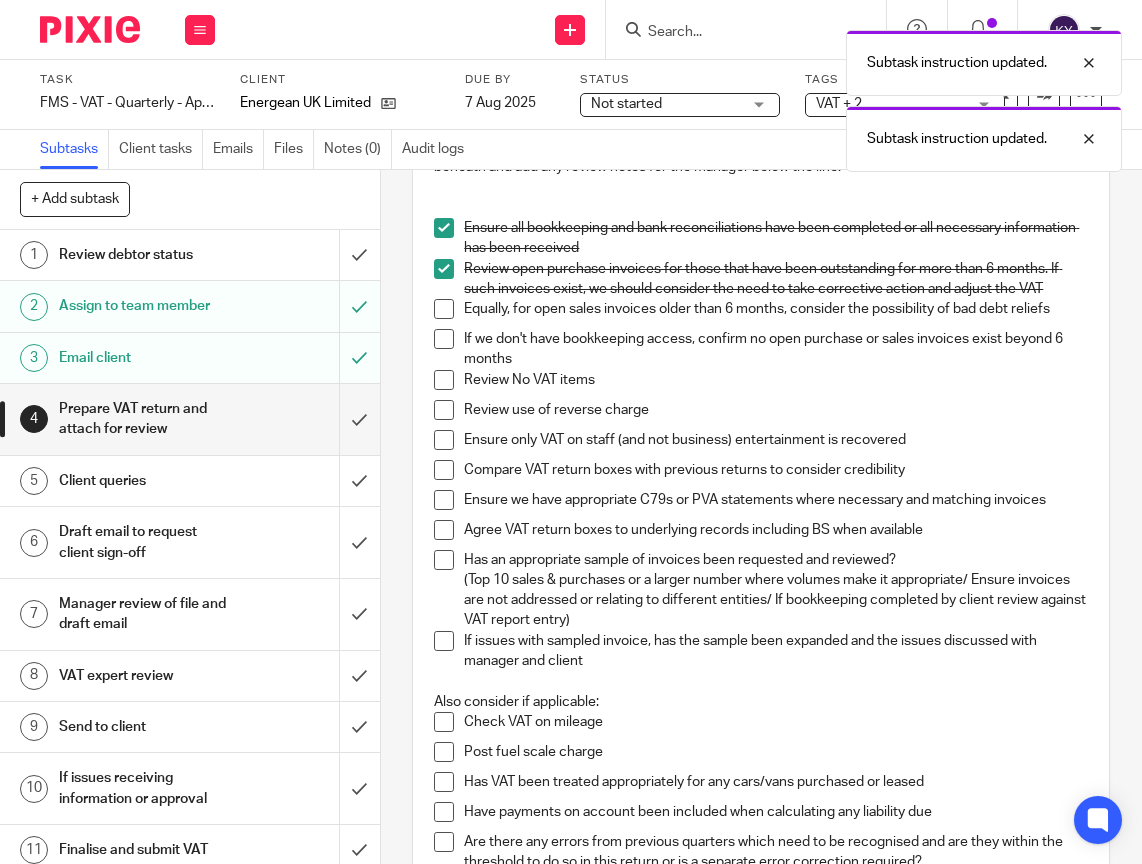 click at bounding box center (444, 309) 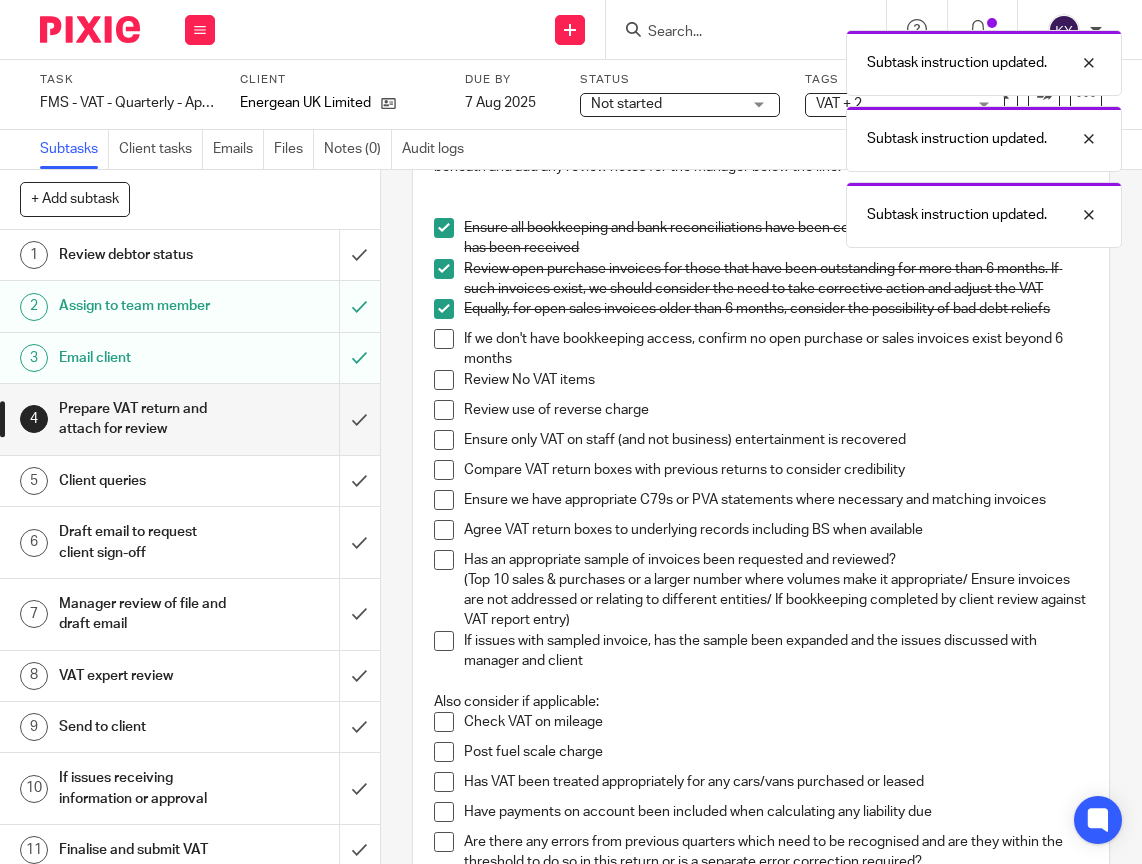 click at bounding box center (444, 339) 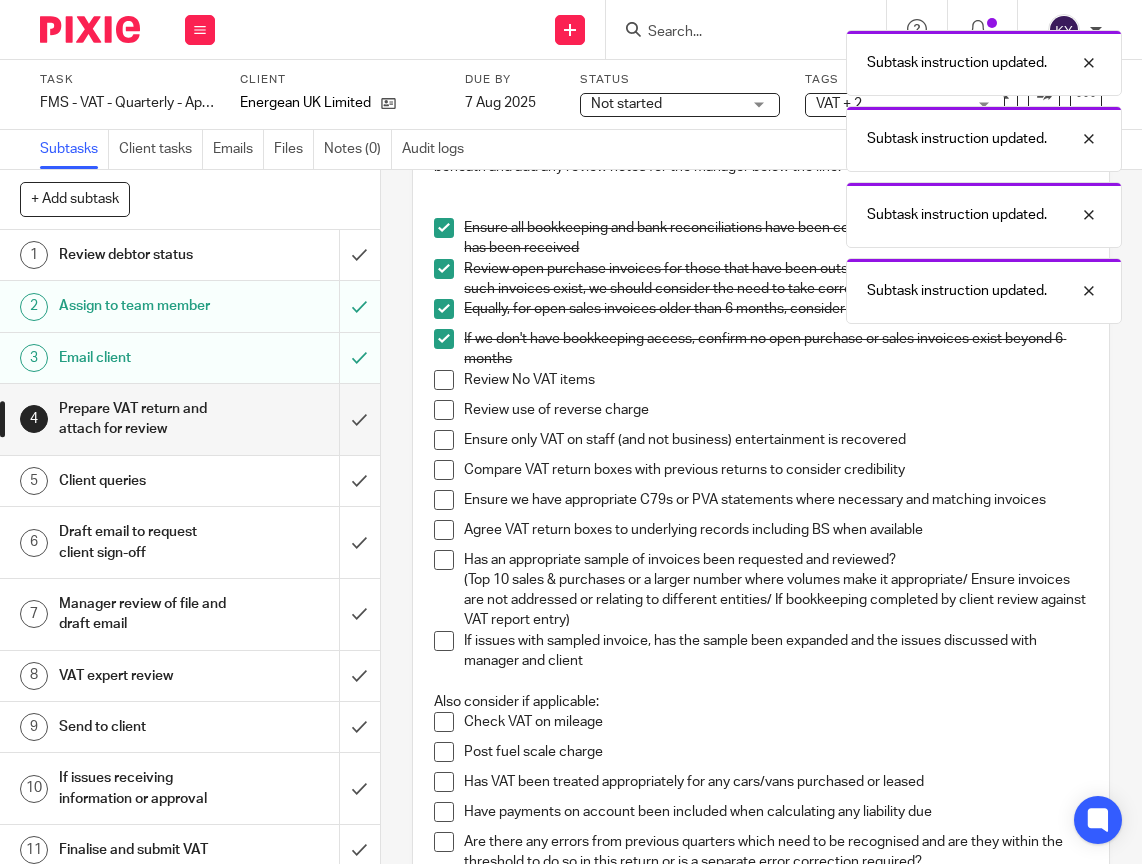 click at bounding box center [444, 380] 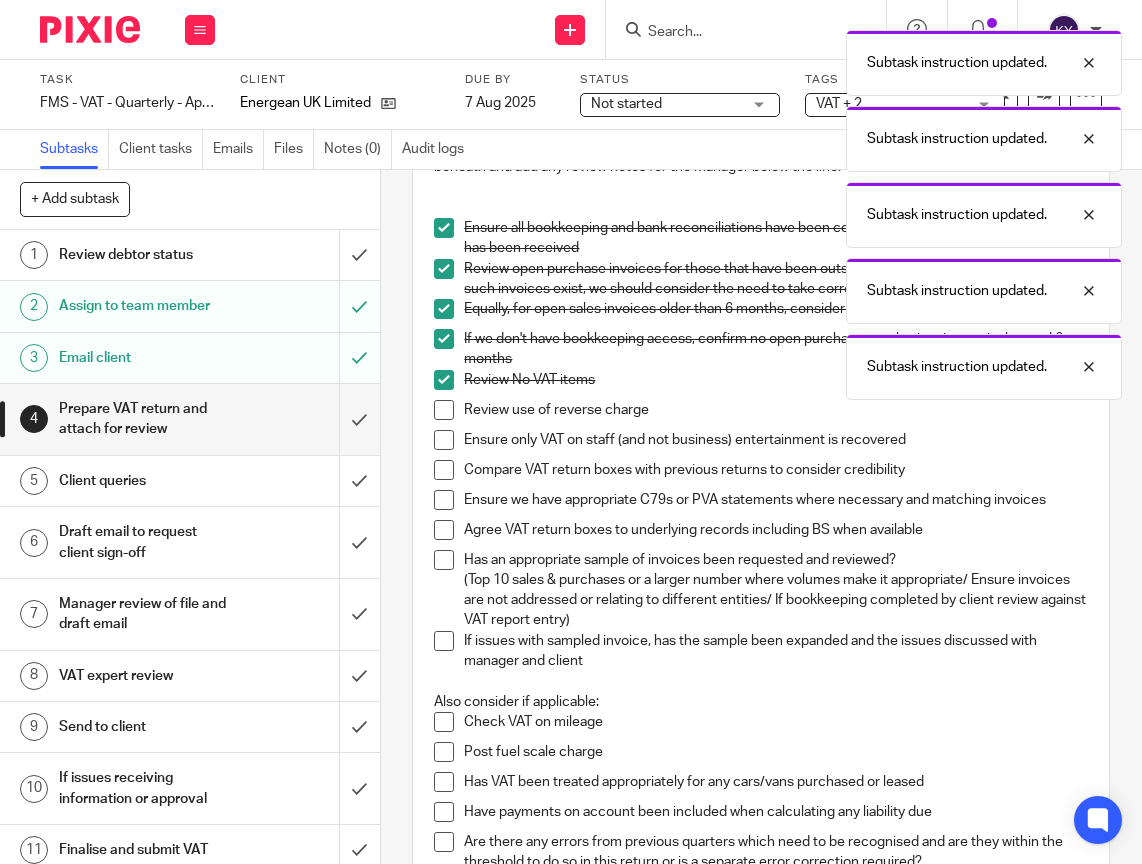click at bounding box center (444, 410) 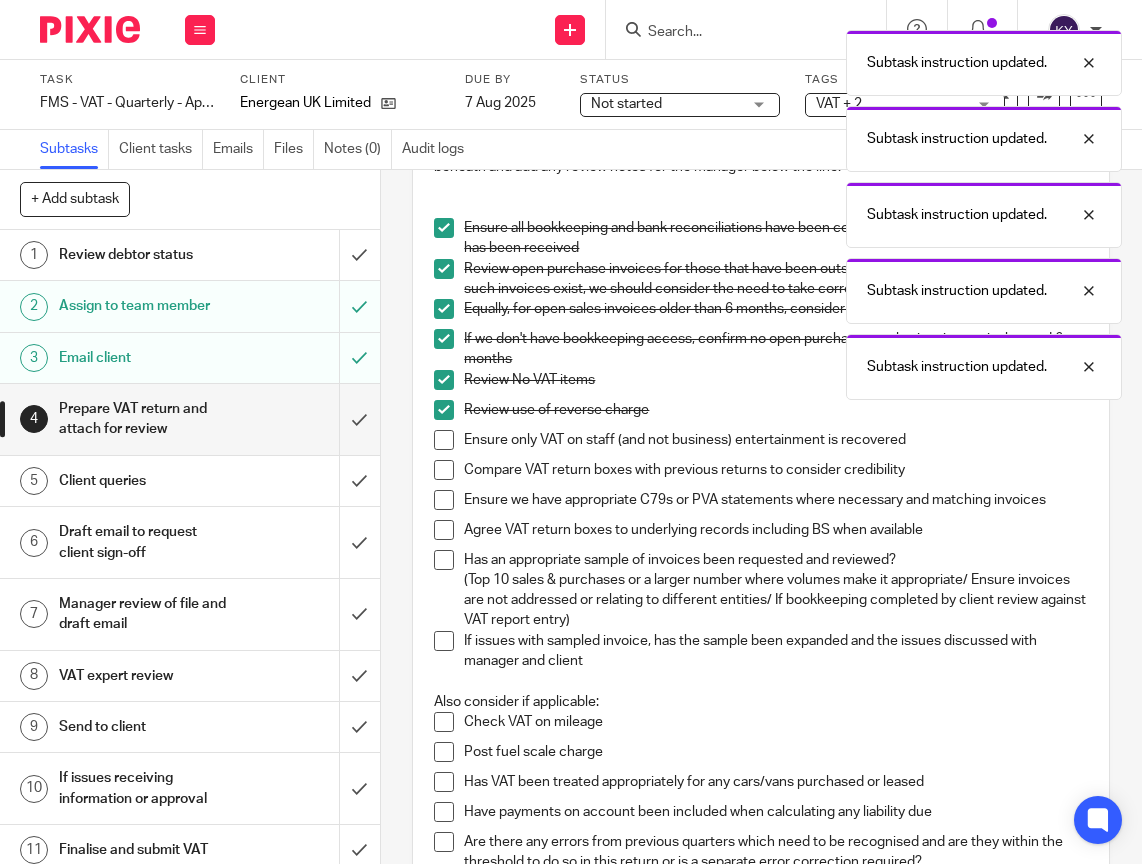 click at bounding box center (444, 440) 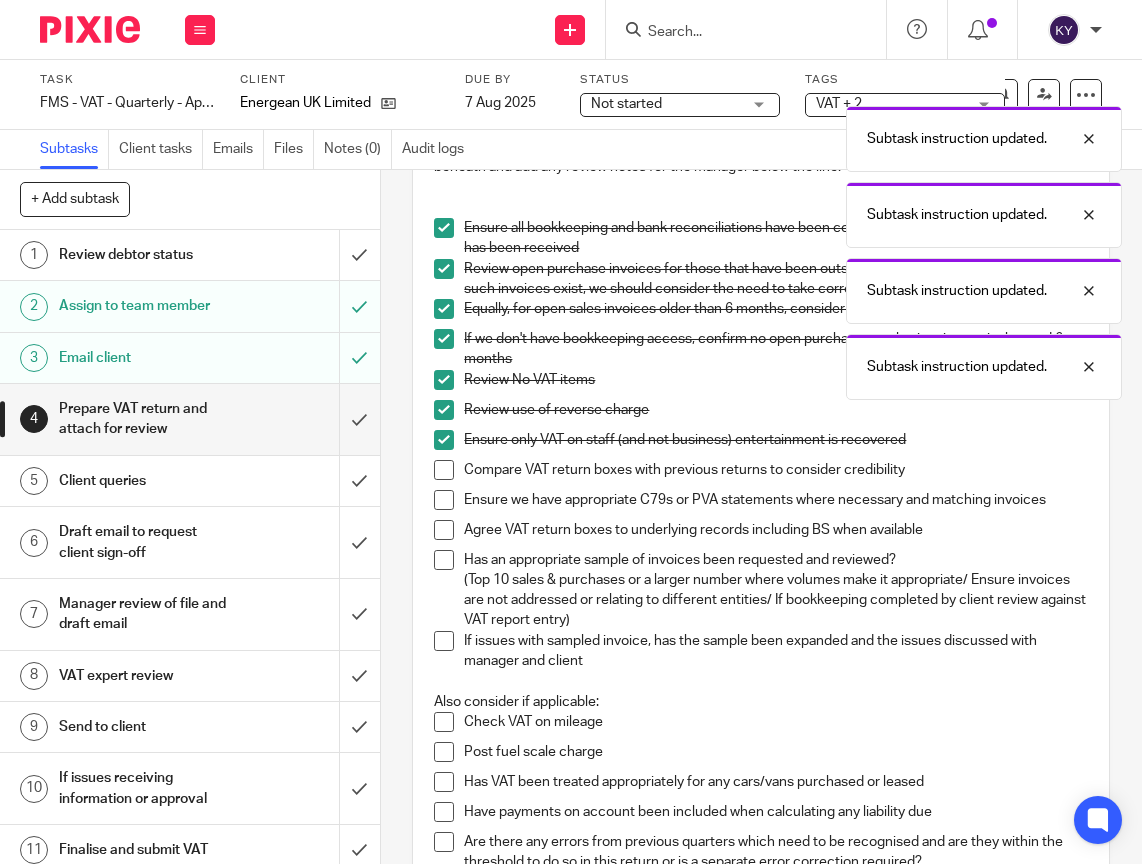click at bounding box center (444, 470) 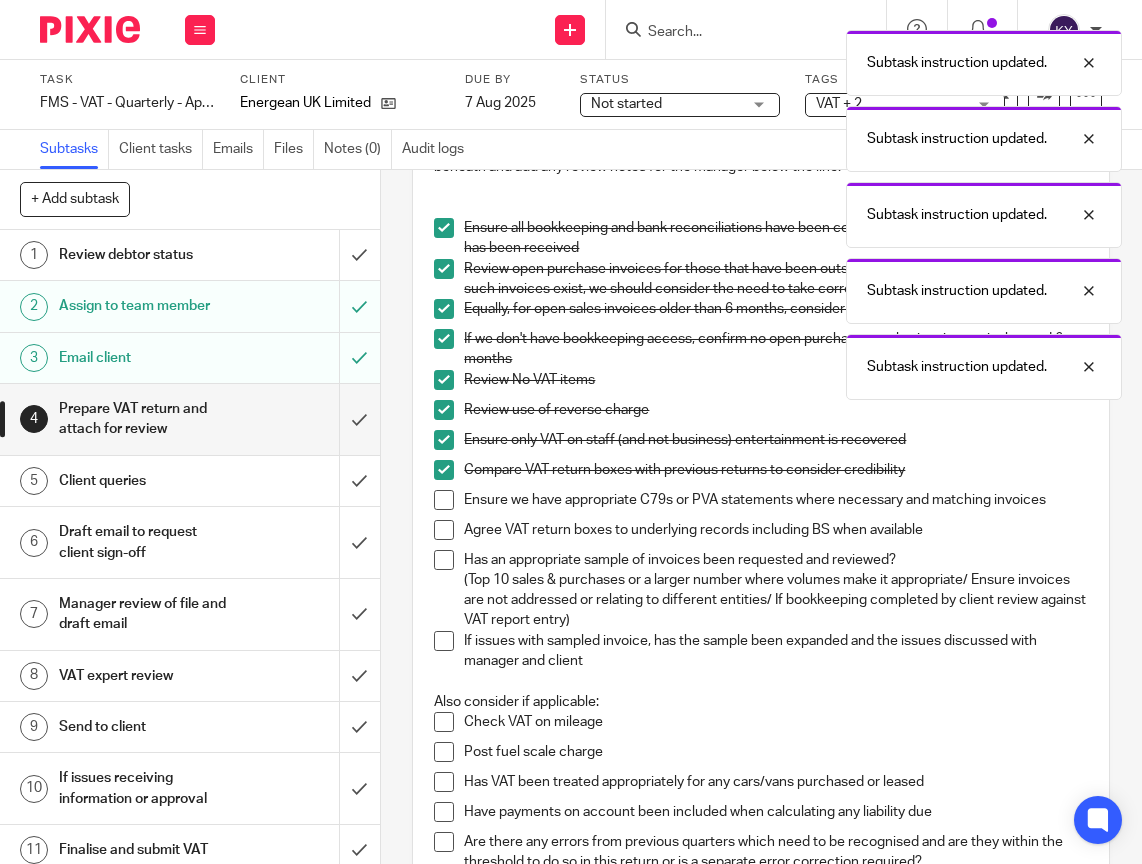 click at bounding box center [444, 500] 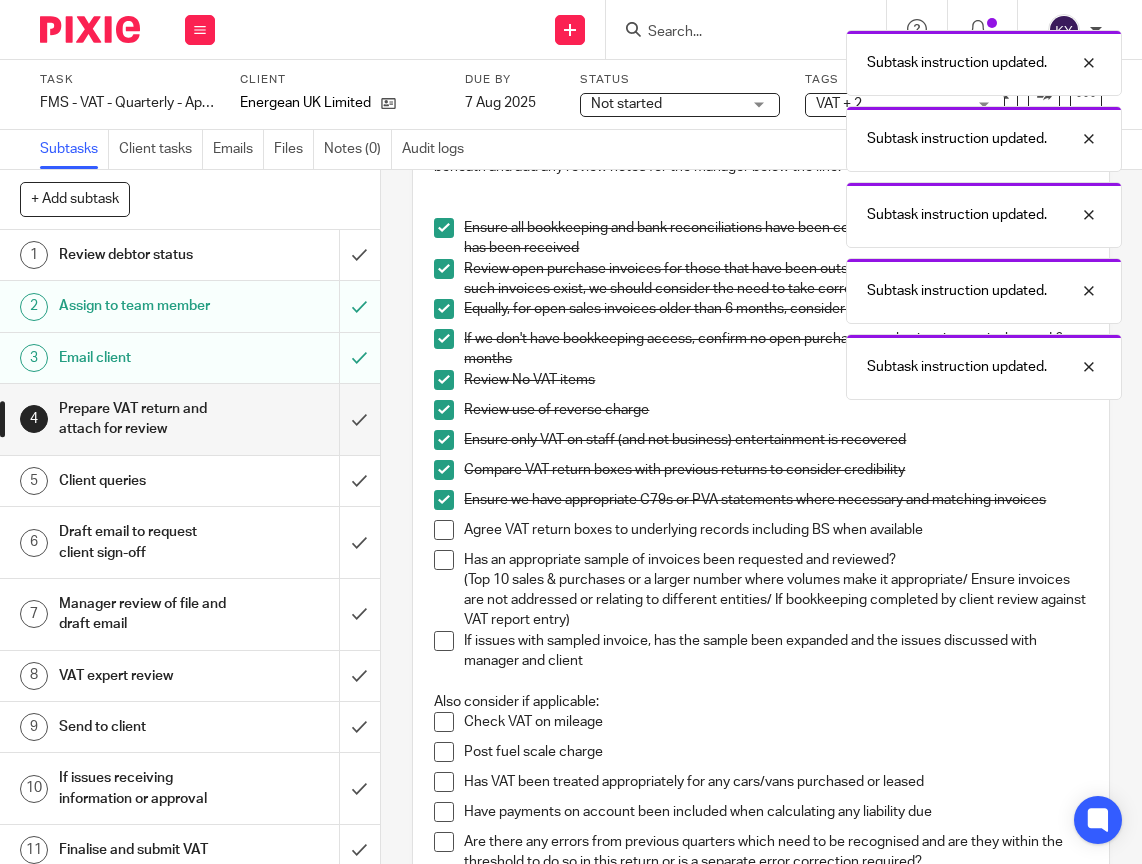 click at bounding box center [444, 530] 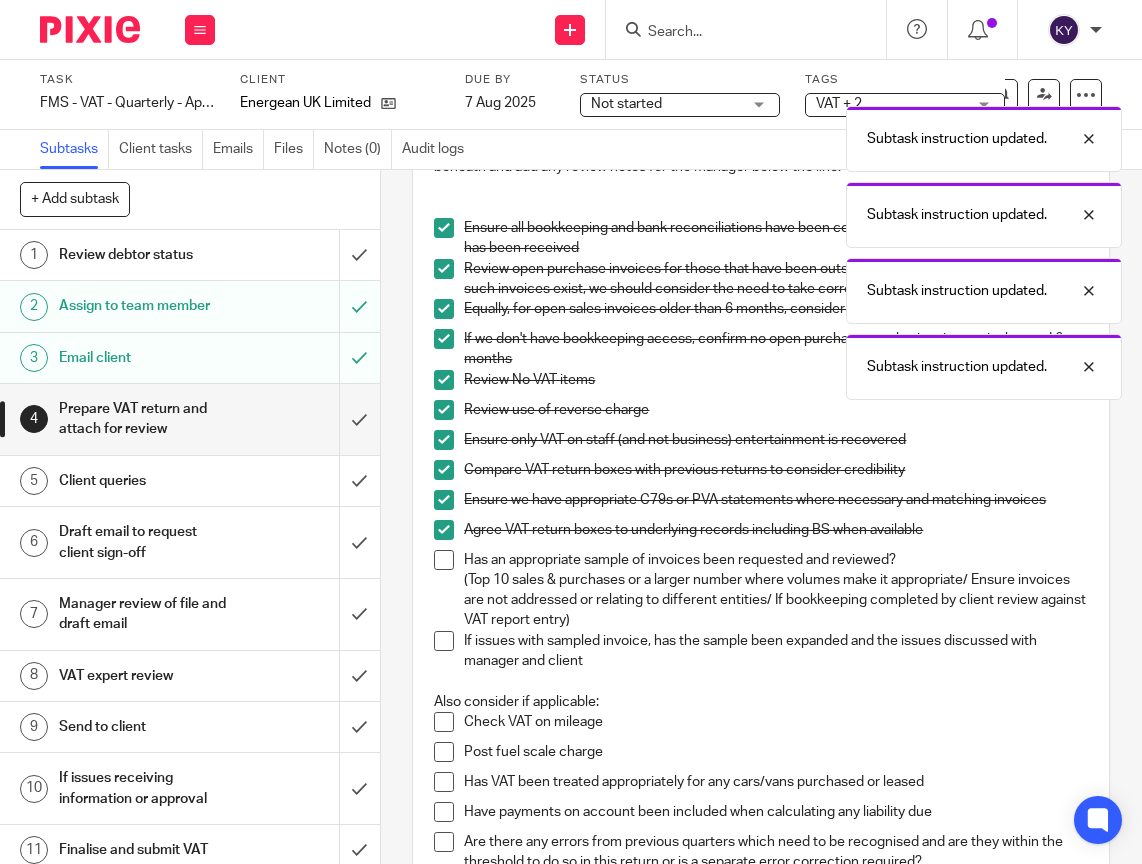 click at bounding box center [444, 560] 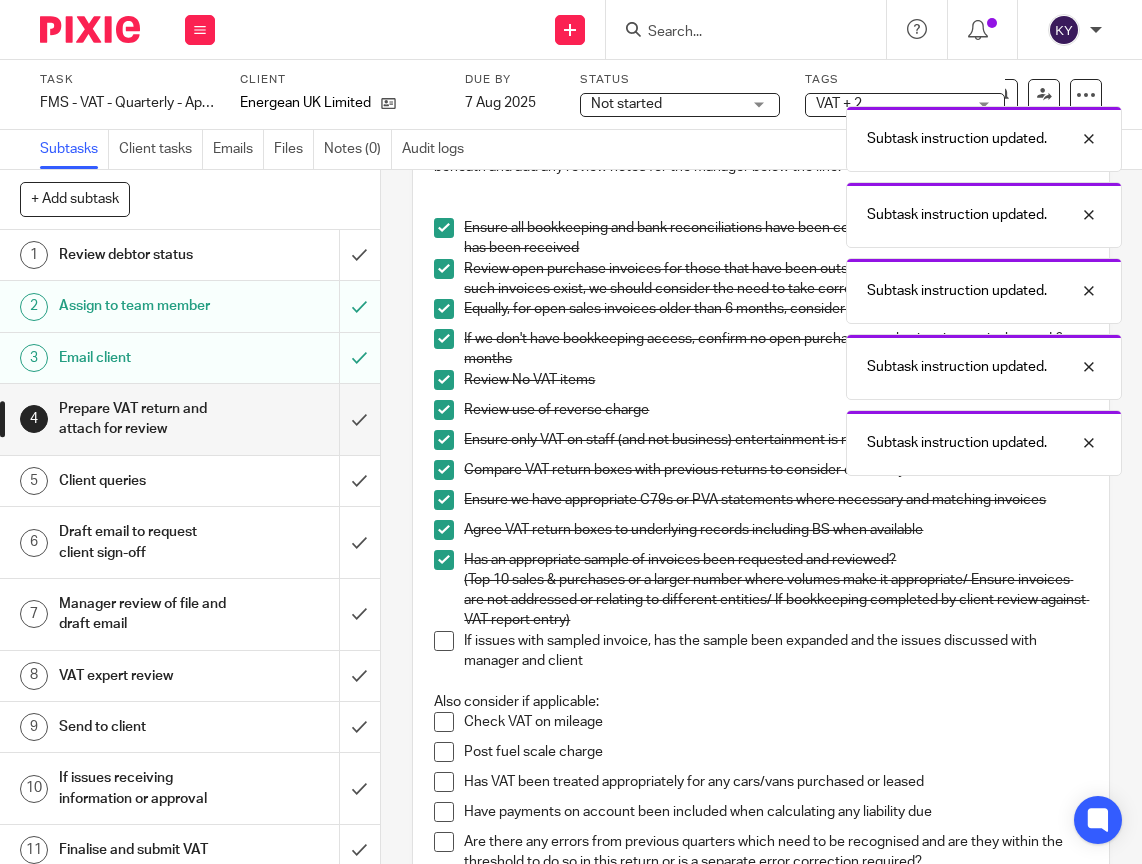 click at bounding box center [444, 641] 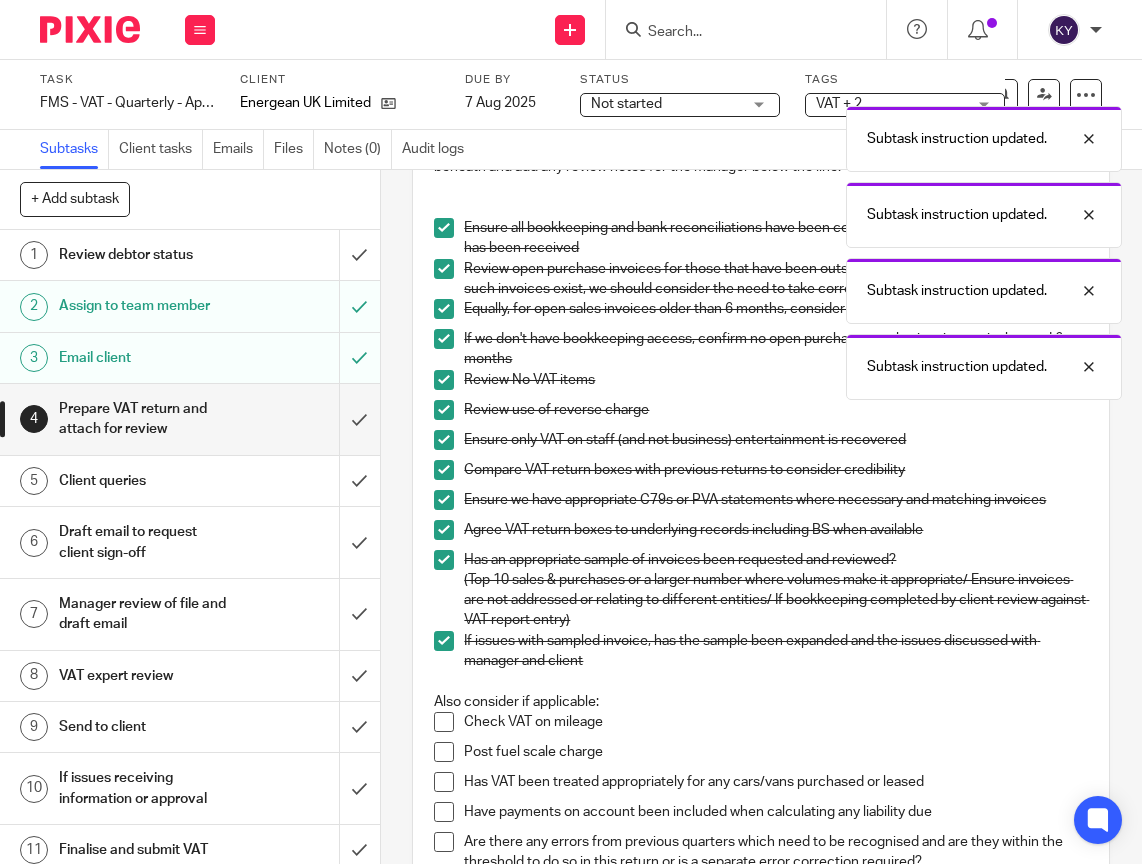 scroll, scrollTop: 400, scrollLeft: 0, axis: vertical 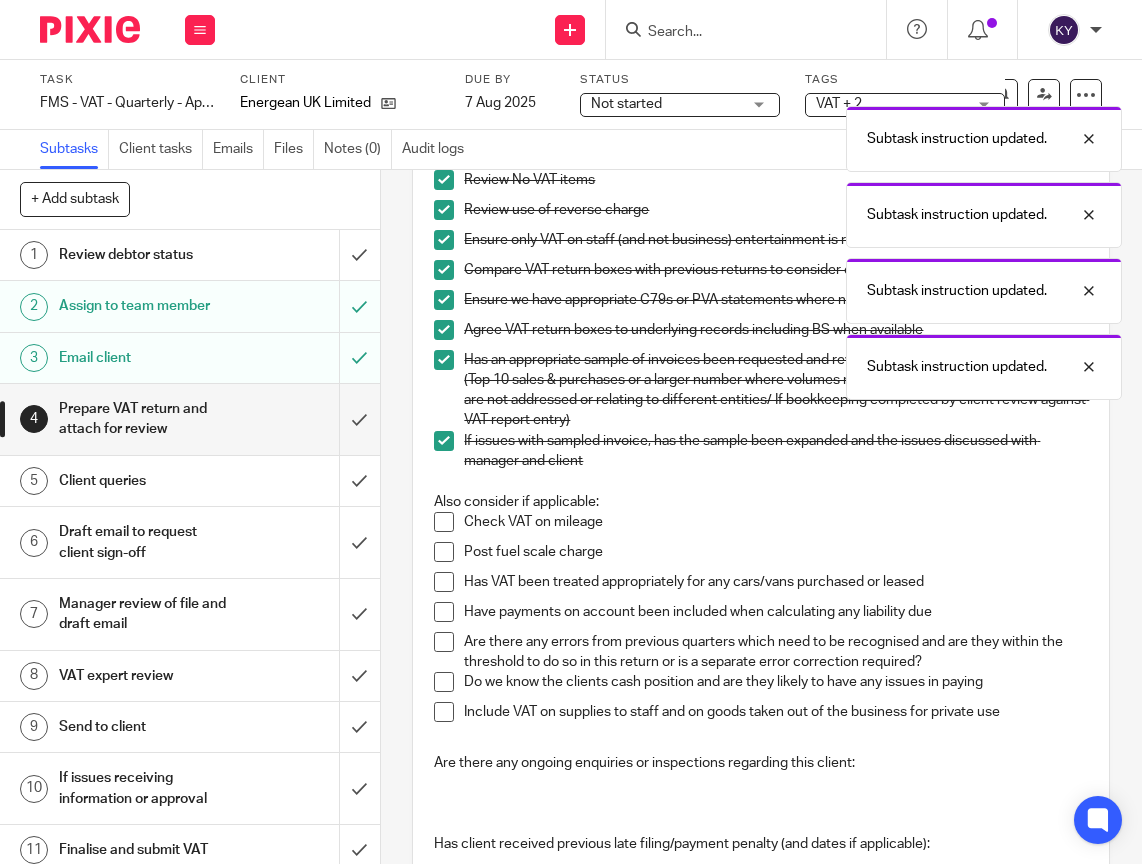 click at bounding box center [444, 522] 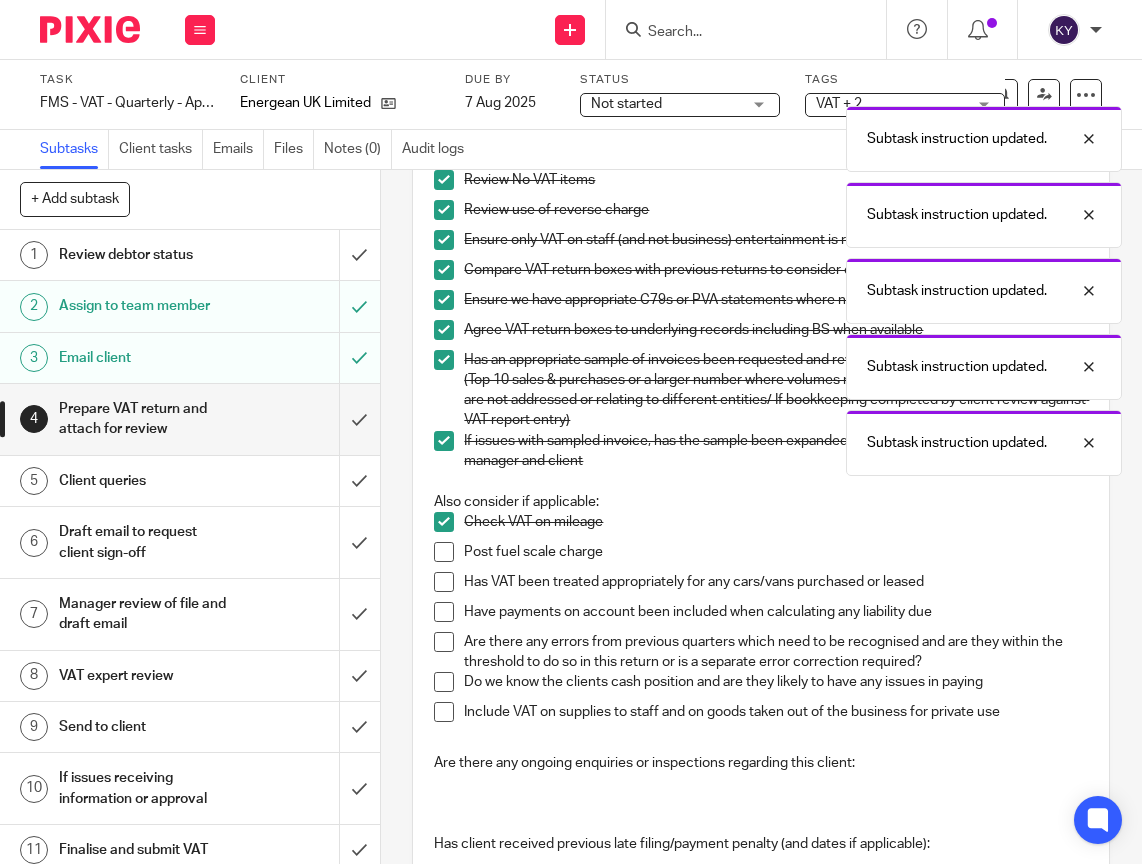 click at bounding box center (444, 552) 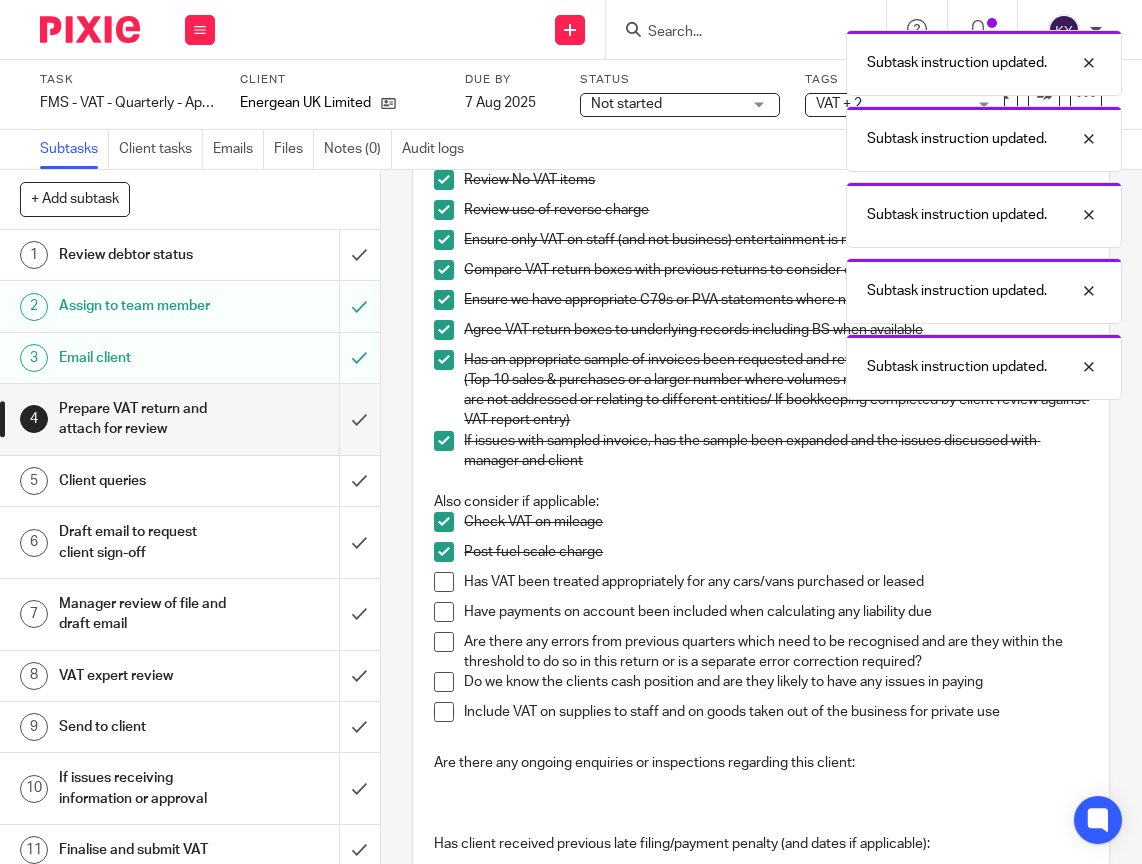 click at bounding box center [444, 582] 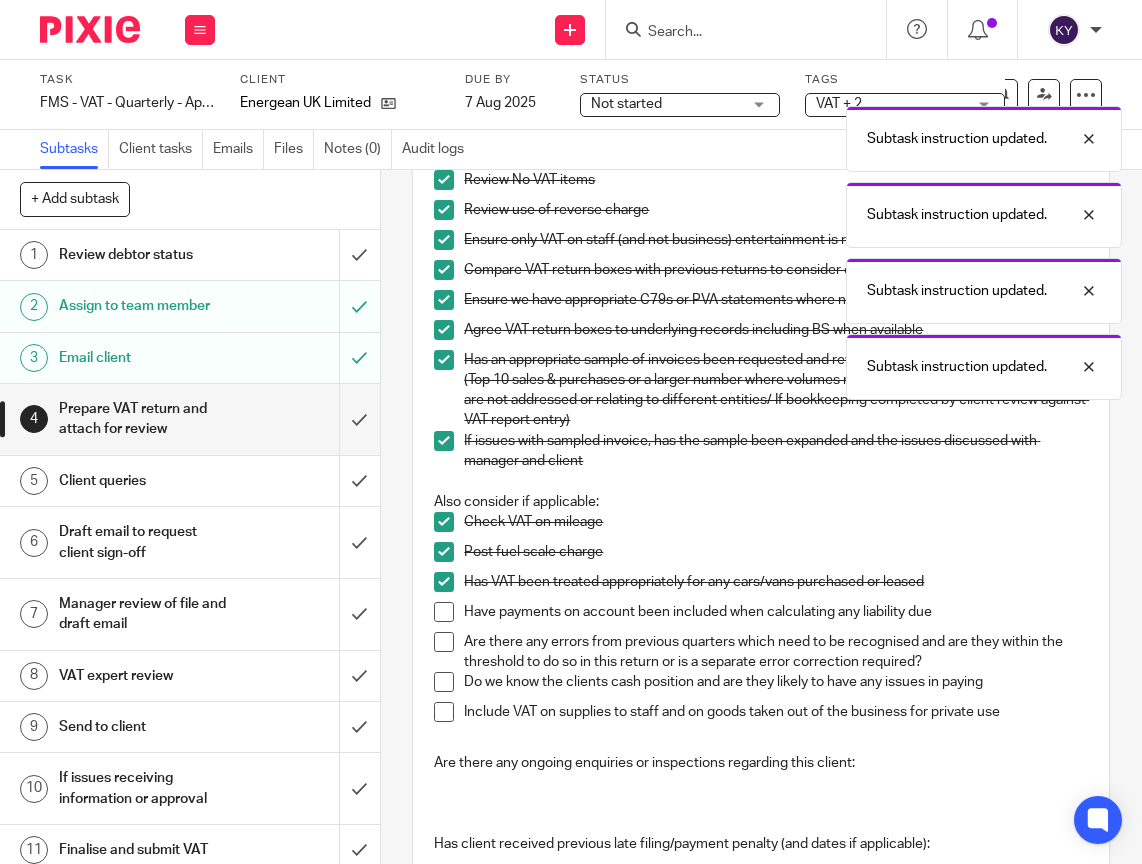click at bounding box center [444, 612] 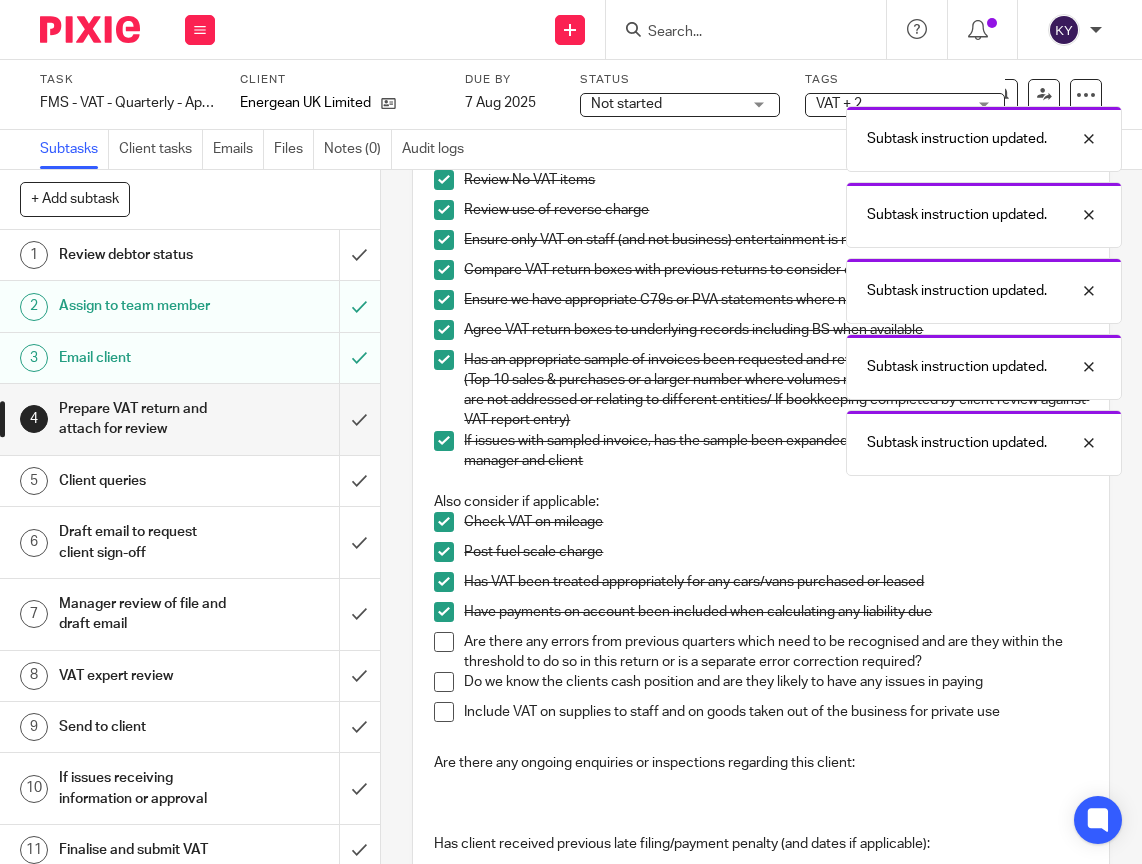 click at bounding box center (444, 642) 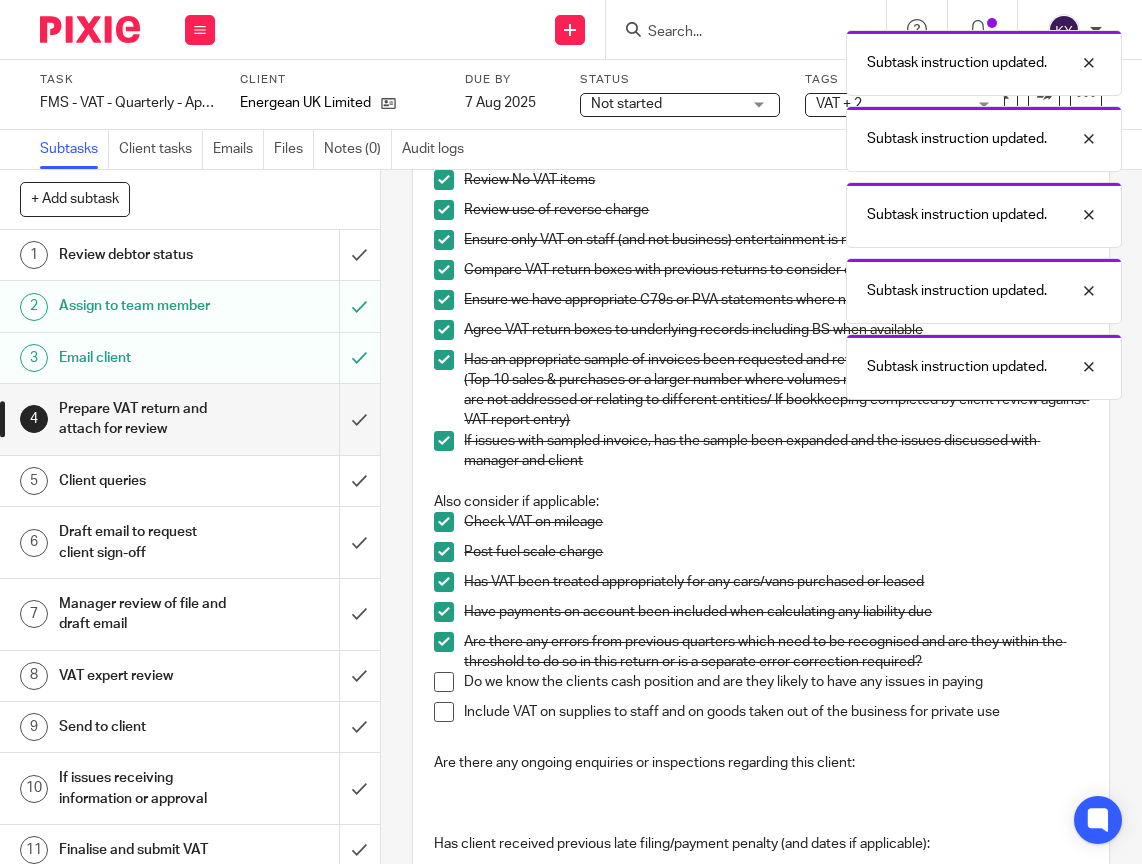 click at bounding box center [444, 682] 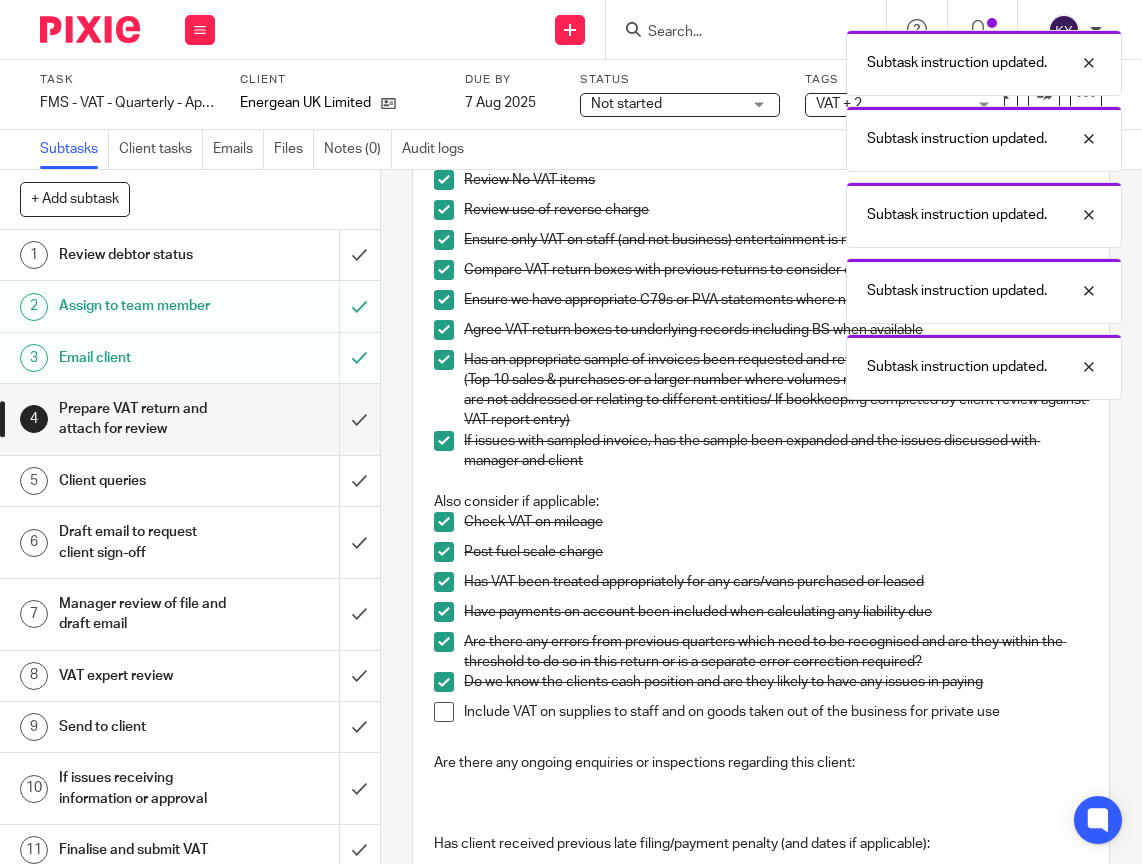 click at bounding box center [444, 712] 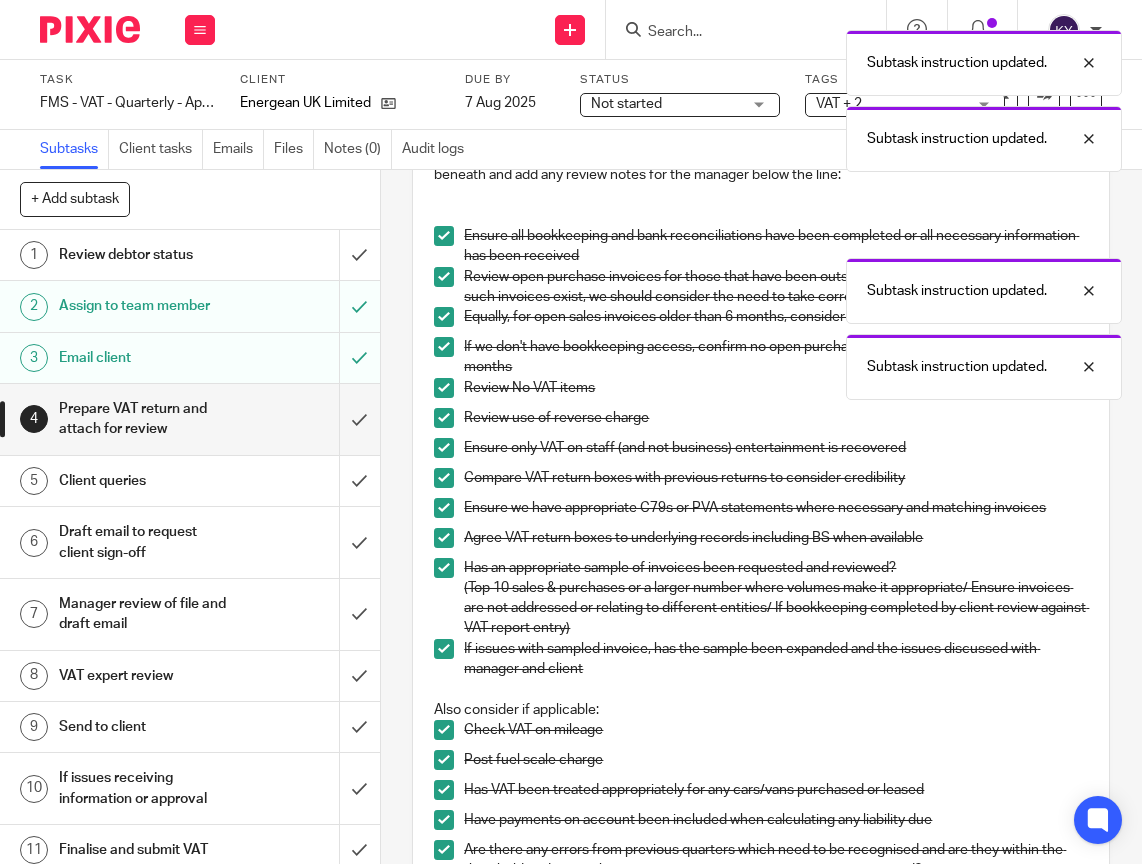 scroll, scrollTop: 0, scrollLeft: 0, axis: both 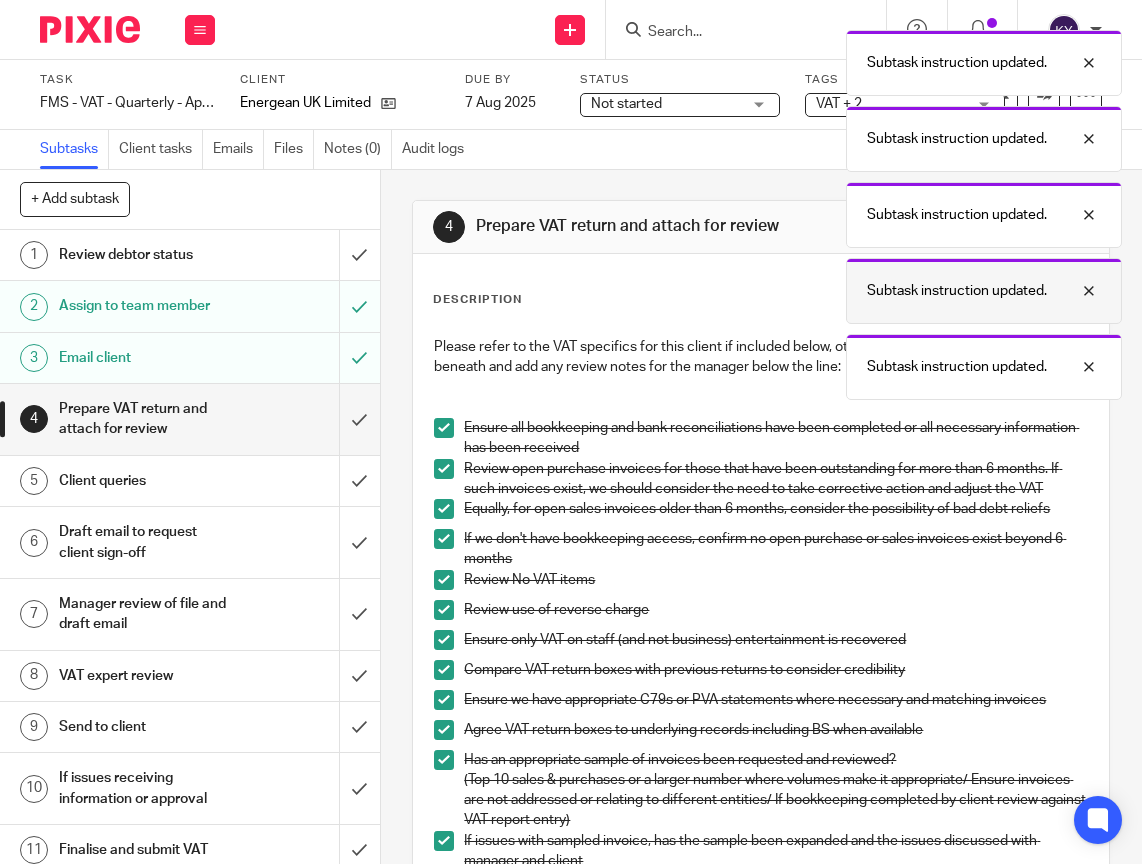 click on "Subtask instruction updated." at bounding box center [984, 291] 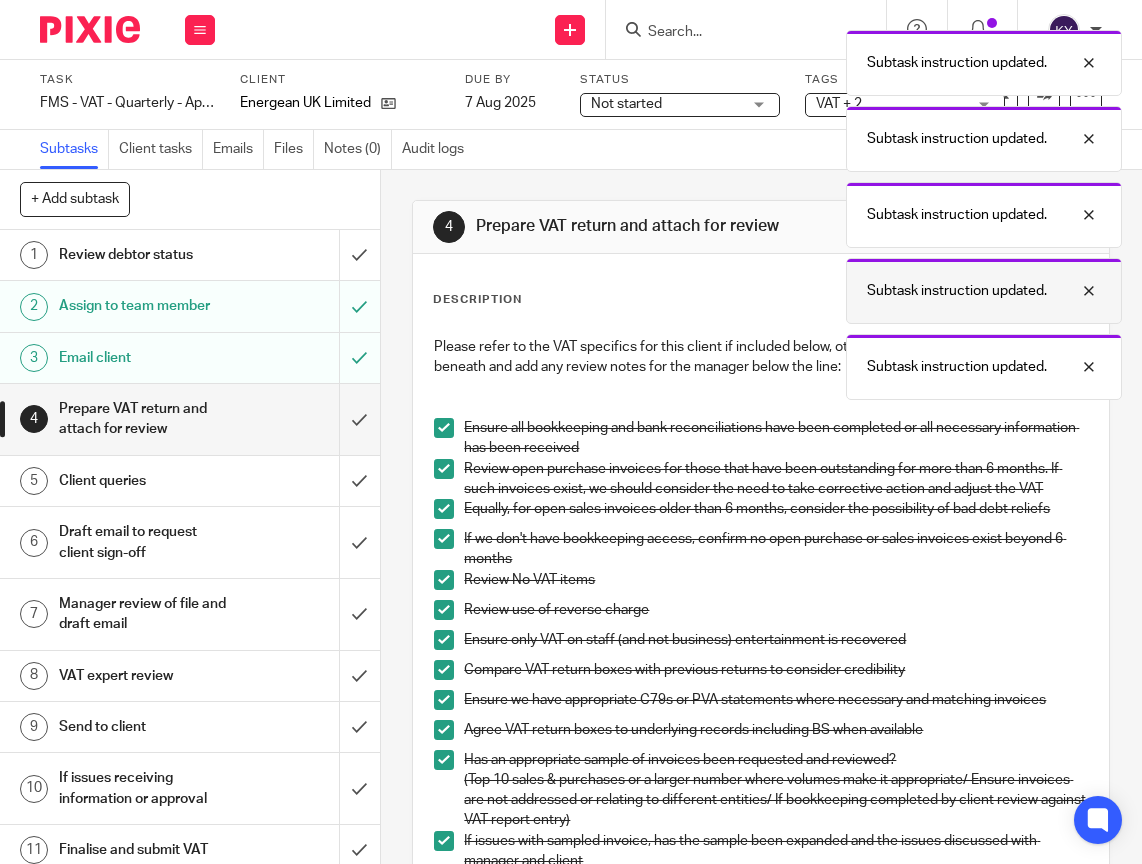 click on "Subtask instruction updated." at bounding box center (957, 367) 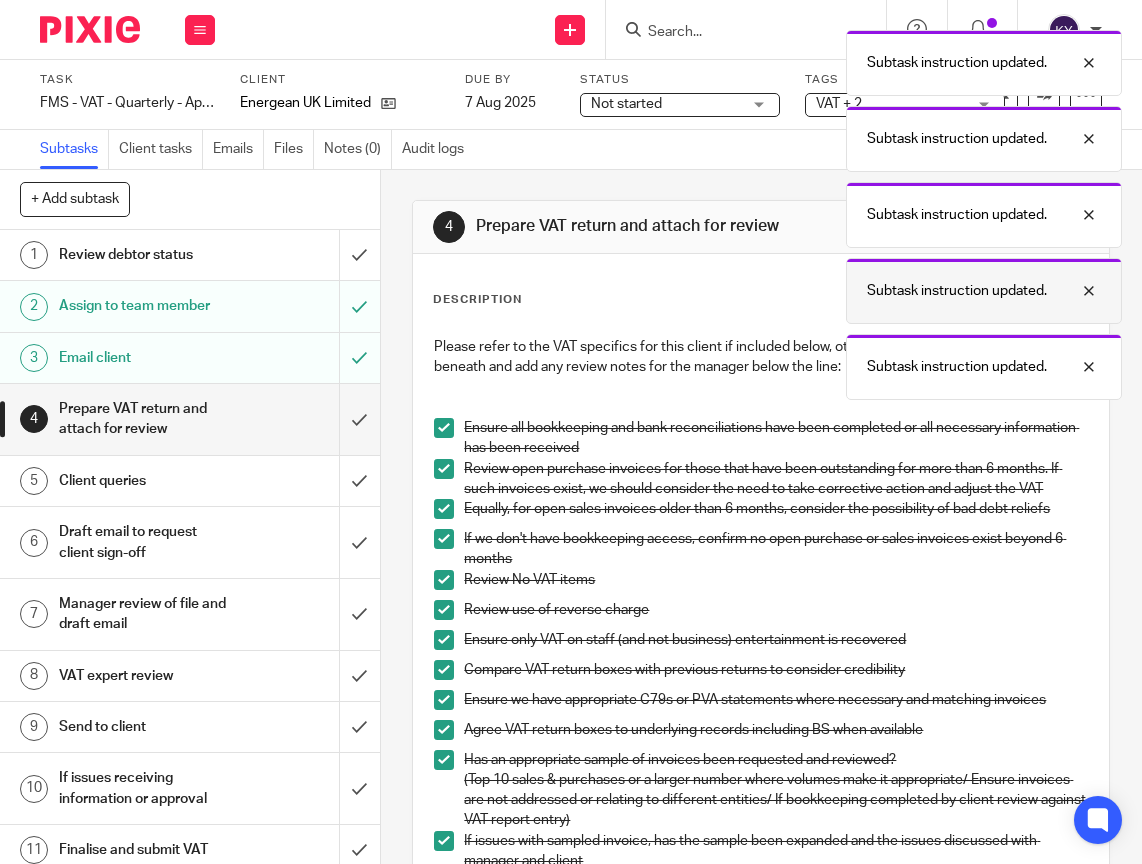 click at bounding box center (1074, 291) 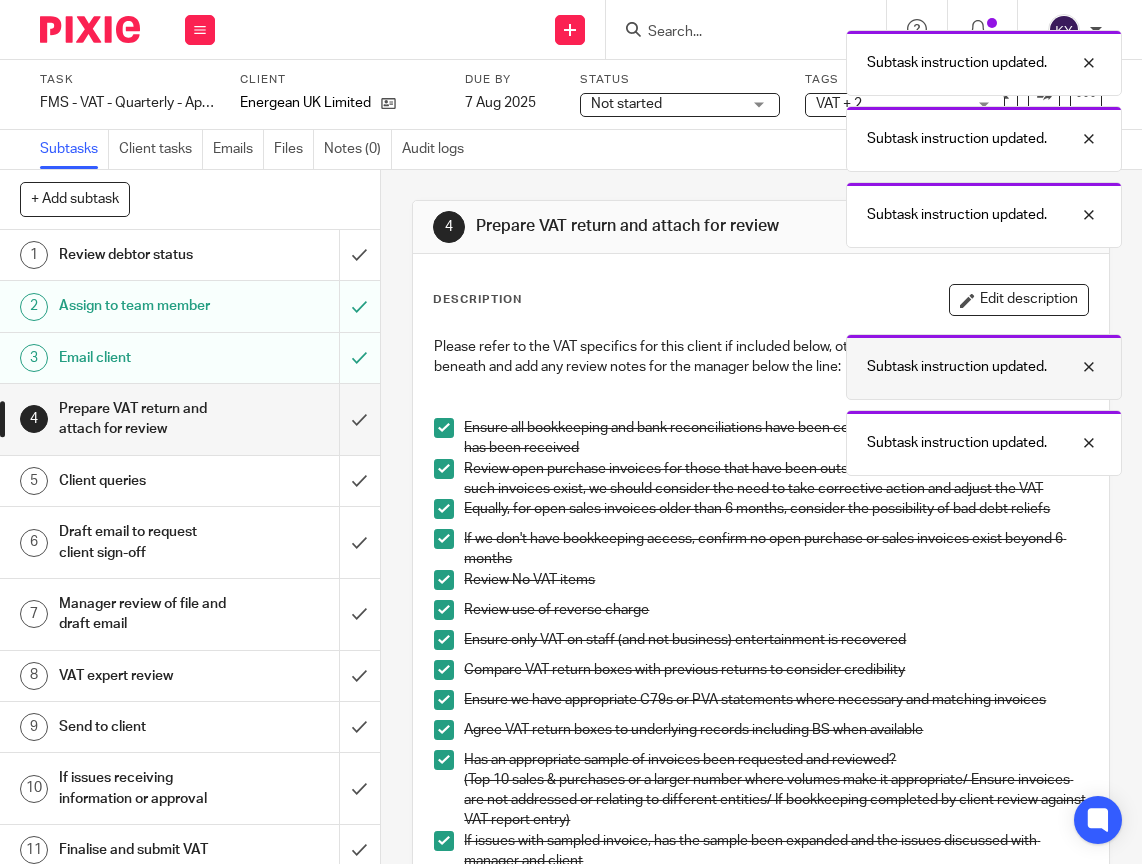 click on "Subtask instruction updated." at bounding box center (984, 367) 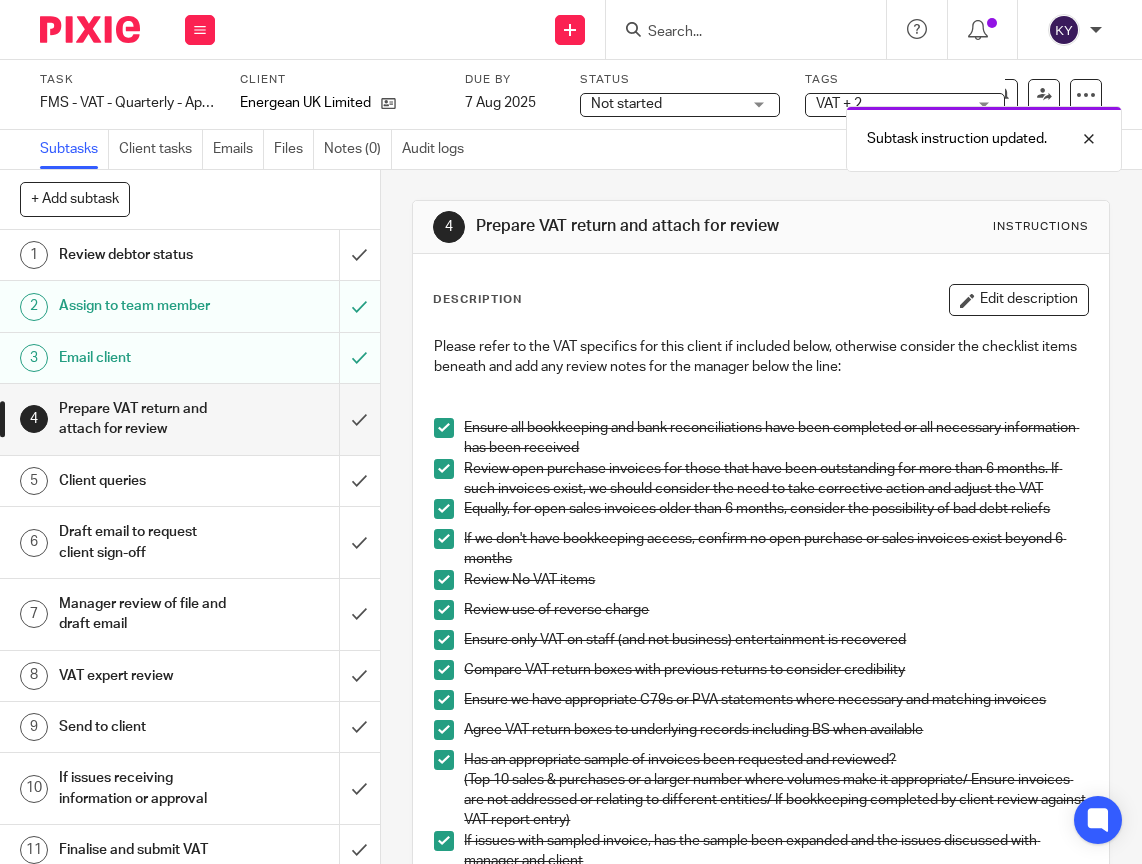 drag, startPoint x: 1038, startPoint y: 304, endPoint x: 1037, endPoint y: 316, distance: 12.0415945 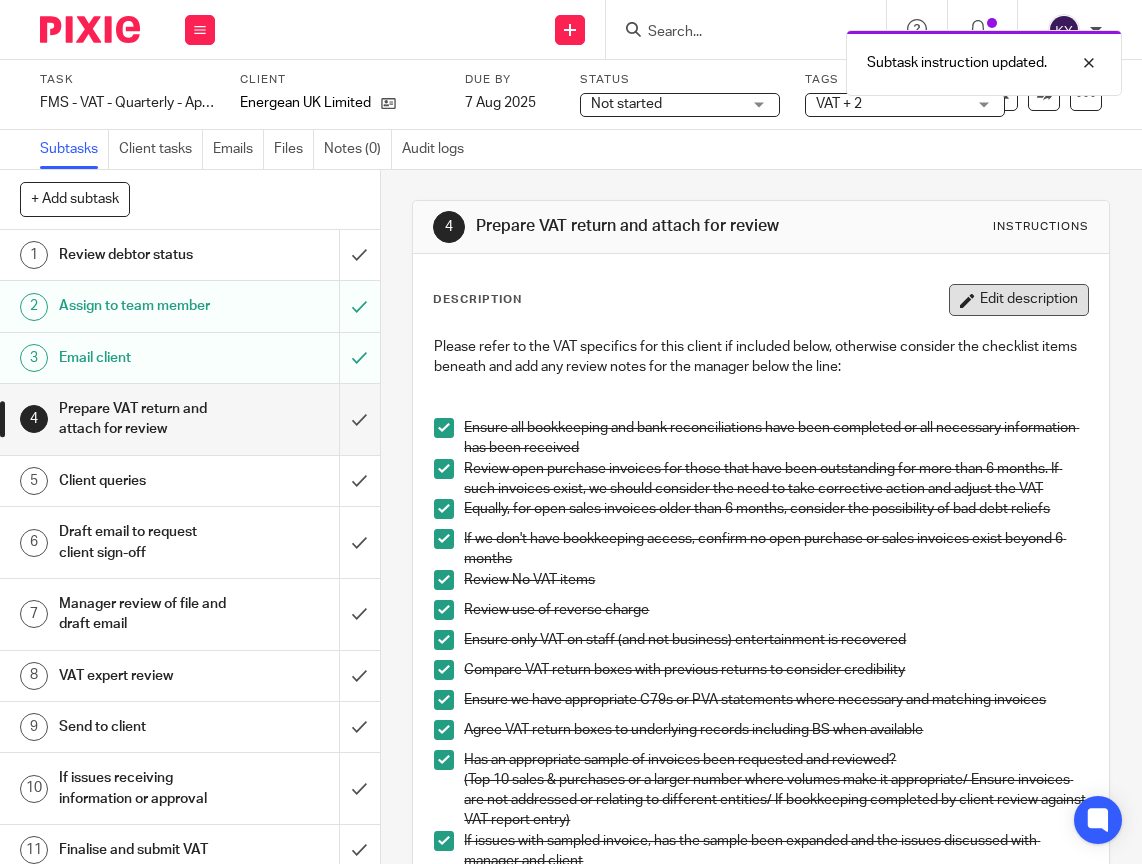 click on "Edit description" at bounding box center [1019, 300] 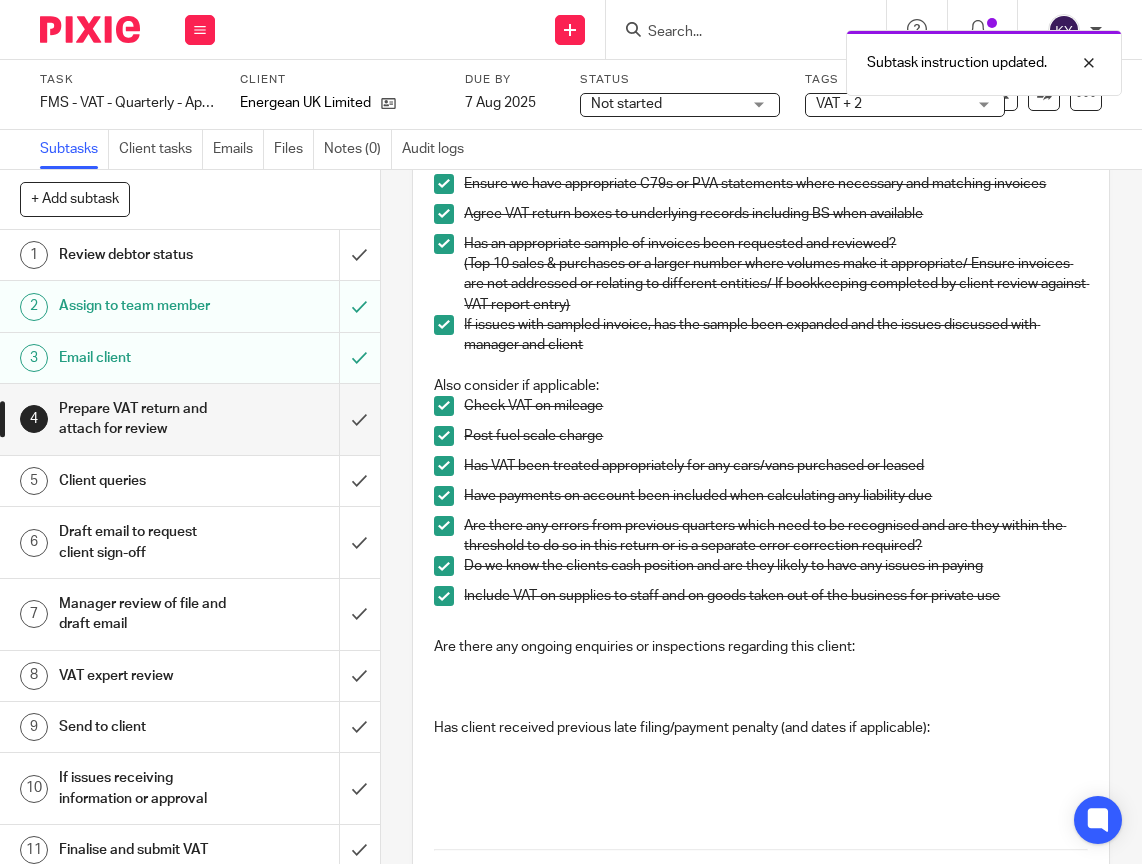 scroll, scrollTop: 731, scrollLeft: 0, axis: vertical 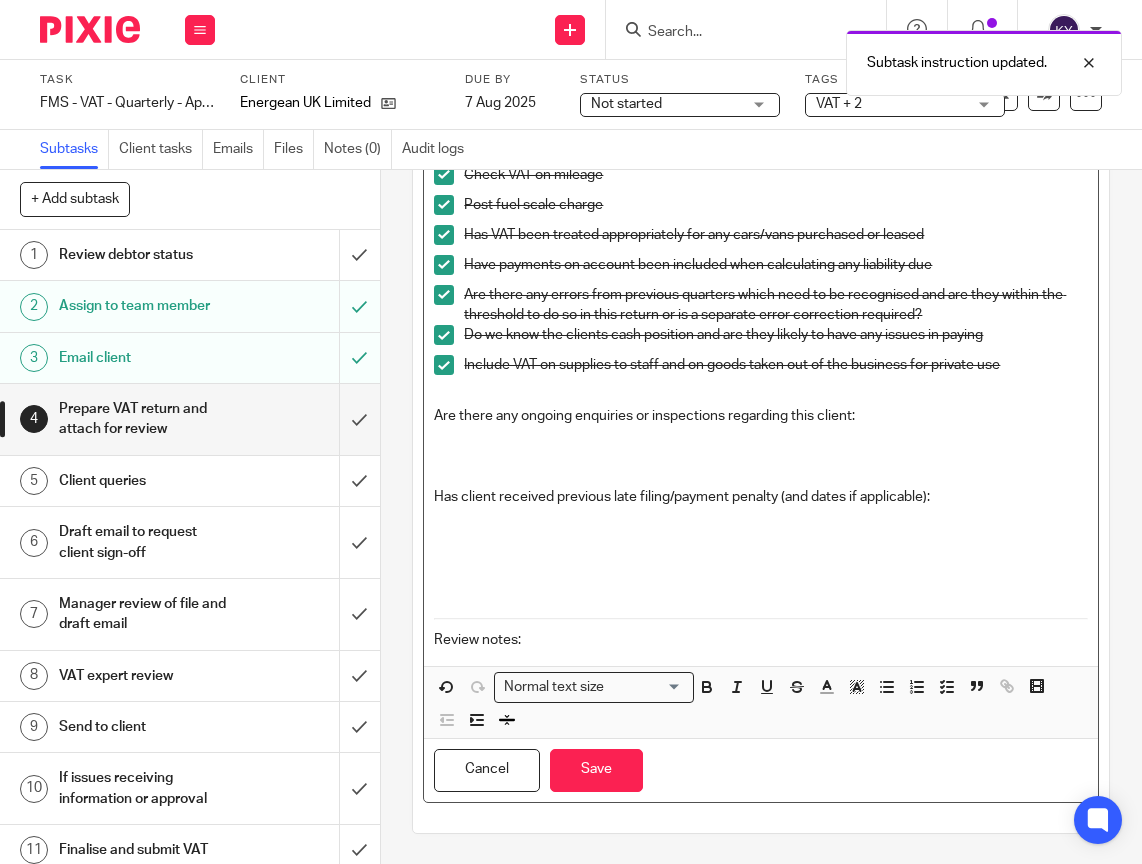 click on "Review notes:" at bounding box center [761, 640] 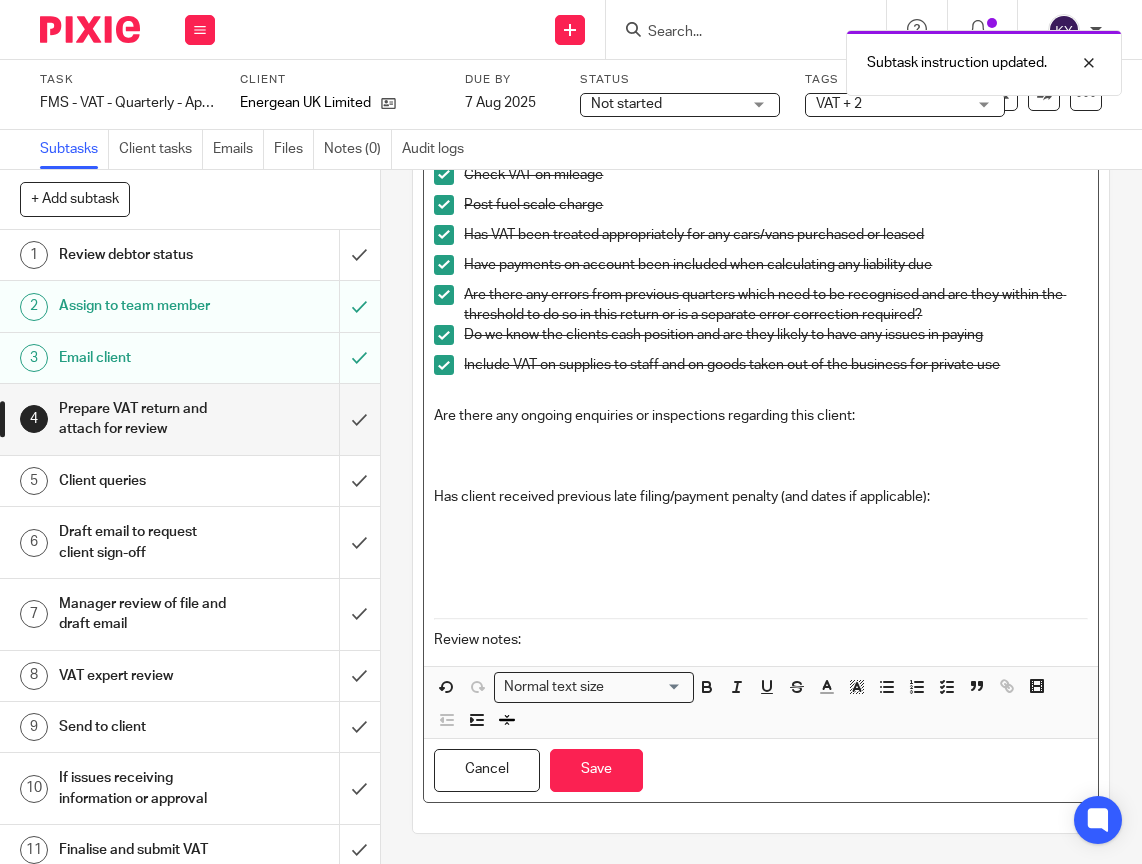 type 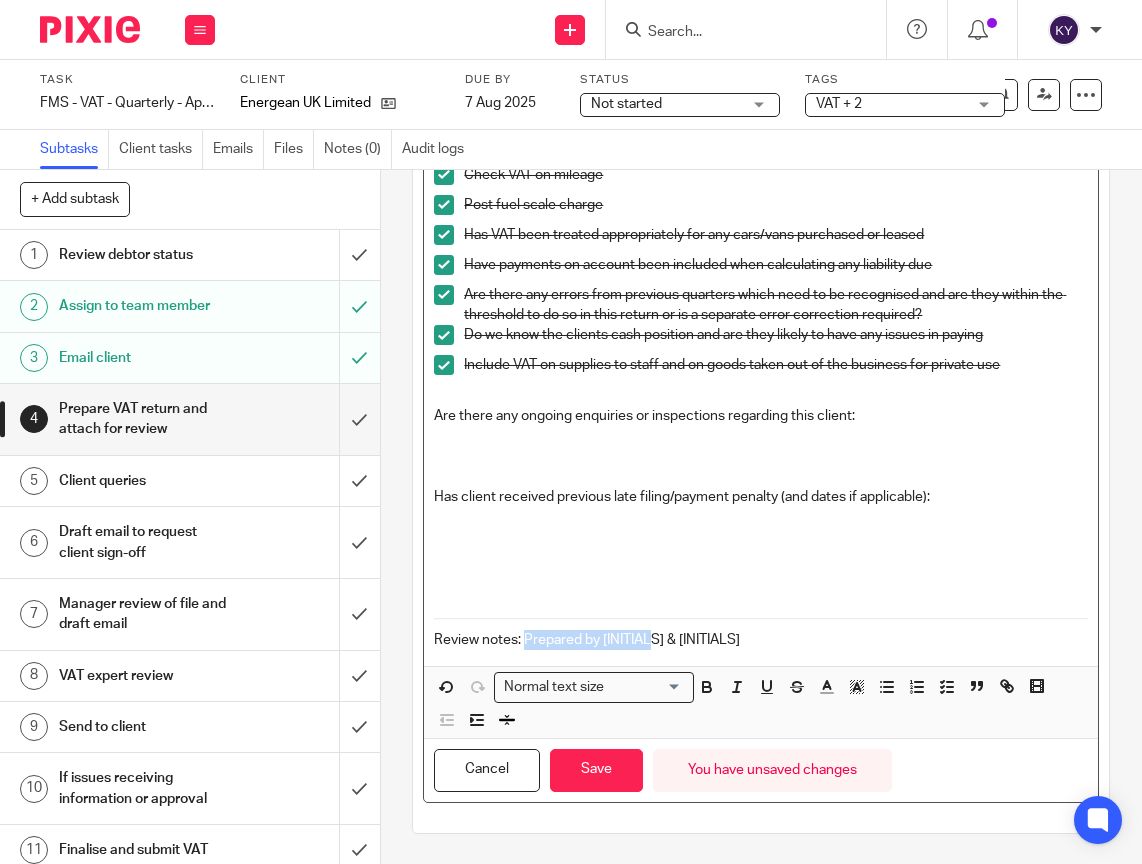 drag, startPoint x: 669, startPoint y: 641, endPoint x: 518, endPoint y: 640, distance: 151.00331 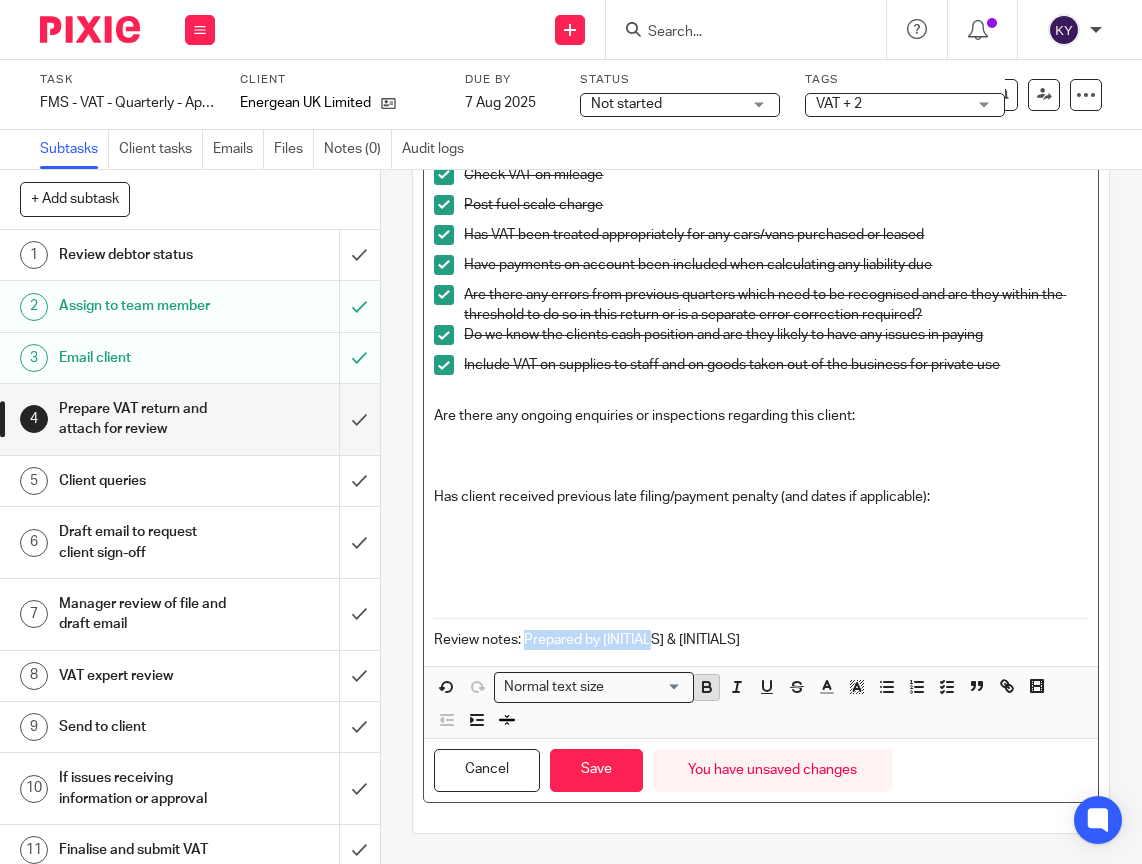 click 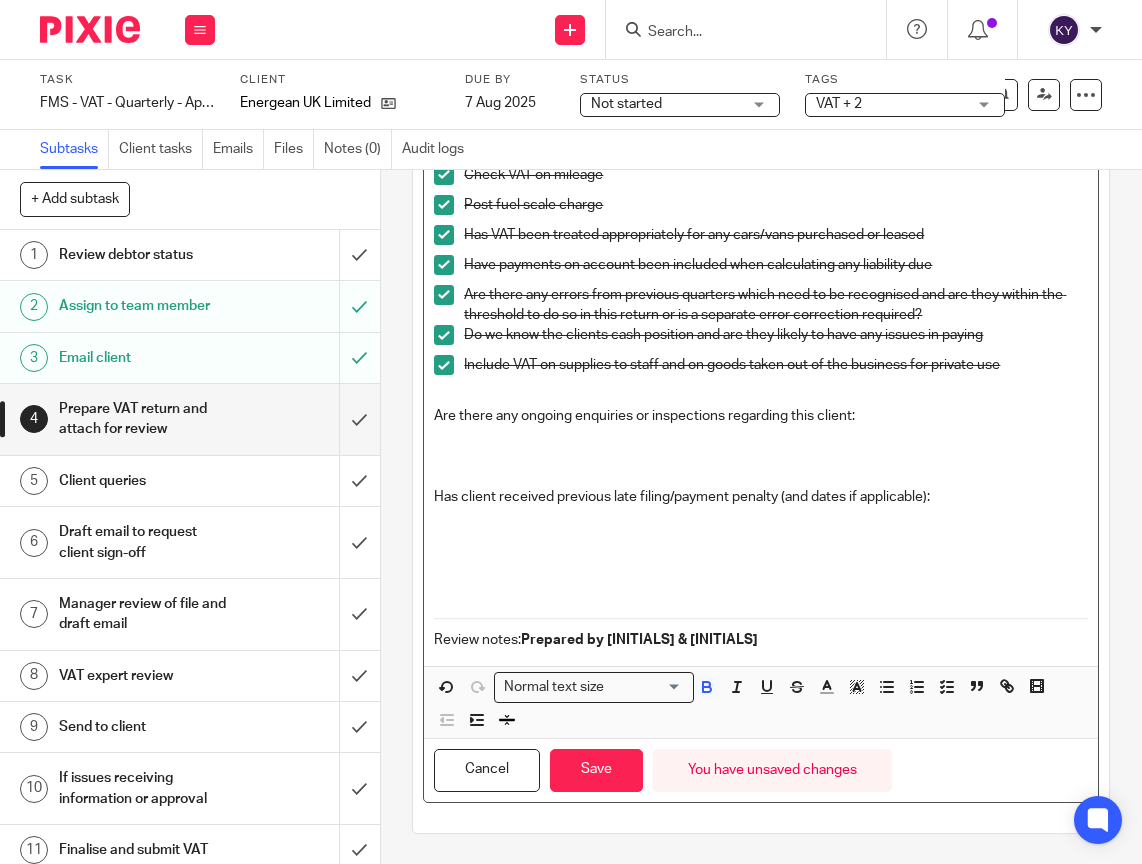 click on "Review notes:  Prepared by LC & KY" at bounding box center [761, 640] 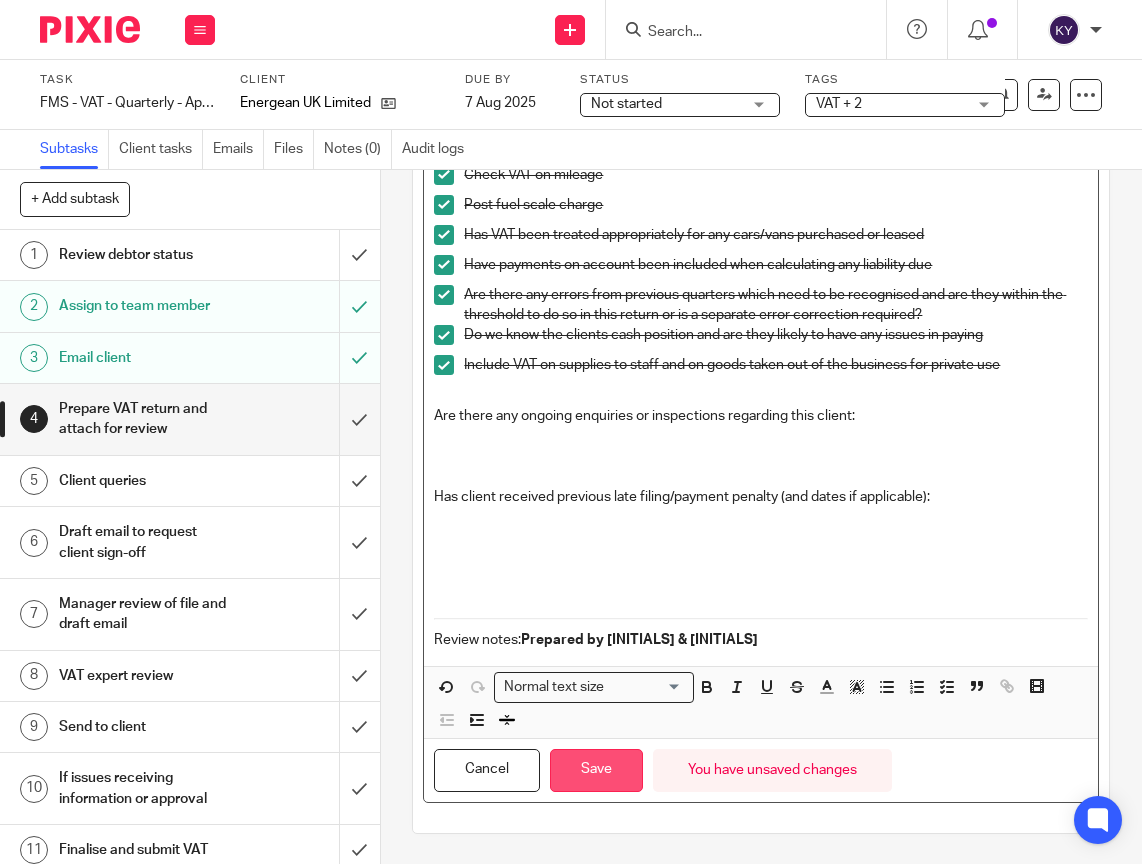 click on "Save" at bounding box center (596, 770) 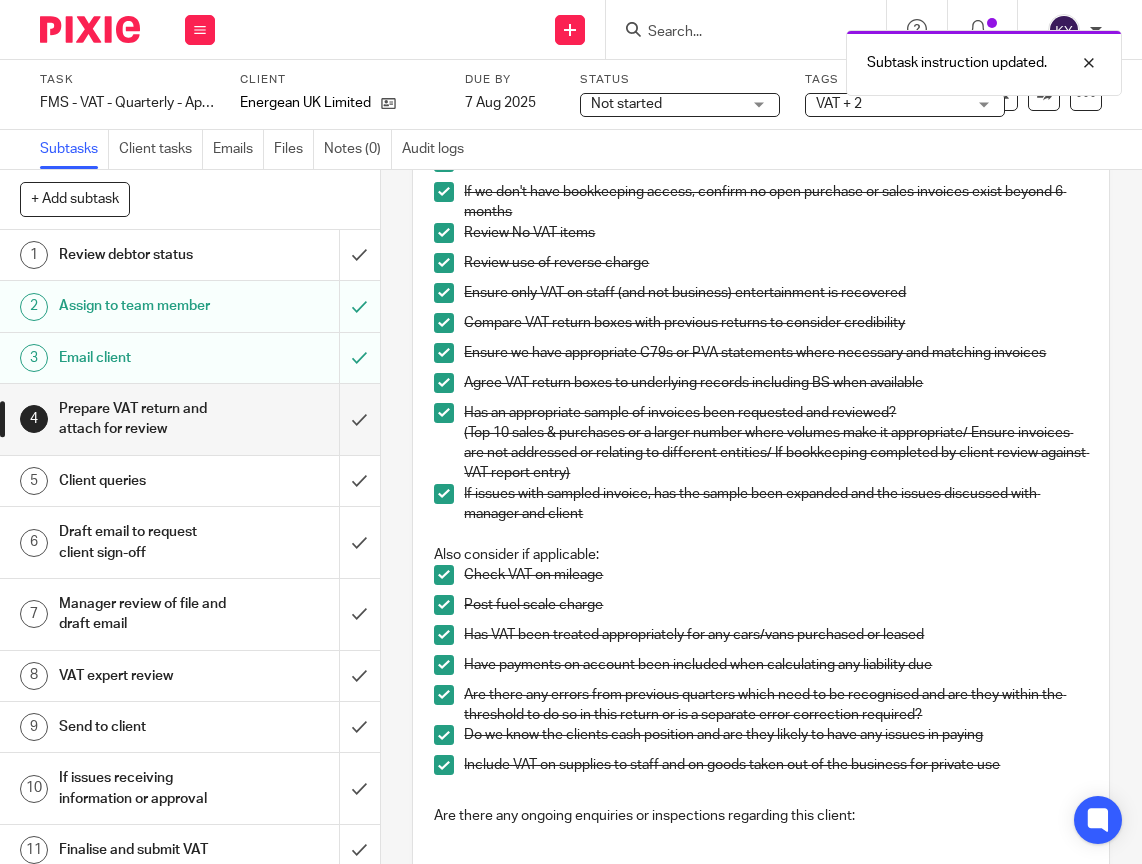 scroll, scrollTop: 0, scrollLeft: 0, axis: both 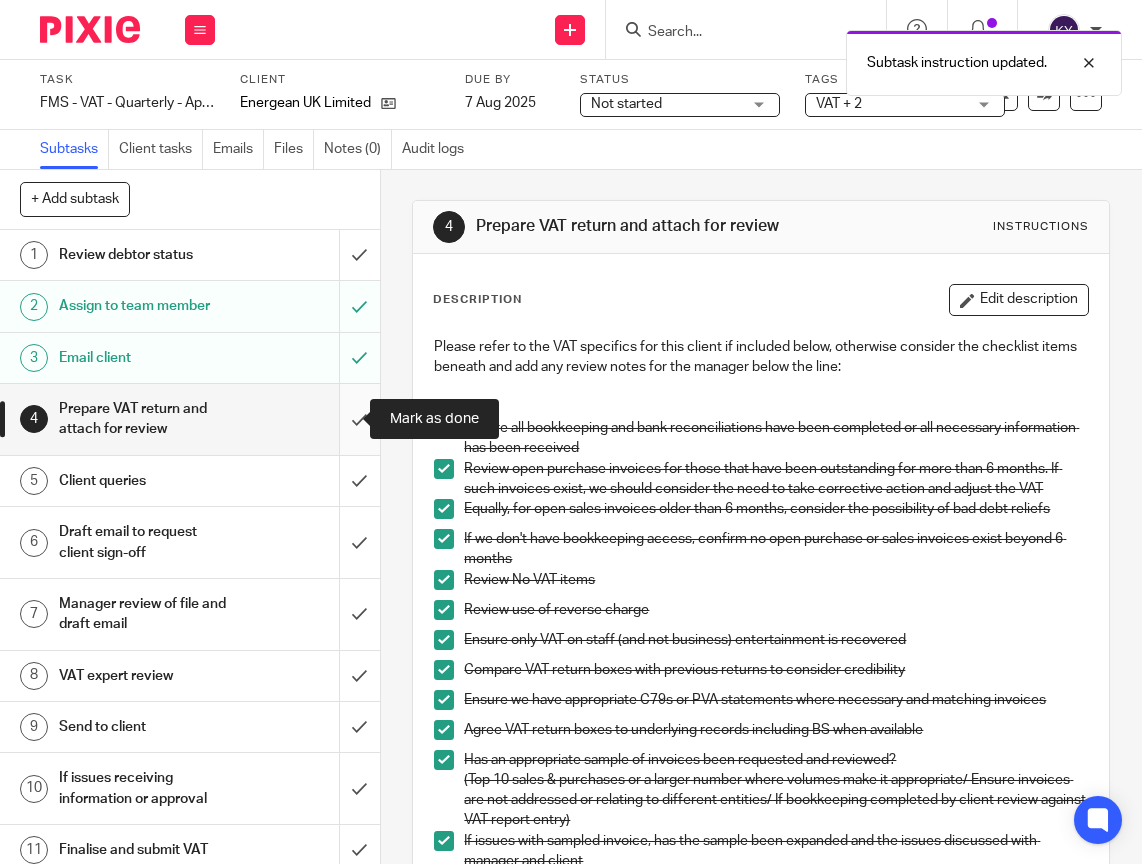 click at bounding box center [190, 419] 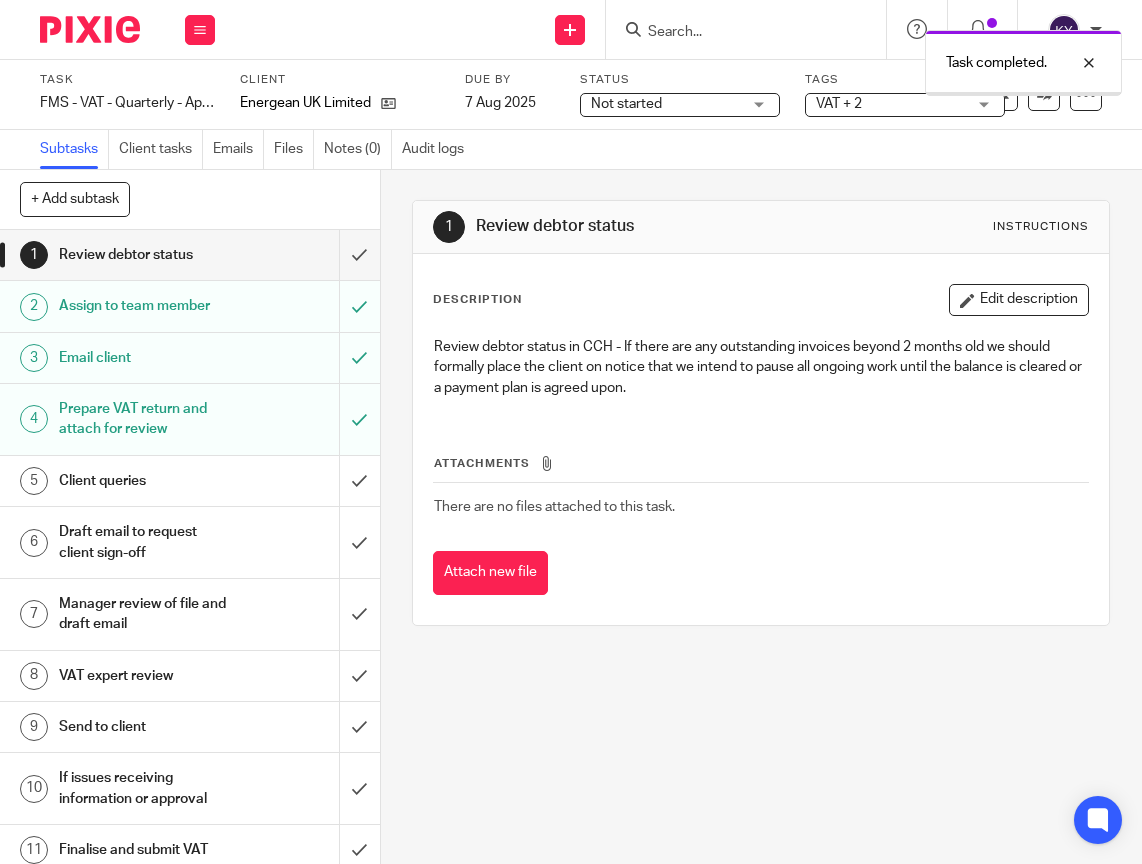 scroll, scrollTop: 0, scrollLeft: 0, axis: both 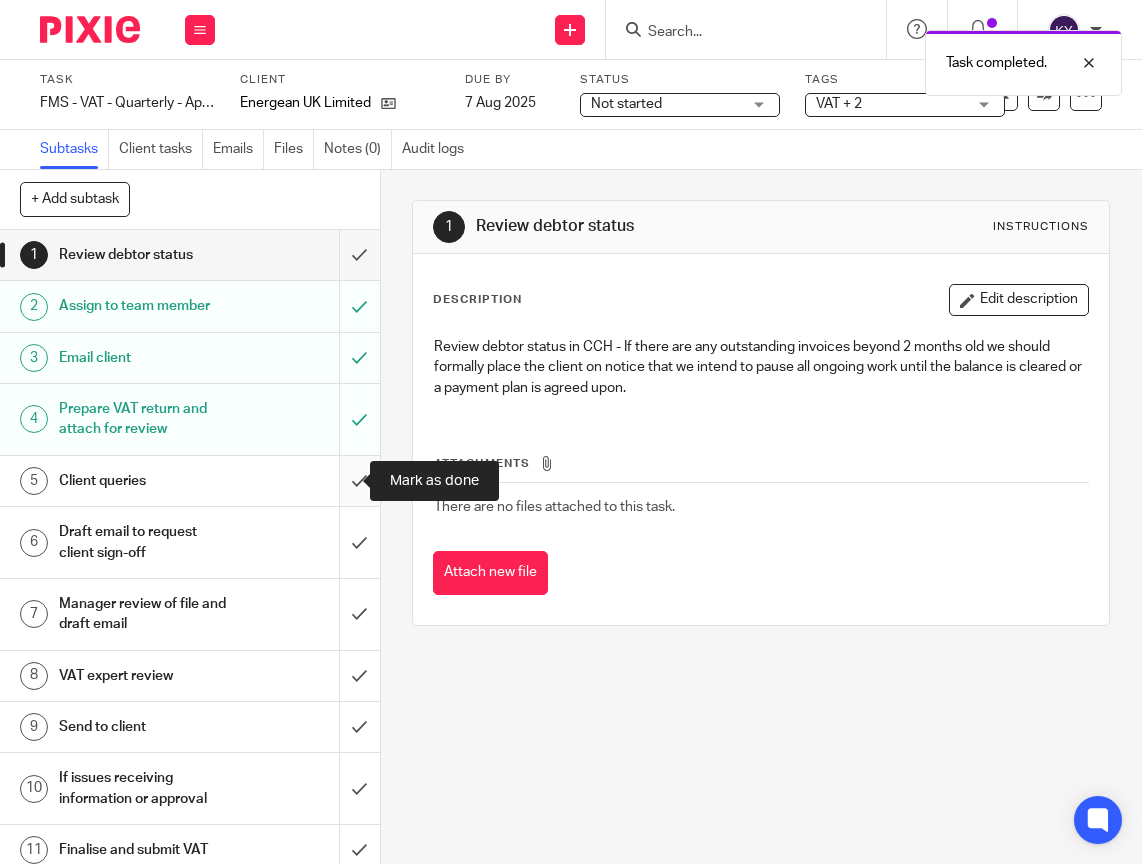 click at bounding box center (190, 481) 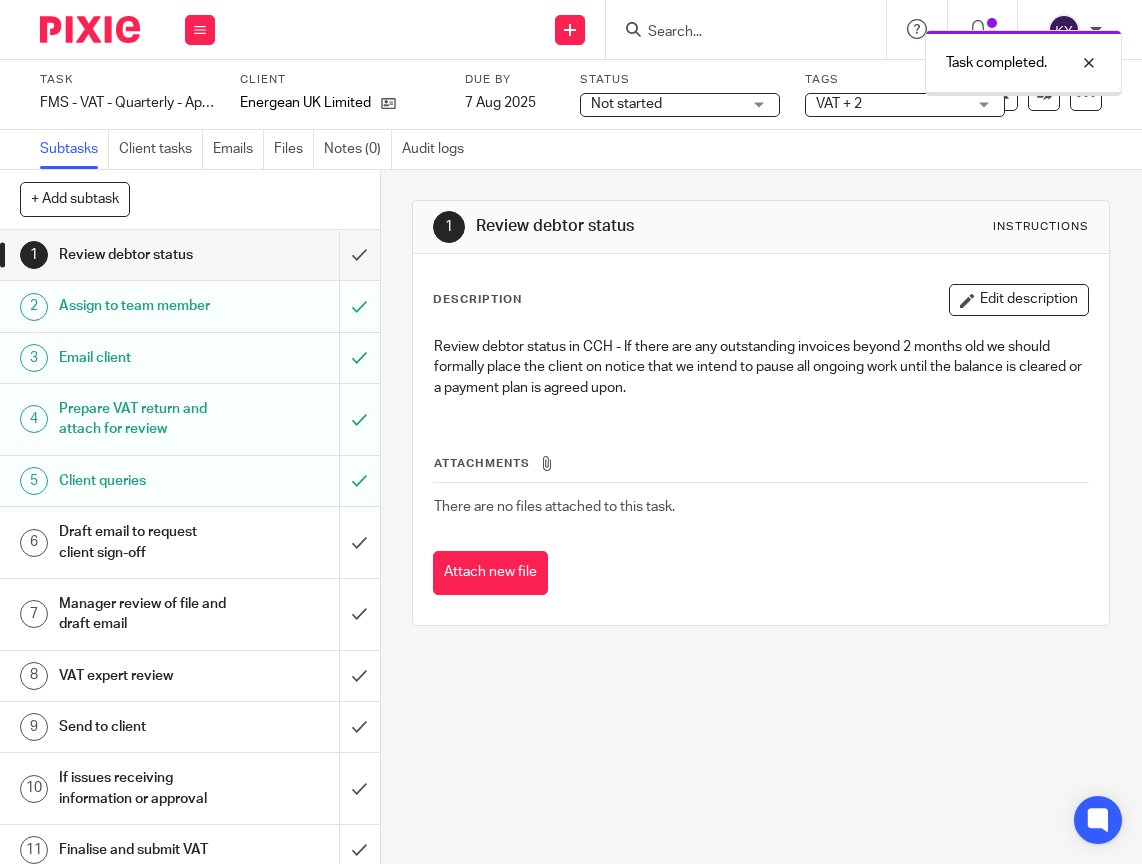 scroll, scrollTop: 0, scrollLeft: 0, axis: both 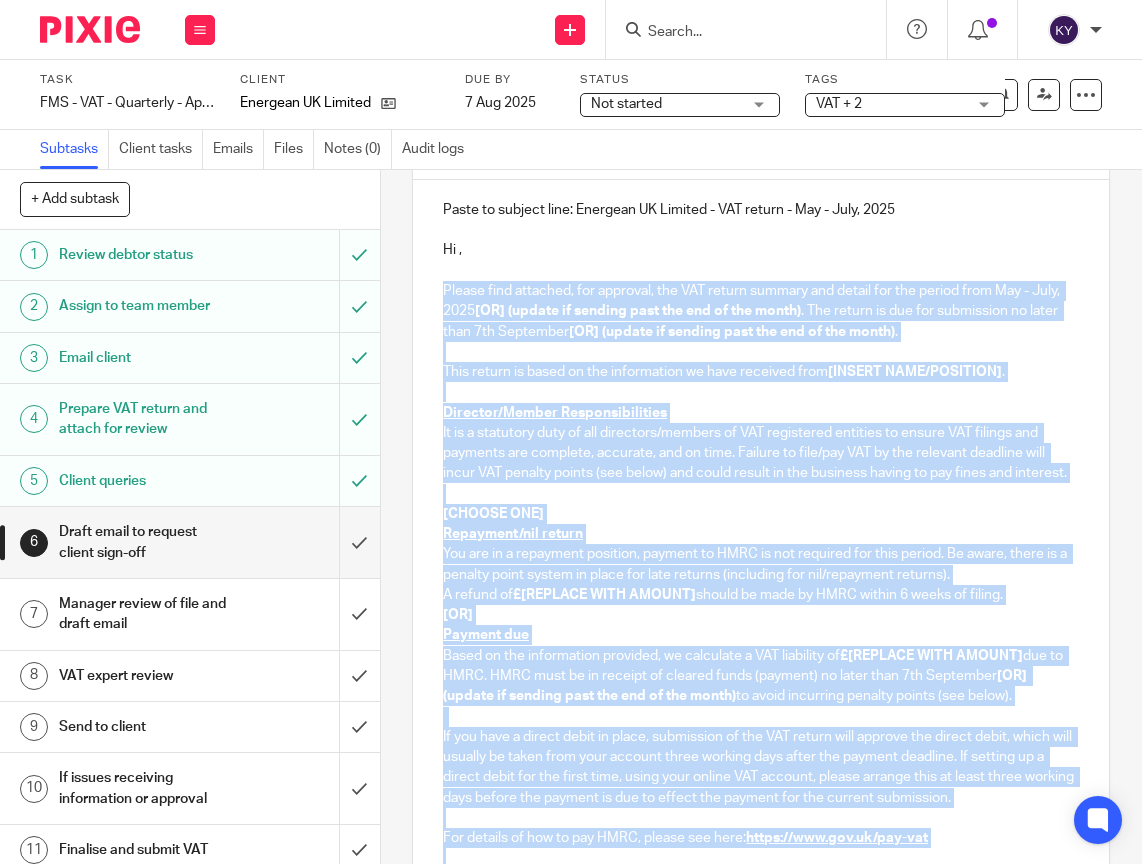 drag, startPoint x: 481, startPoint y: 626, endPoint x: 427, endPoint y: 292, distance: 338.3371 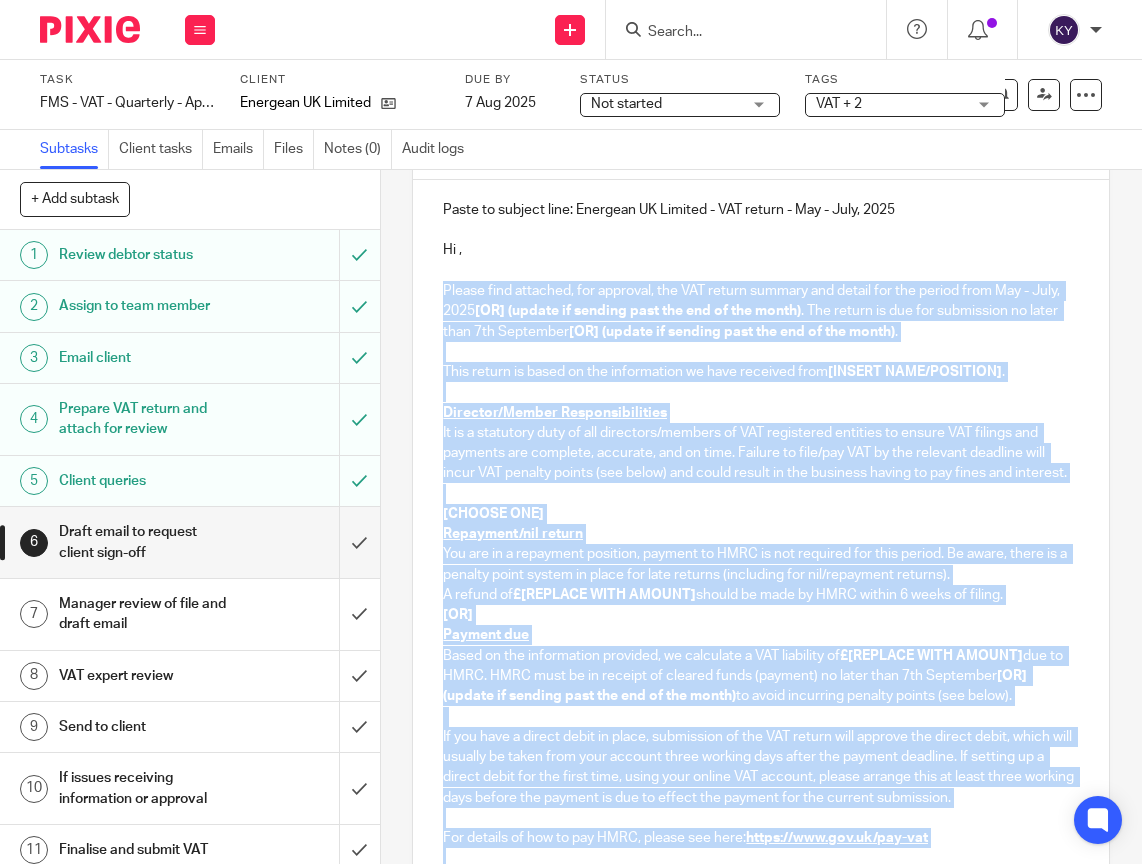 click on "Paste to subject line: Energean UK Limited - VAT return - May - July, 2025 Hi [NAME], Please find attached, for approval, the VAT return summary and detail for the period from May - July, 2025  [OR] (update if sending past the end of the month)  . The return is due for submission no later than 7th September [OR] (update if sending past the end of the month) . This return is based on the information we have received from  [INSERT NAME/POSITION] .   Director/Member Responsibilities It is a statutory duty of all directors/members of VAT registered entities to ensure VAT filings and payments are complete, accurate, and on time. Failure to file/pay VAT by the relevant deadline will incur VAT penalty points (see below) and could result in the business having to pay fines and interest.  [CHOOSE ONE] Repayment/nil return You are in a repayment position, payment to HMRC is not required for this period. Be aware, there is a penalty point system in place for late returns (including for nil/repayment returns). A refund of" at bounding box center [761, 673] 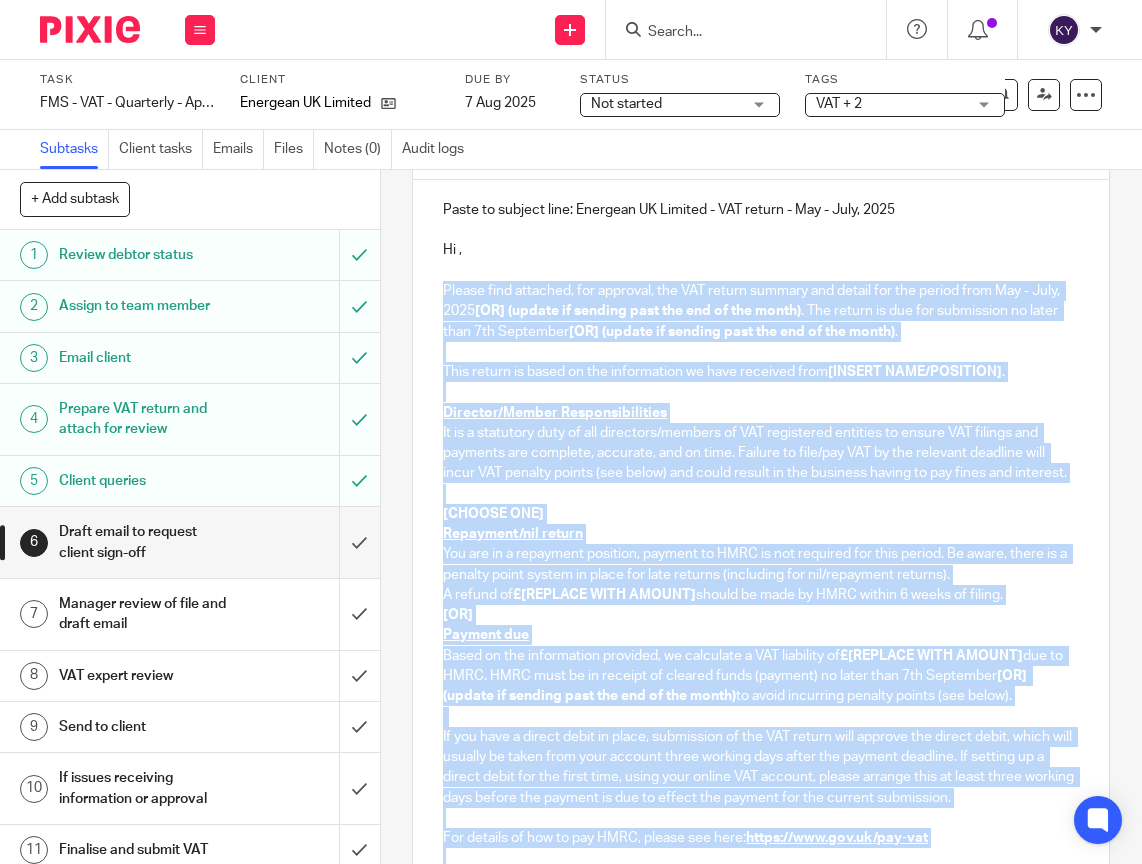 copy on "Please find attached, for approval, the VAT return summary and detail for the period from May - July, 2025  [OR] (update if sending past the end of the month)  . The return is due for submission no later than 7th September [OR] (update if sending past the end of the month) . This return is based on the information we have received from  [INSERT NAME/POSITION] .   Director/Member Responsibilities It is a statutory duty of all directors/members of VAT registered entities to ensure VAT filings and payments are complete, accurate, and on time. Failure to file/pay VAT by the relevant deadline will incur VAT penalty points (see below) and could result in the business having to pay fines and interest.  [CHOOSE ONE] Repayment/nil return You are in a repayment position, payment to HMRC is not required for this period. Be aware, there is a penalty point system in place for late returns (including for nil/repayment returns). A refund of  £[REPLACE WITH AMOUNT]  should be made by HMRC within 6 weeks of filing. [OR] Pa..." 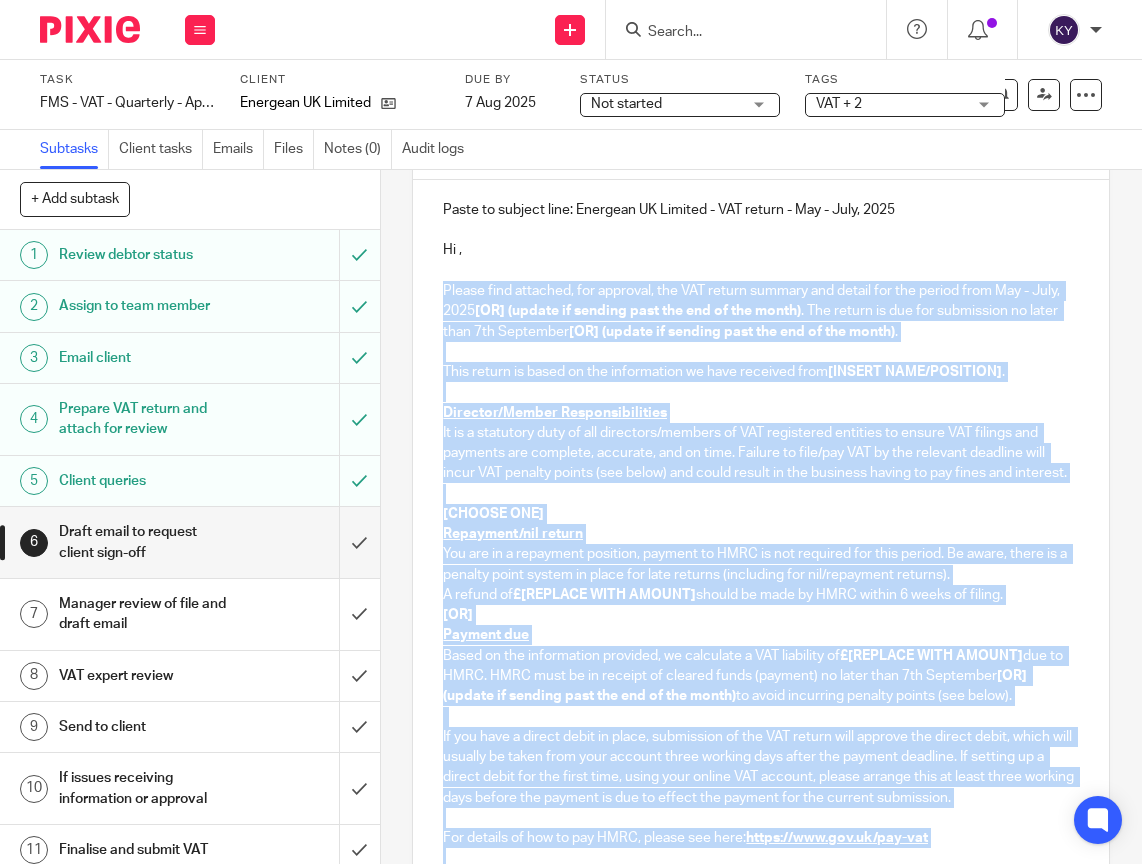 click at bounding box center (761, 271) 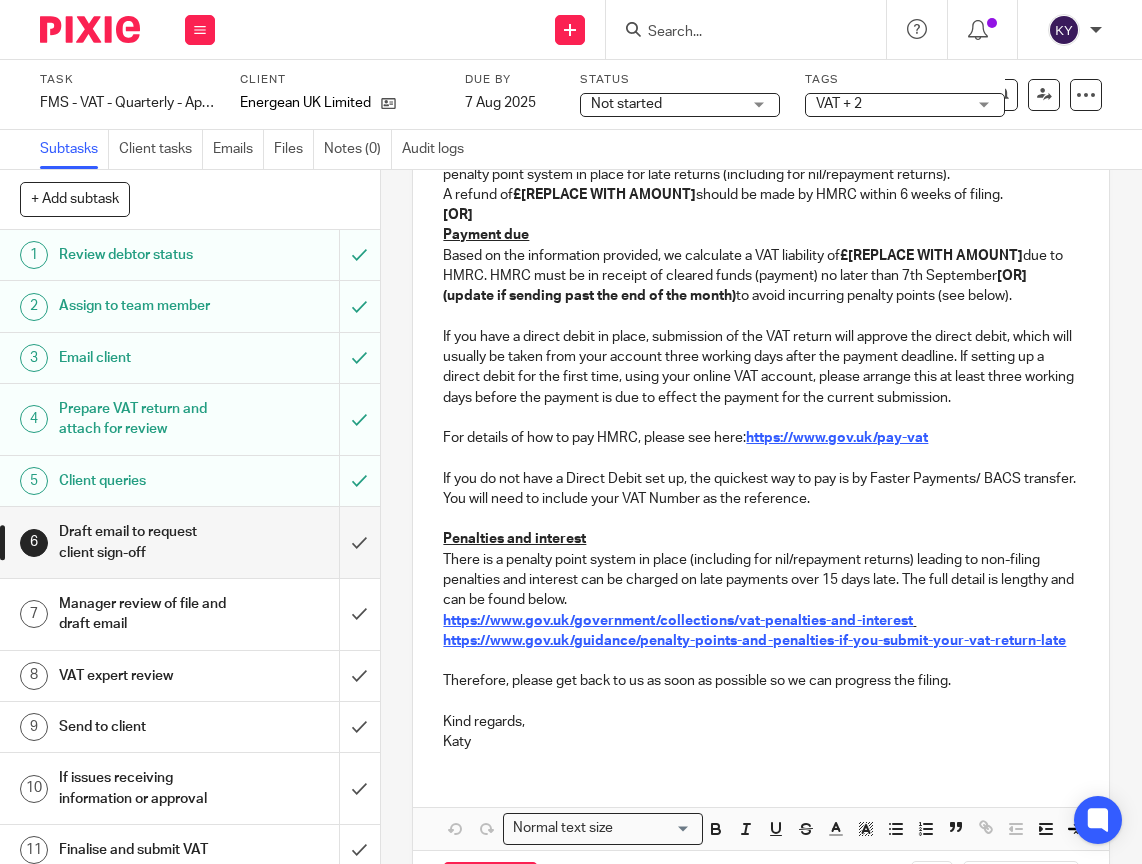 scroll, scrollTop: 125, scrollLeft: 0, axis: vertical 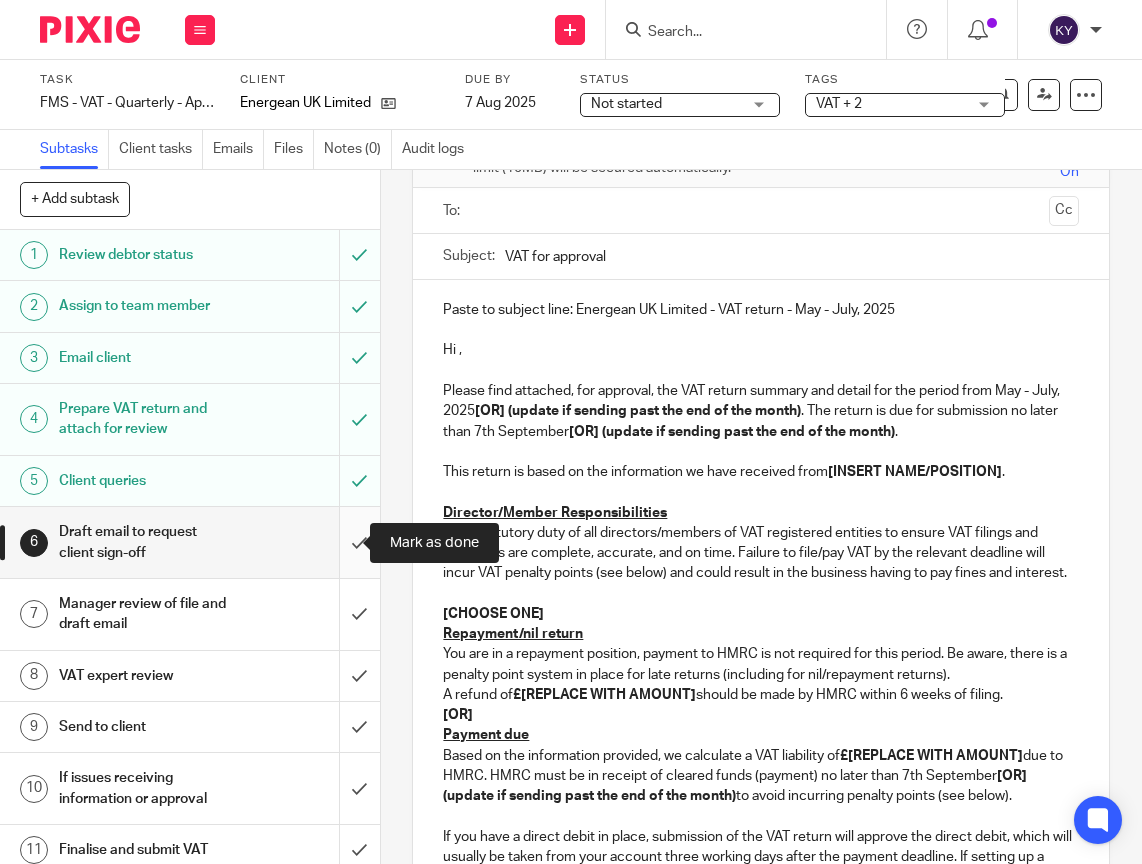 click at bounding box center [190, 542] 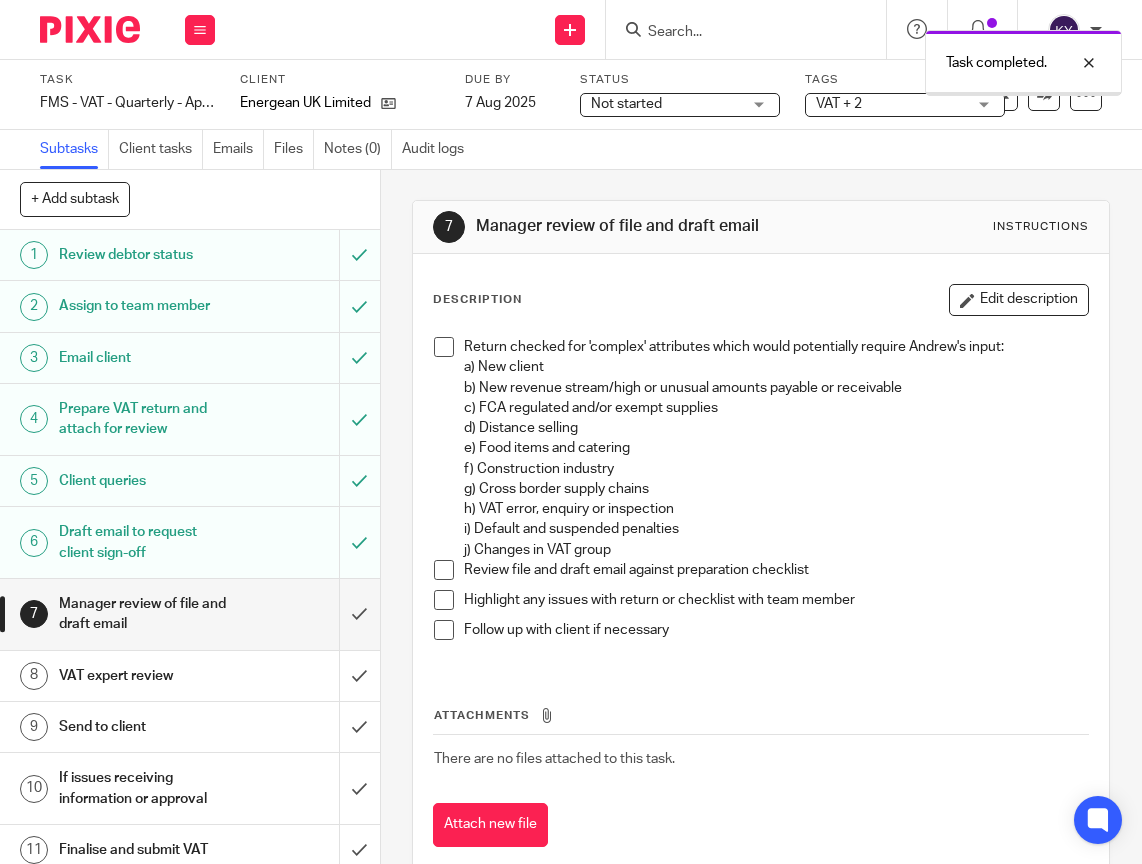 scroll, scrollTop: 0, scrollLeft: 0, axis: both 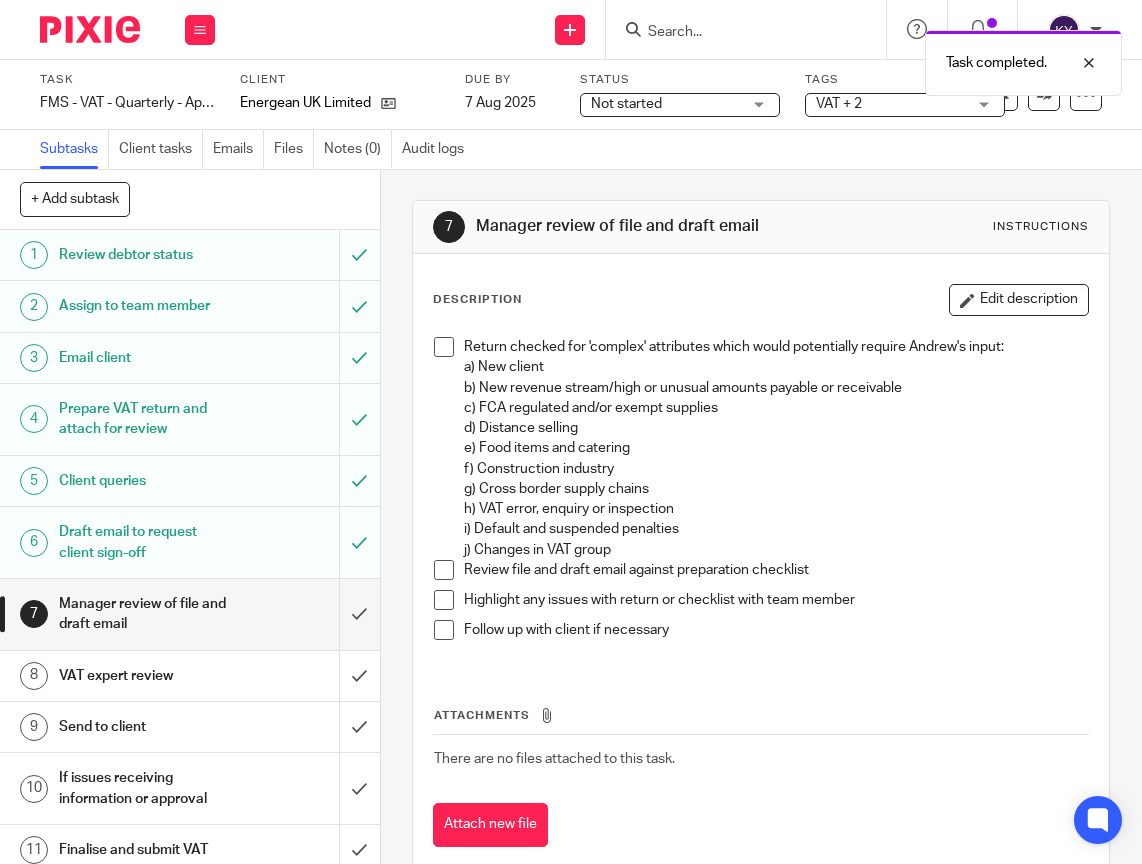 click at bounding box center (444, 630) 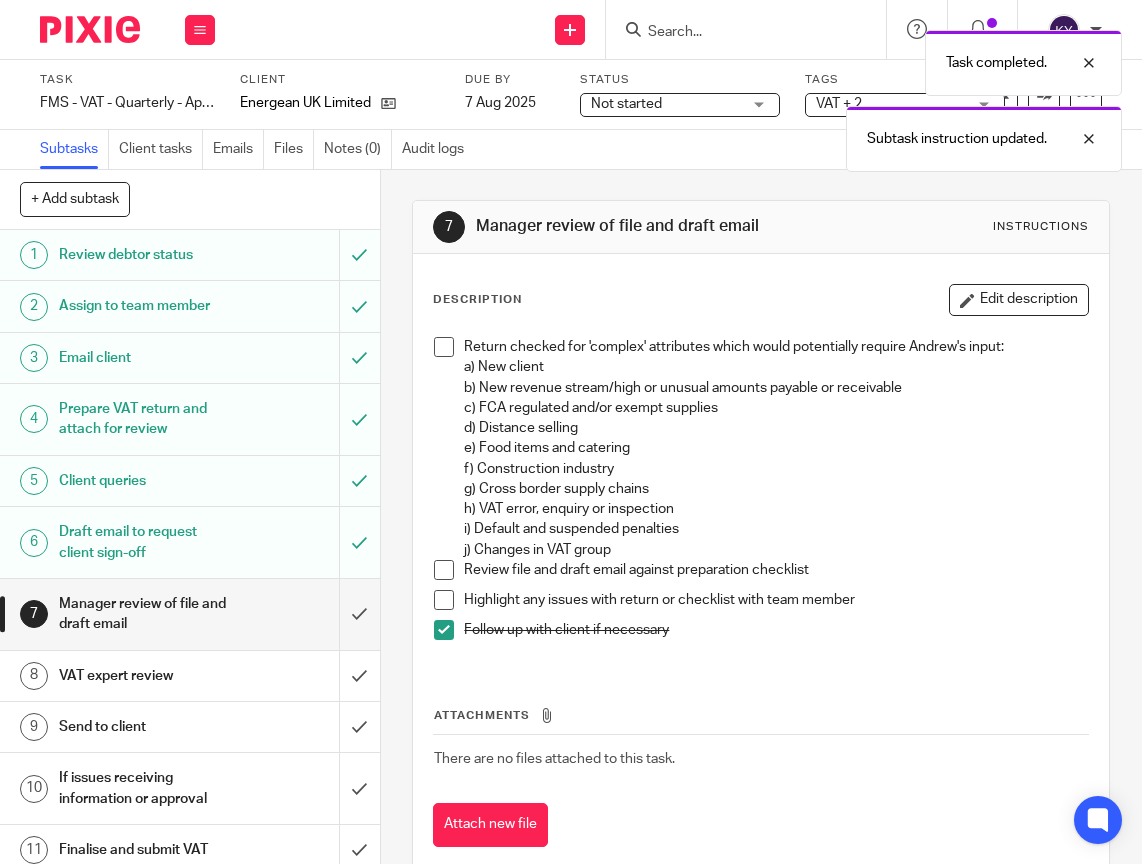 click at bounding box center [444, 600] 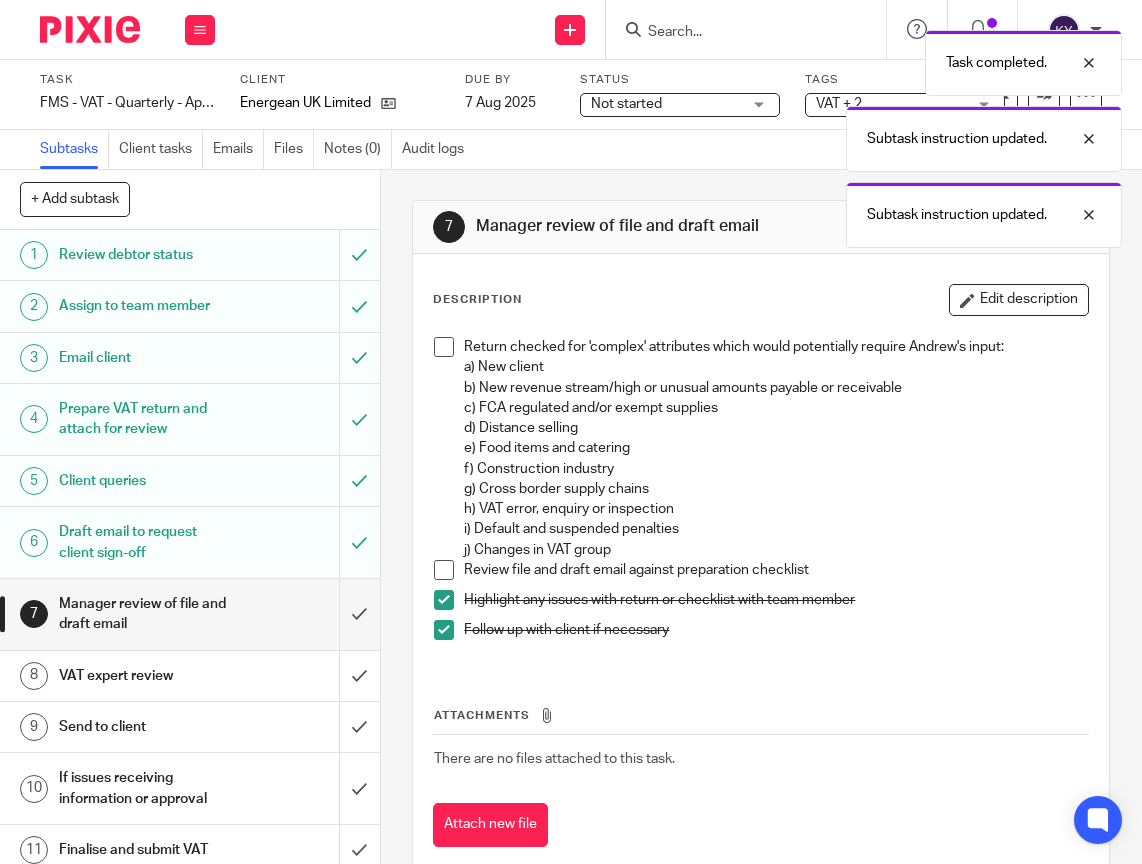 click at bounding box center (444, 570) 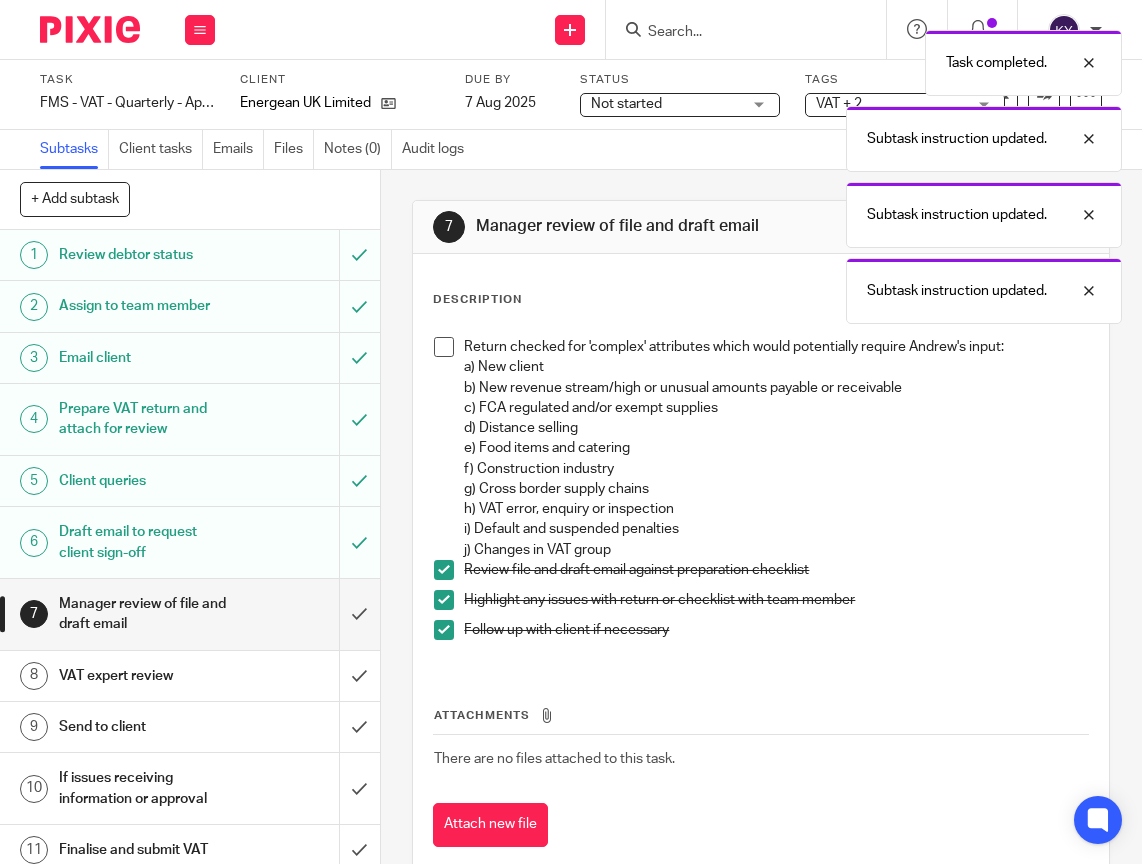 click at bounding box center [444, 347] 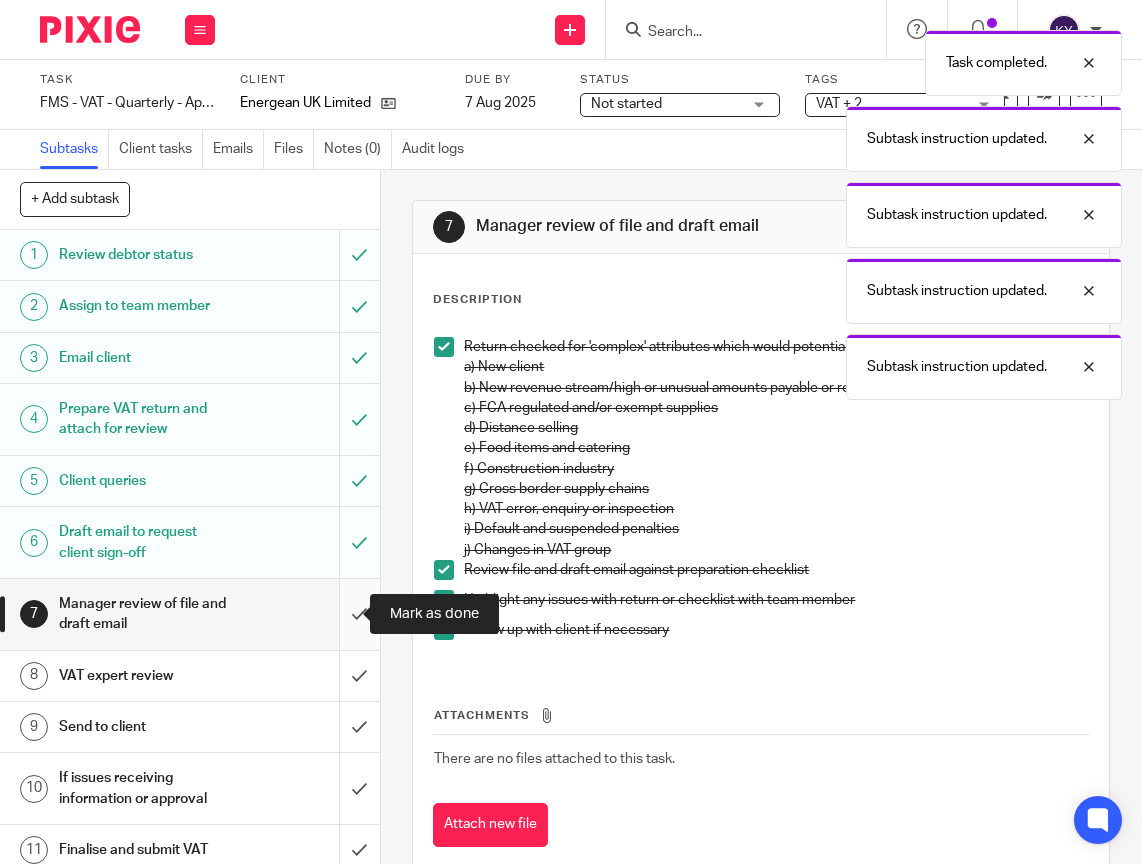 click at bounding box center (190, 614) 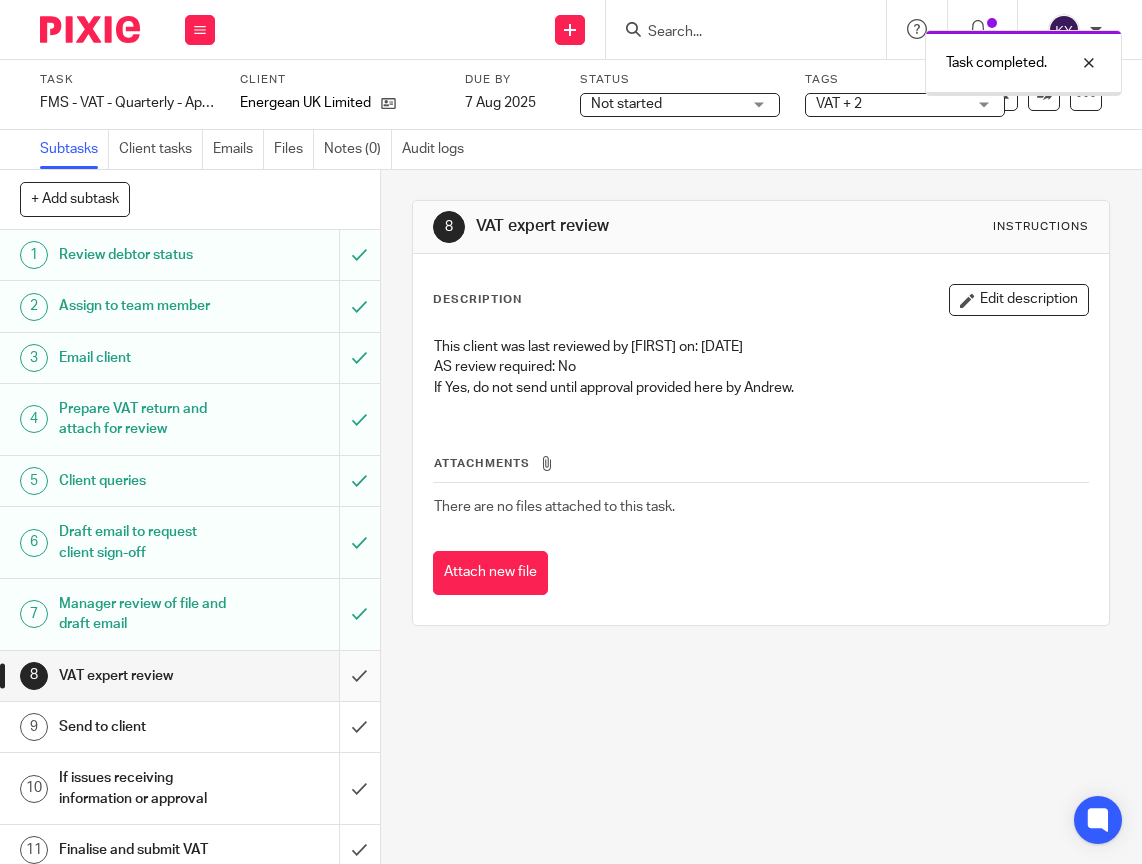 scroll, scrollTop: 0, scrollLeft: 0, axis: both 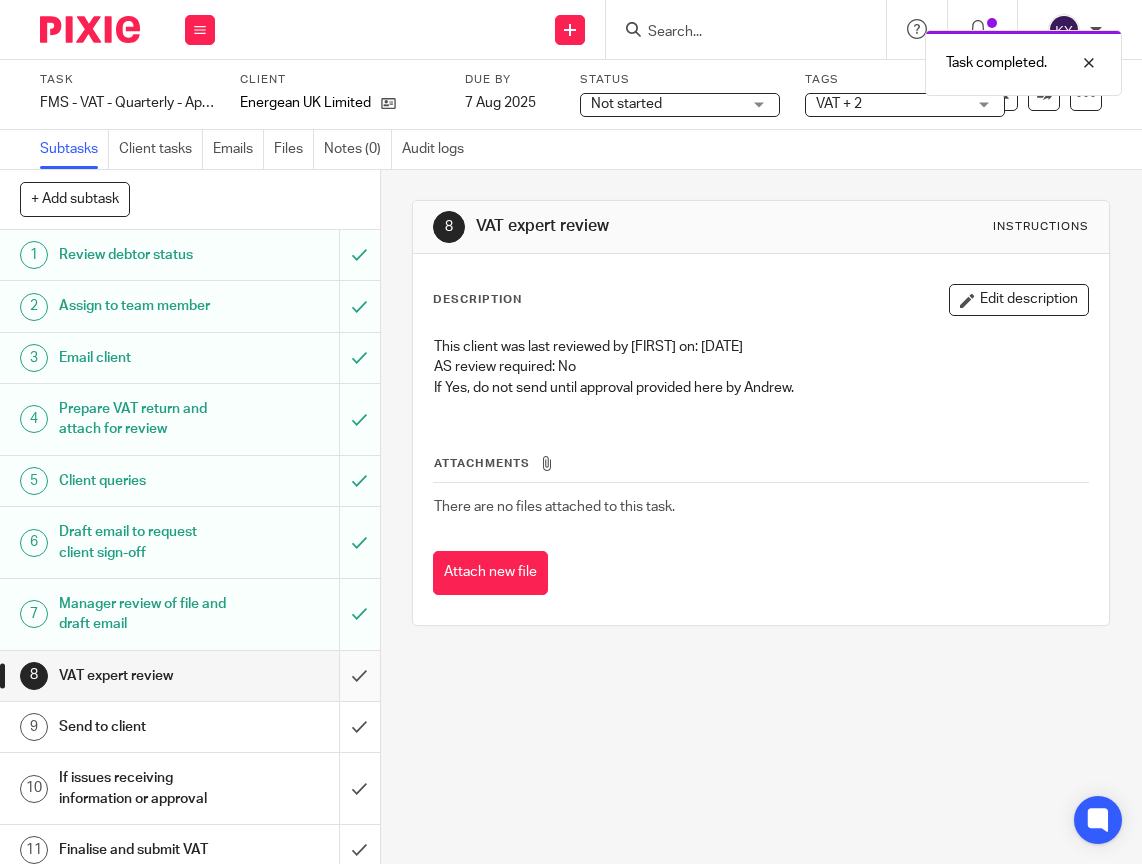 click at bounding box center (190, 676) 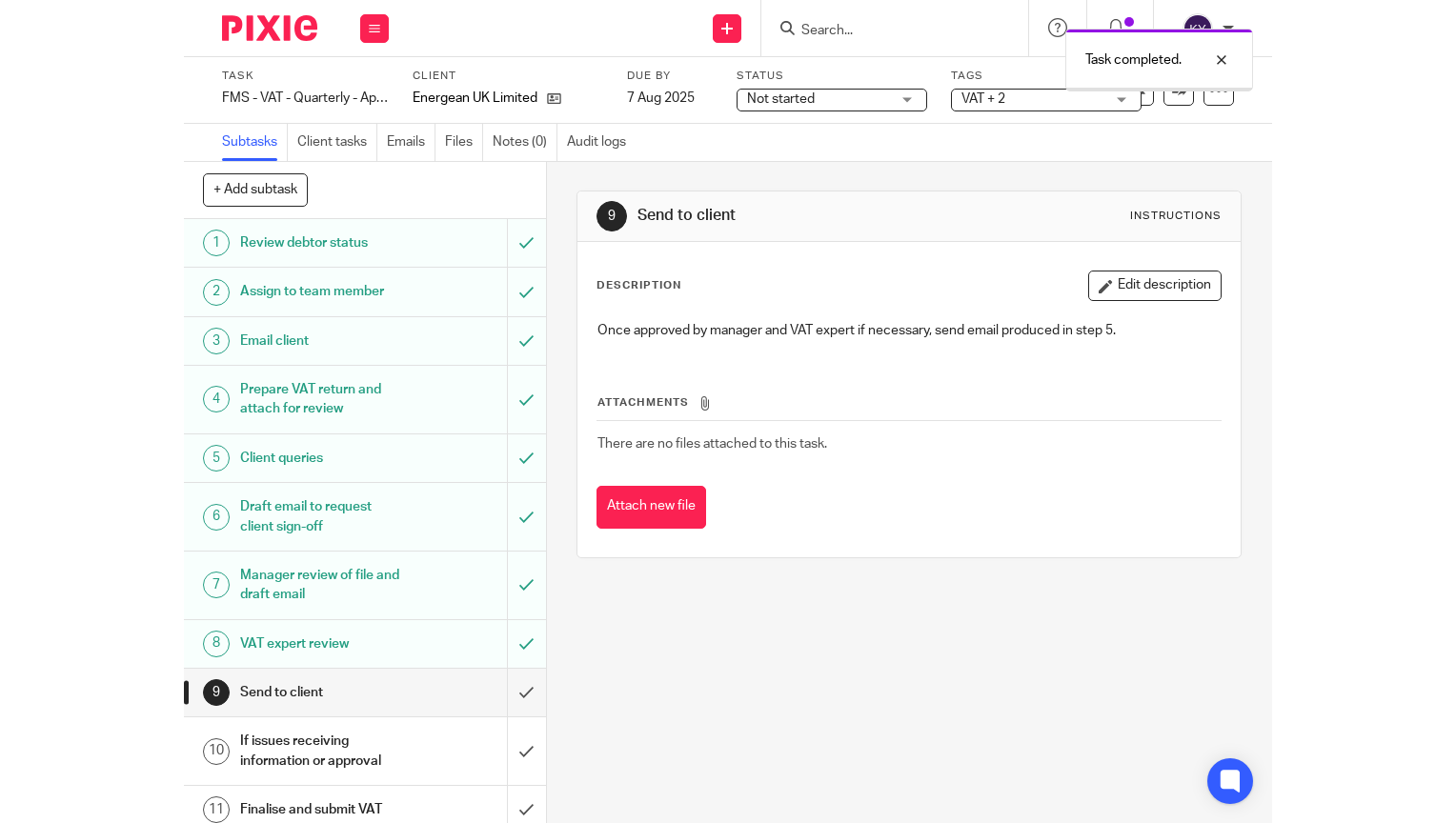 scroll, scrollTop: 0, scrollLeft: 0, axis: both 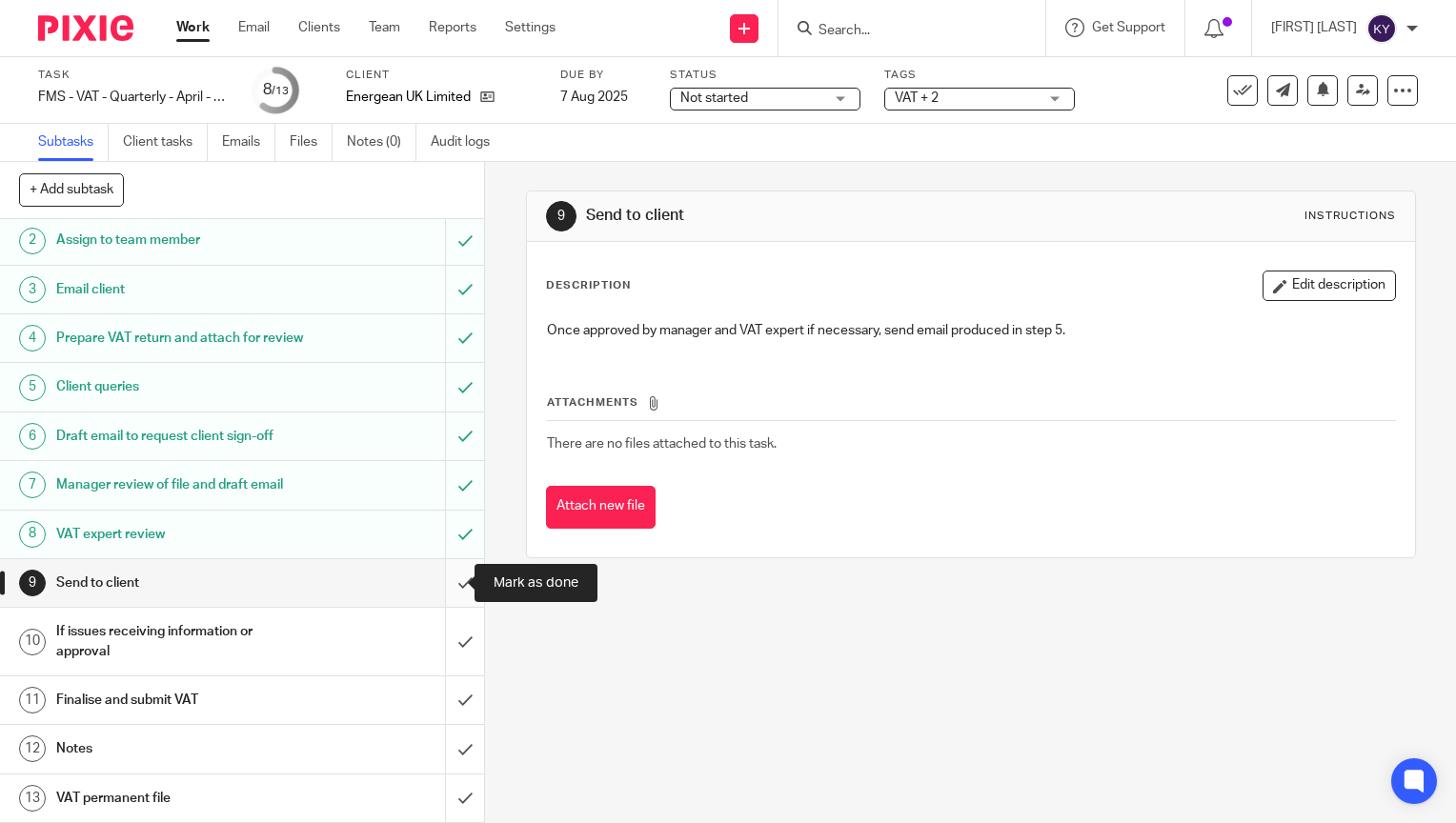 click at bounding box center [242, 583] 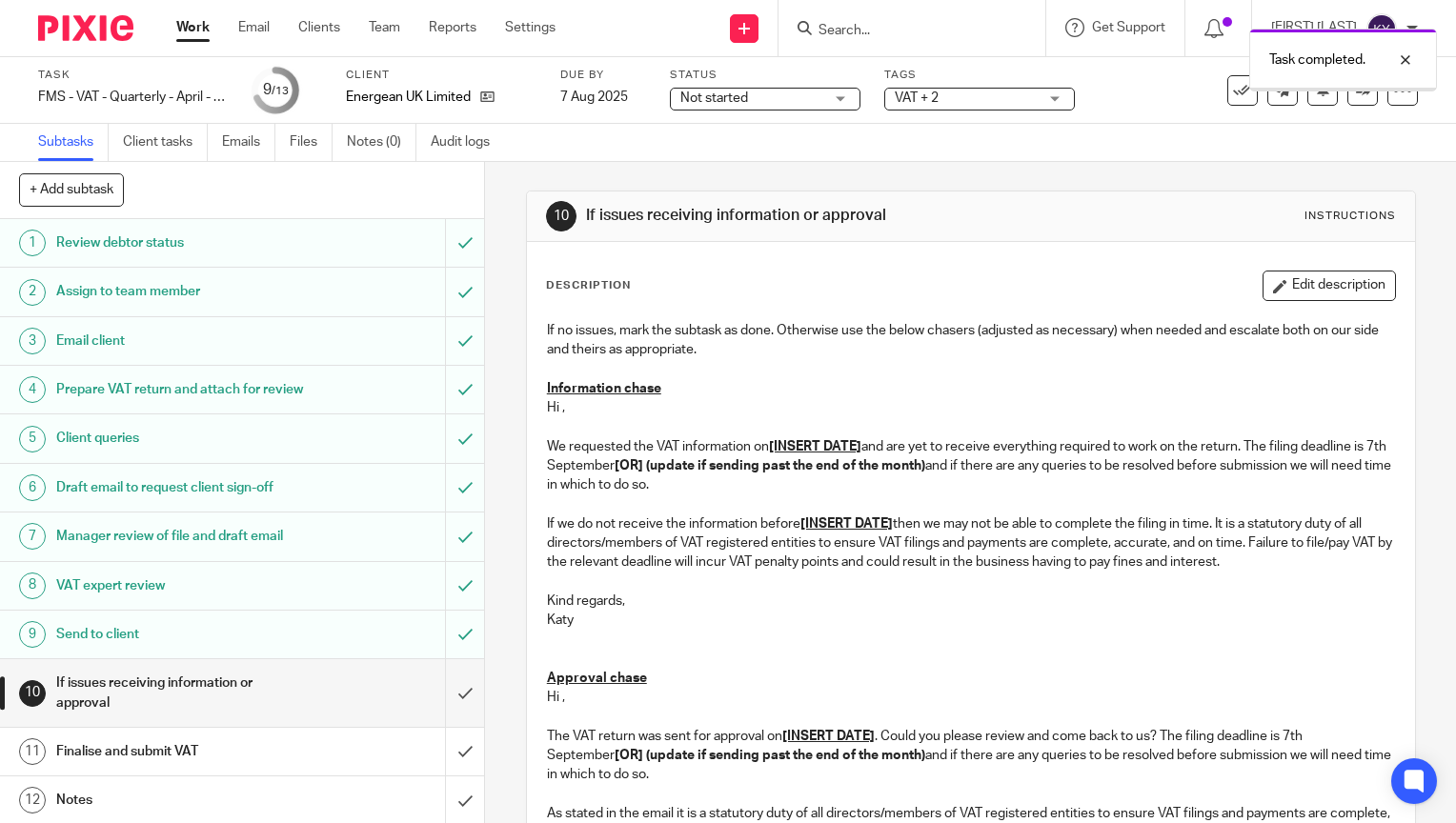 scroll, scrollTop: 0, scrollLeft: 0, axis: both 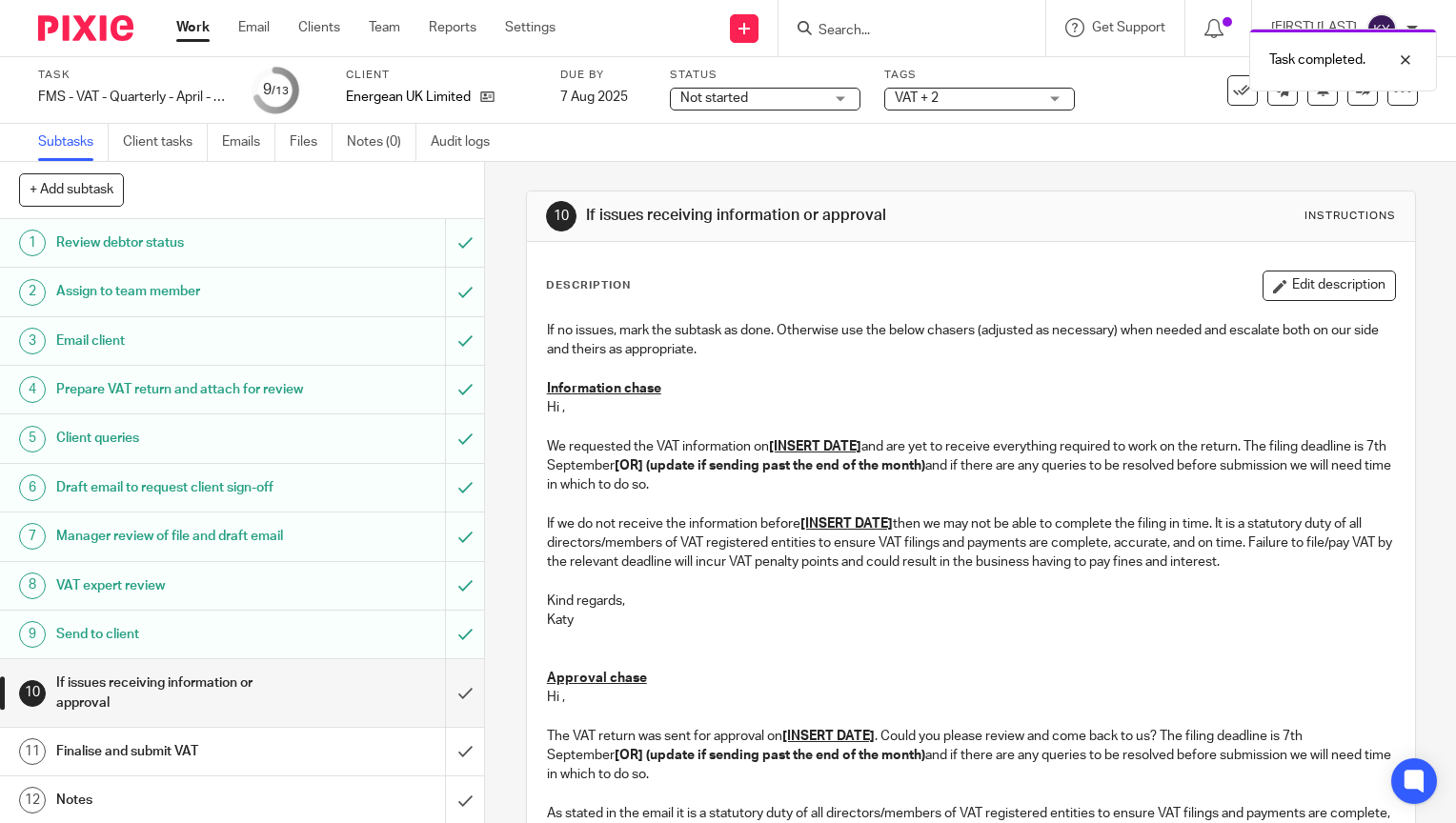 click on "VAT + 2" at bounding box center (966, 98) 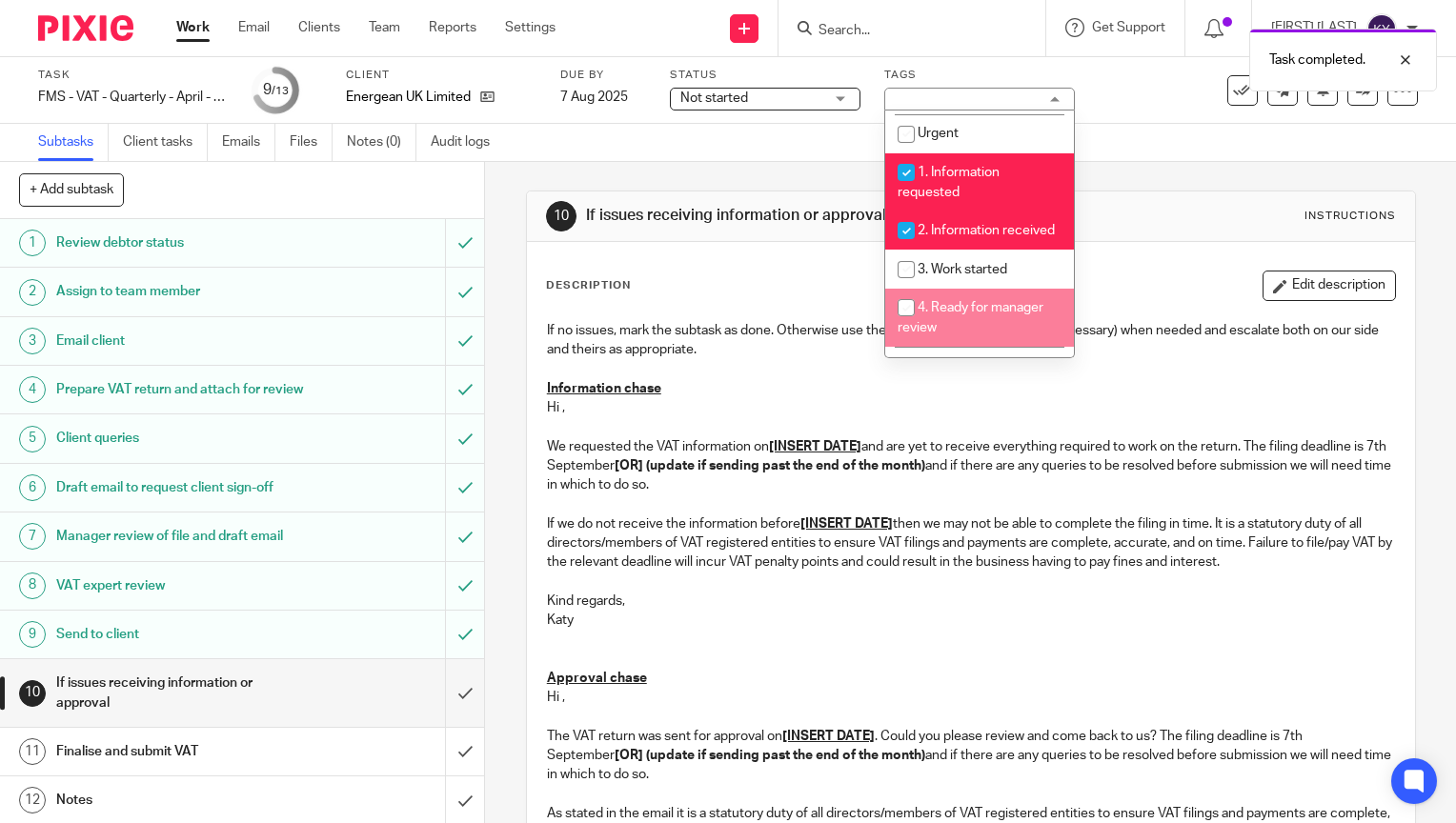 scroll, scrollTop: 381, scrollLeft: 0, axis: vertical 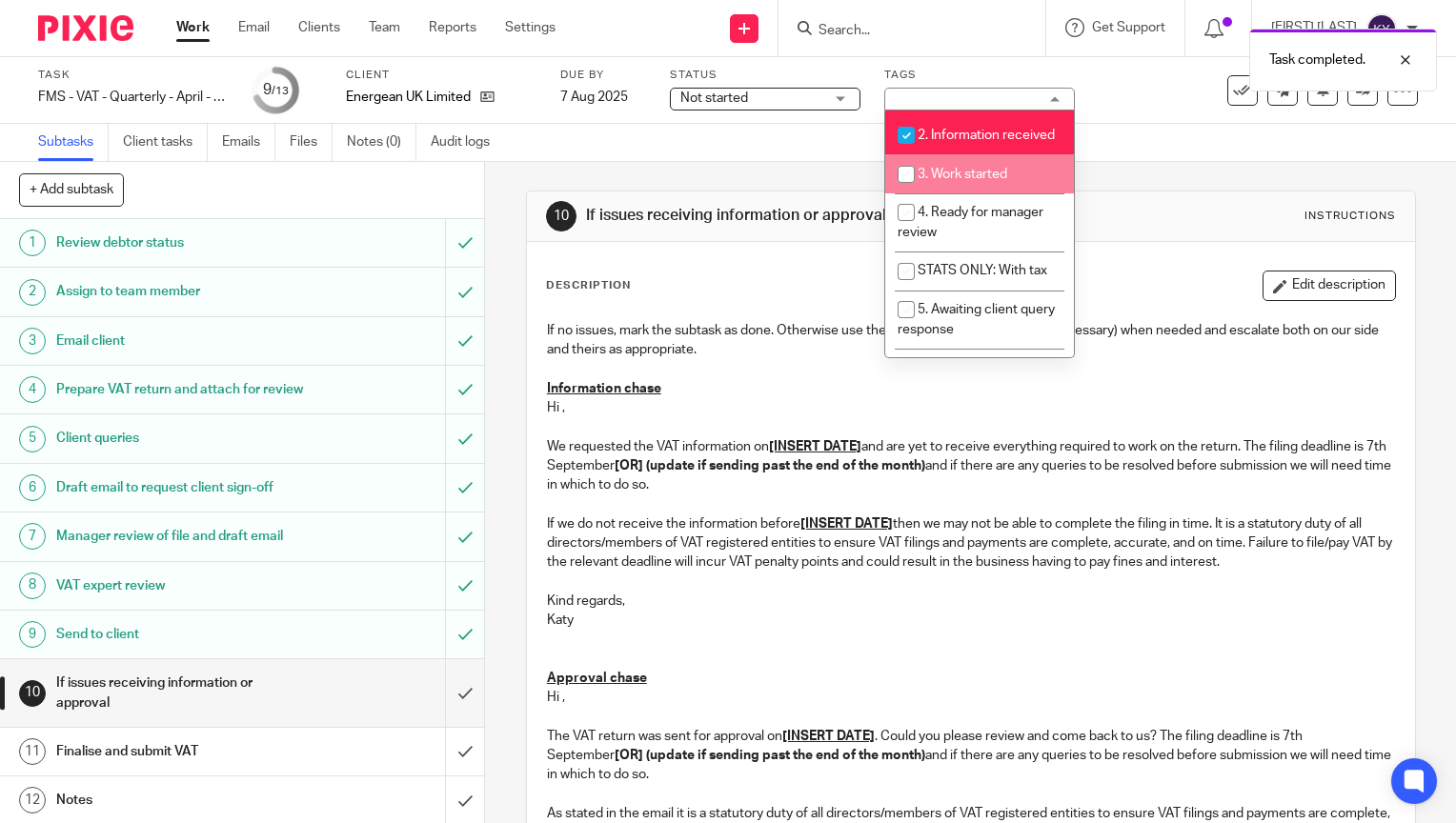 click on "3. Work started" at bounding box center [980, 173] 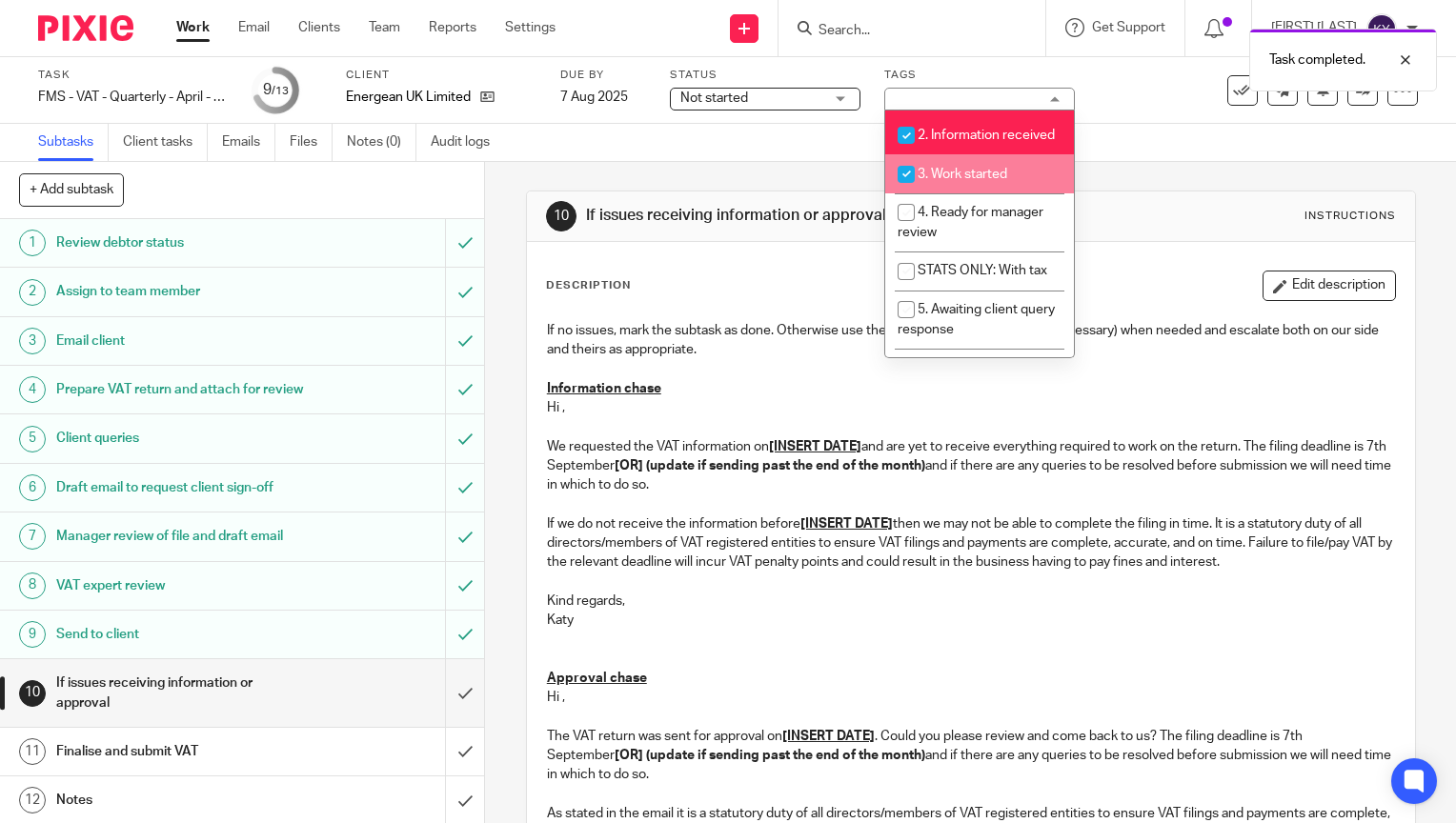checkbox on "true" 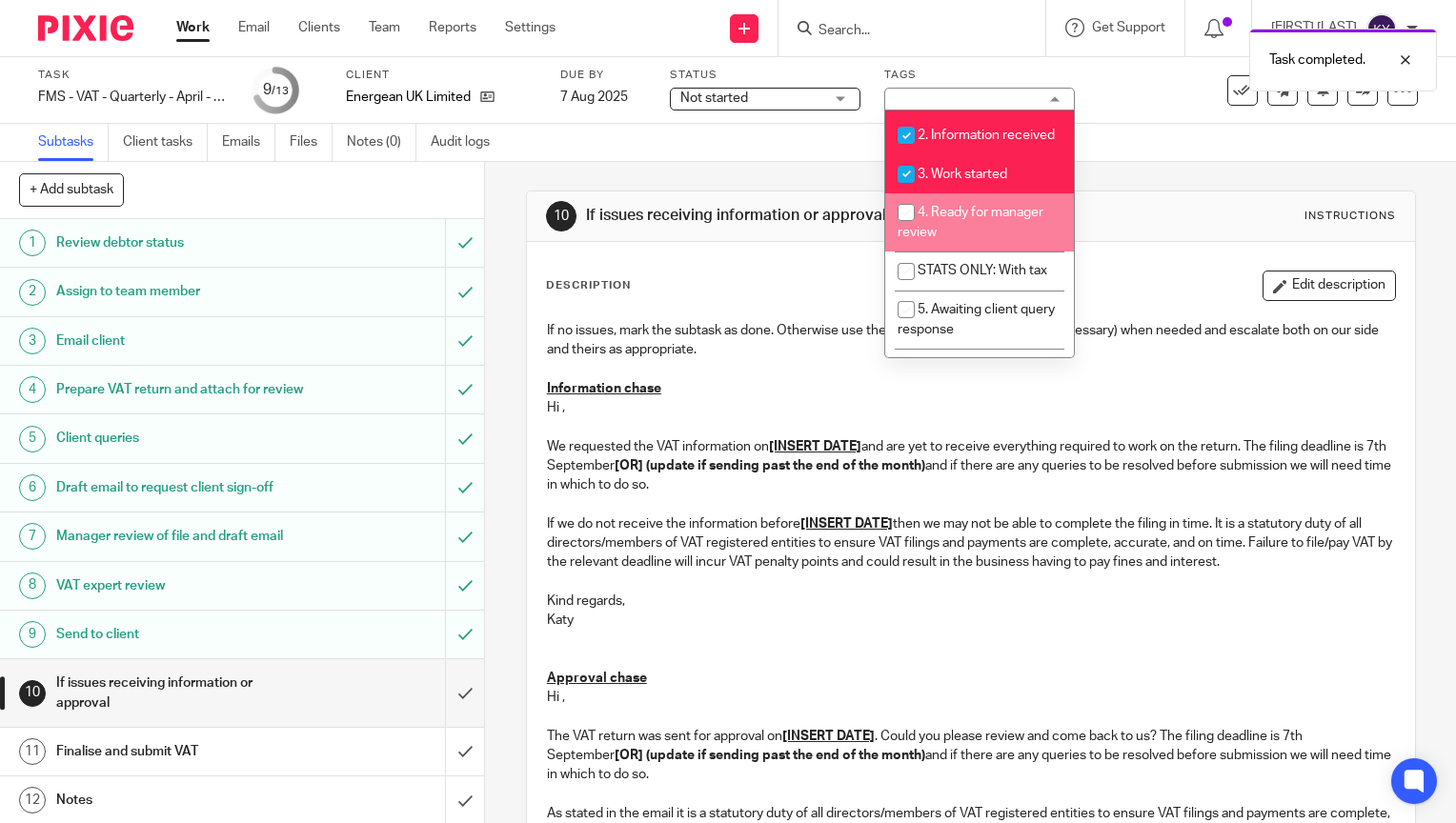 click on "4. Ready for manager review" at bounding box center (980, 222) 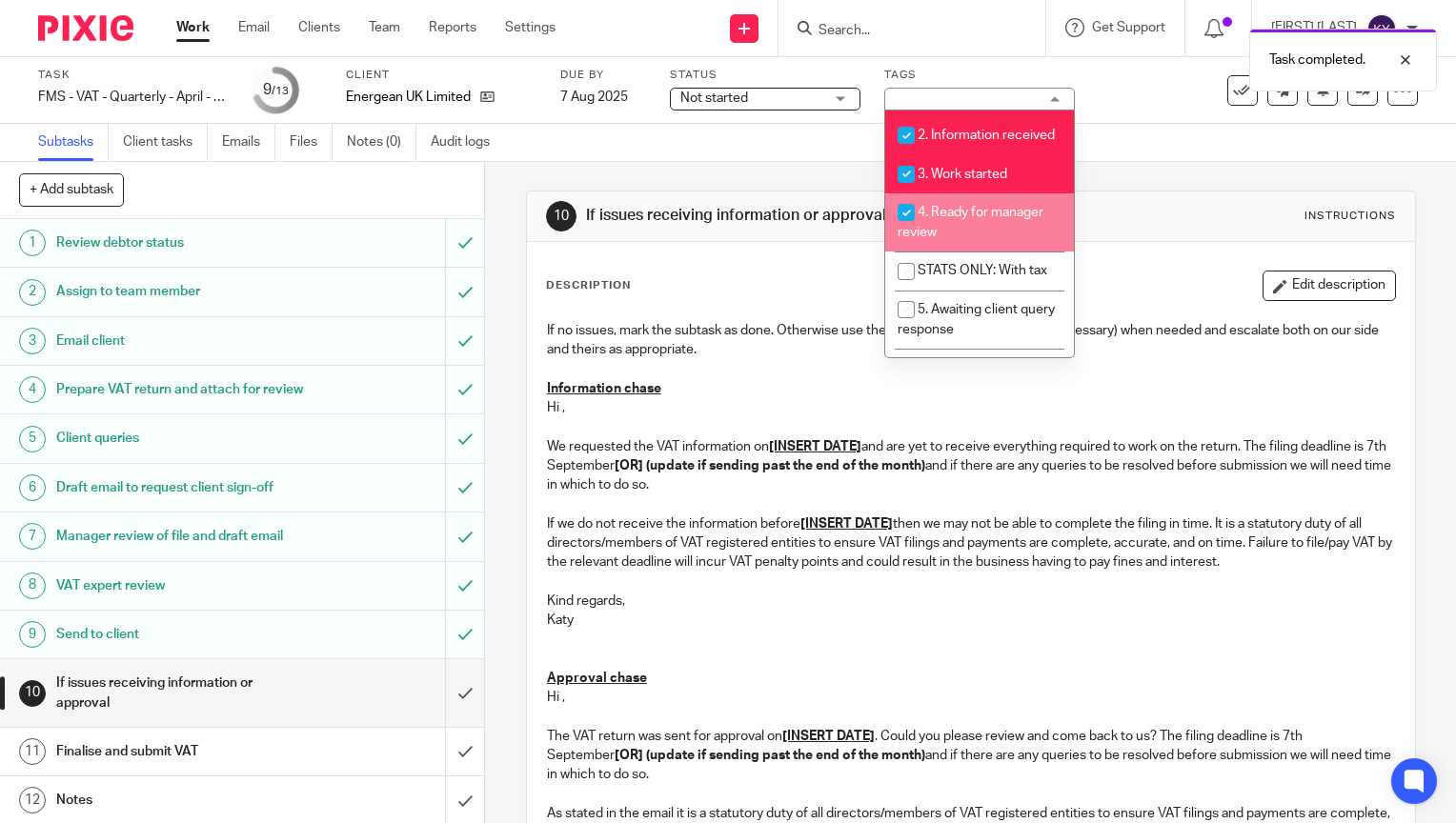 checkbox on "true" 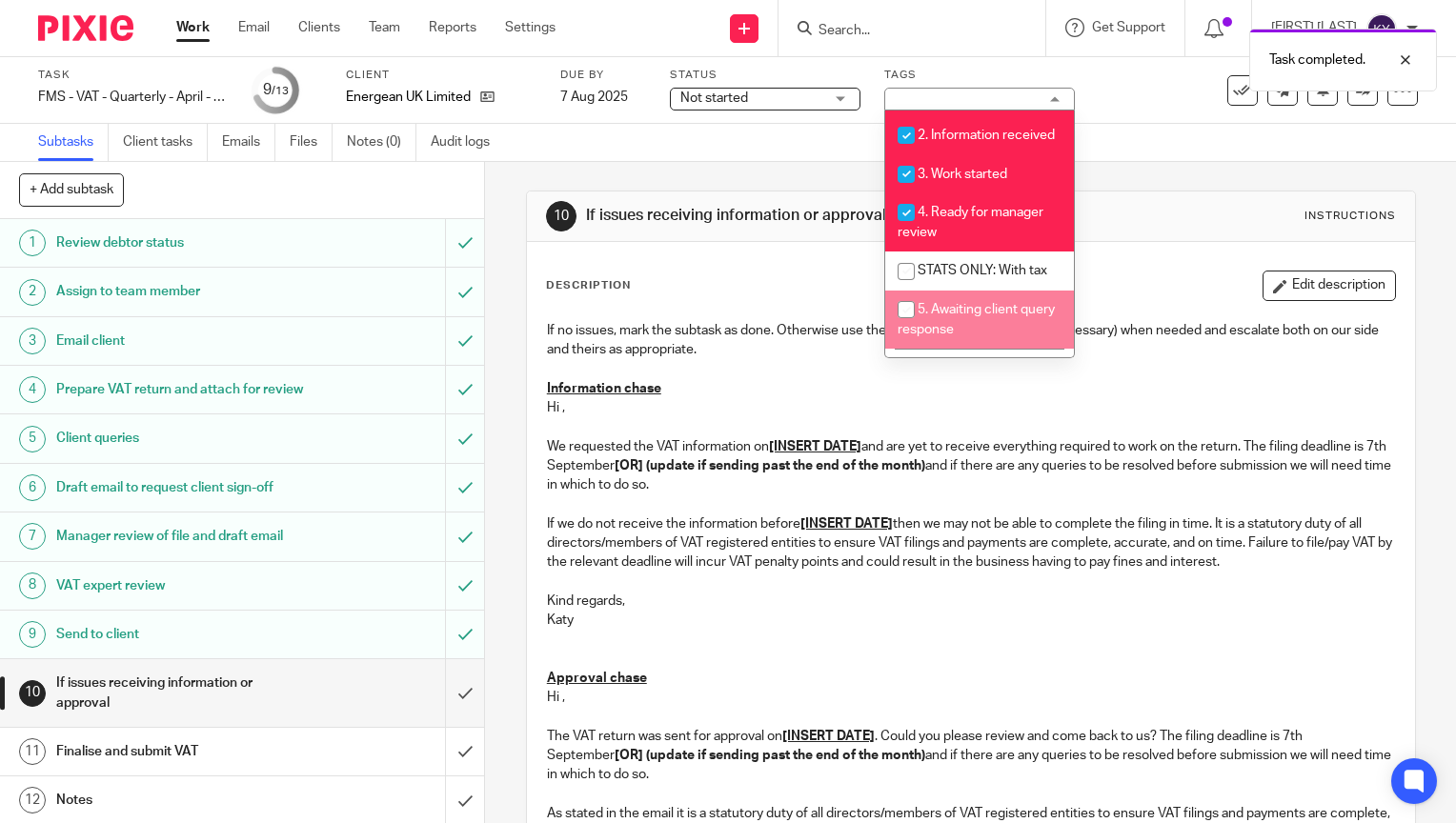 click on "5. Awaiting client query response" at bounding box center (976, 319) 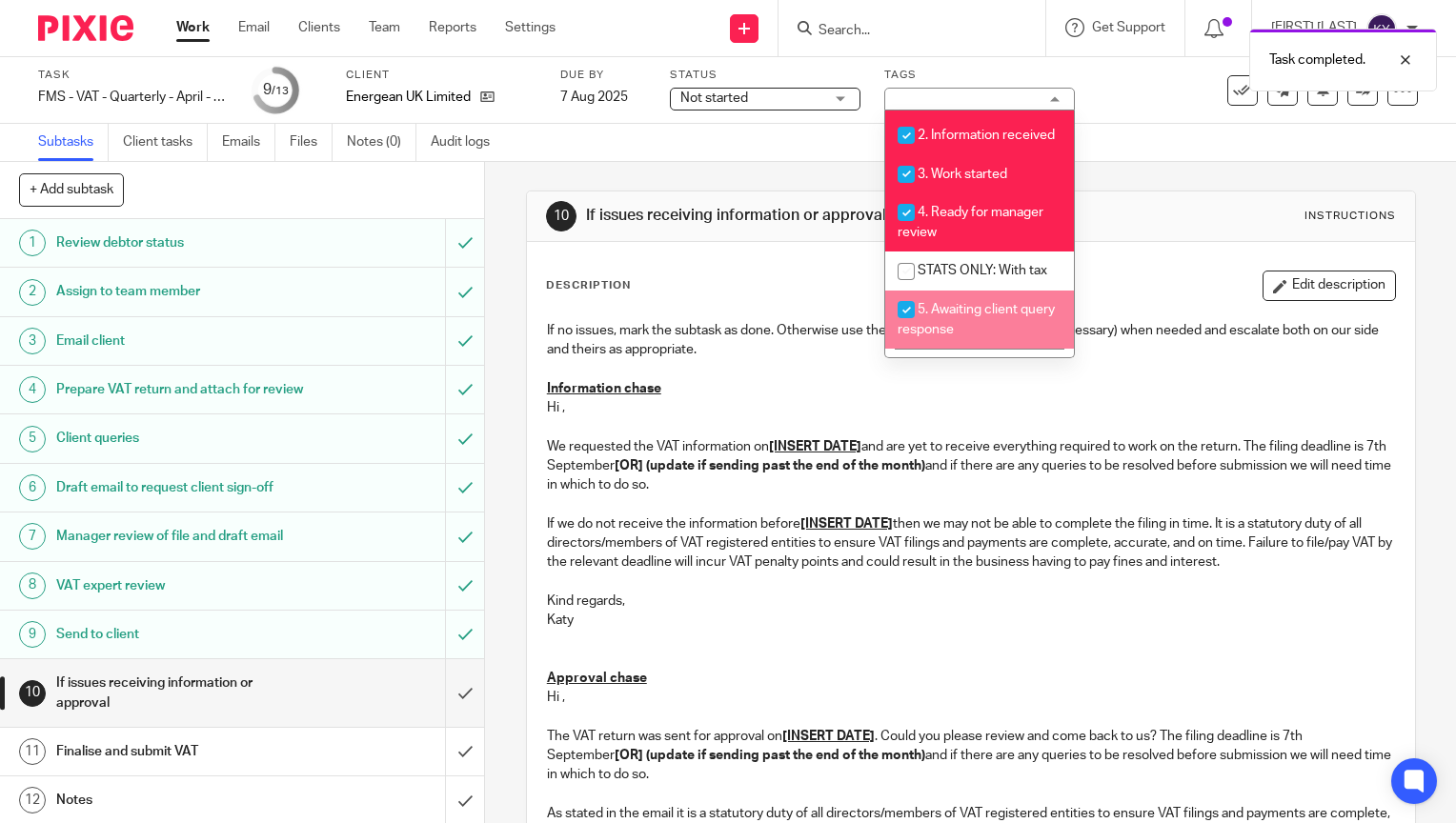 checkbox on "true" 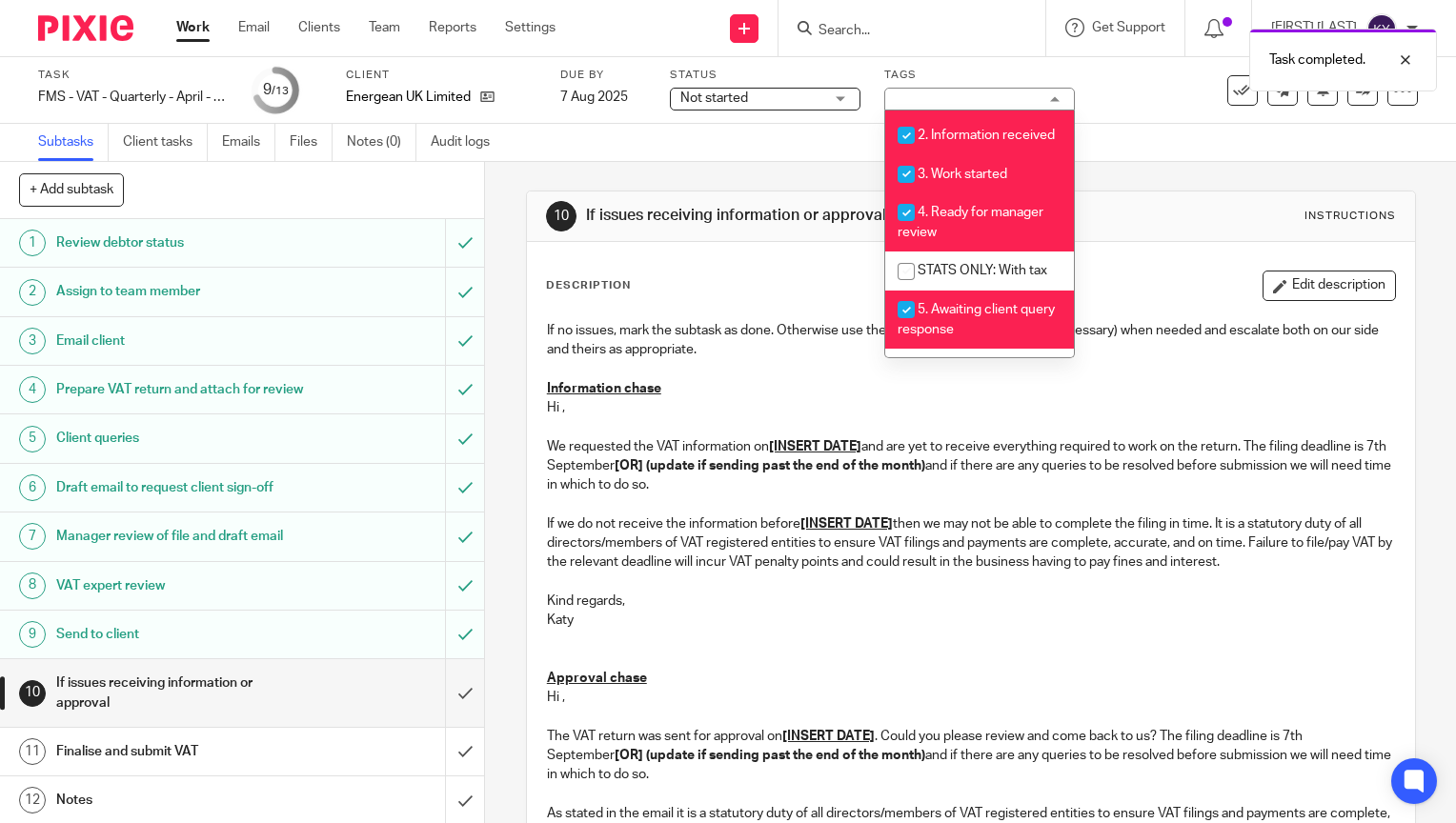 scroll, scrollTop: 667, scrollLeft: 0, axis: vertical 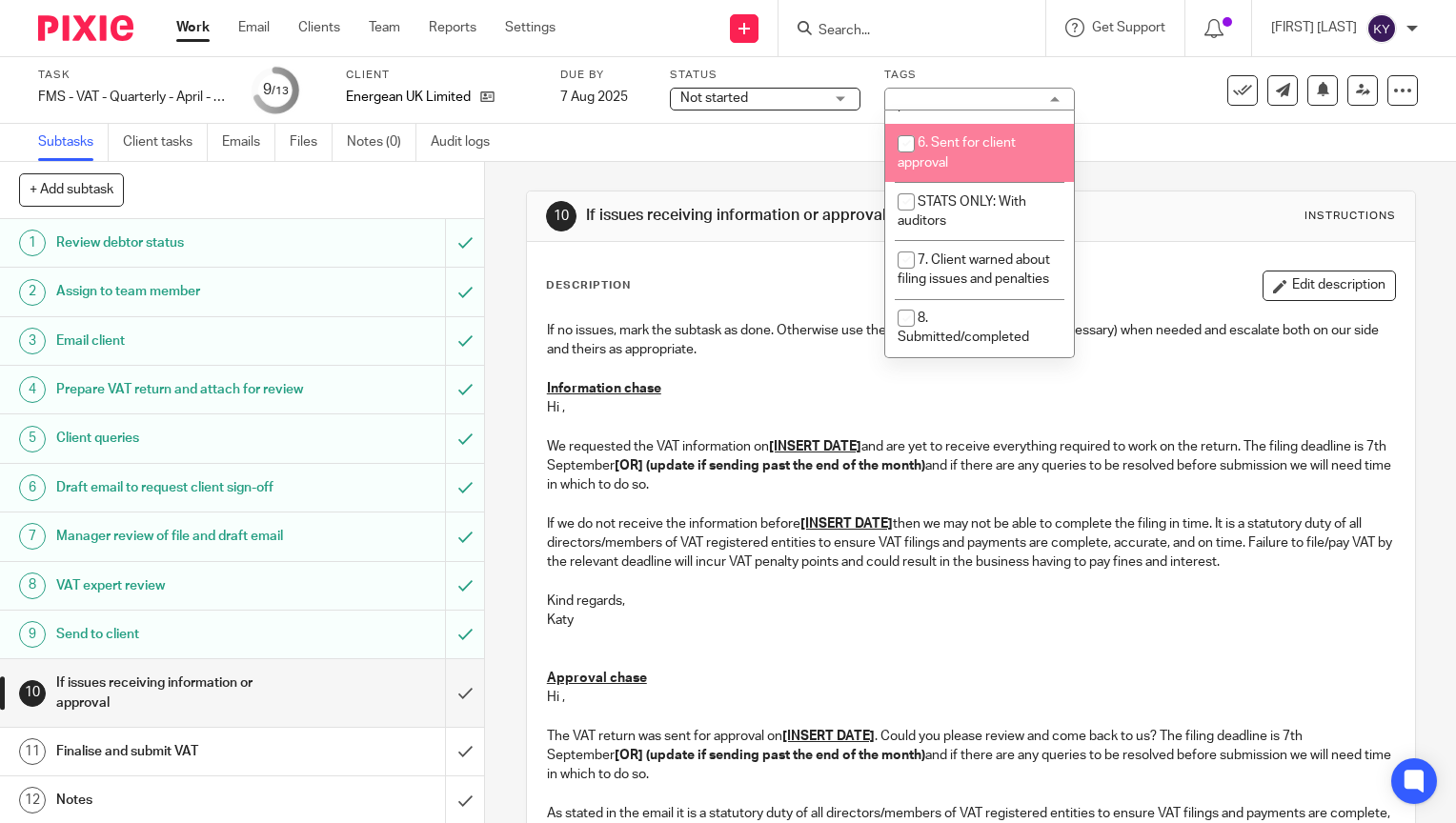 click on "6. Sent for client approval" at bounding box center (980, 152) 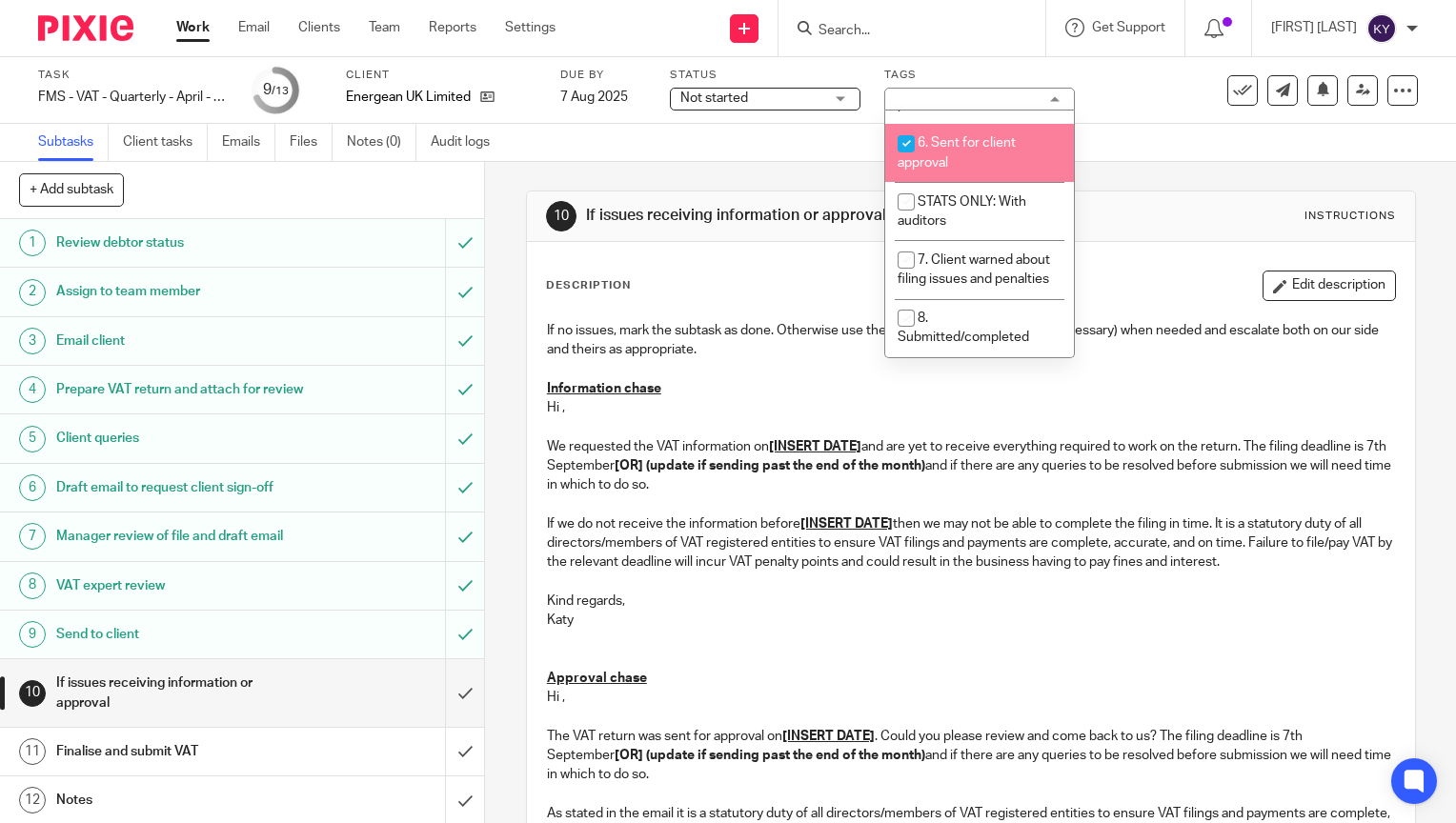 checkbox on "true" 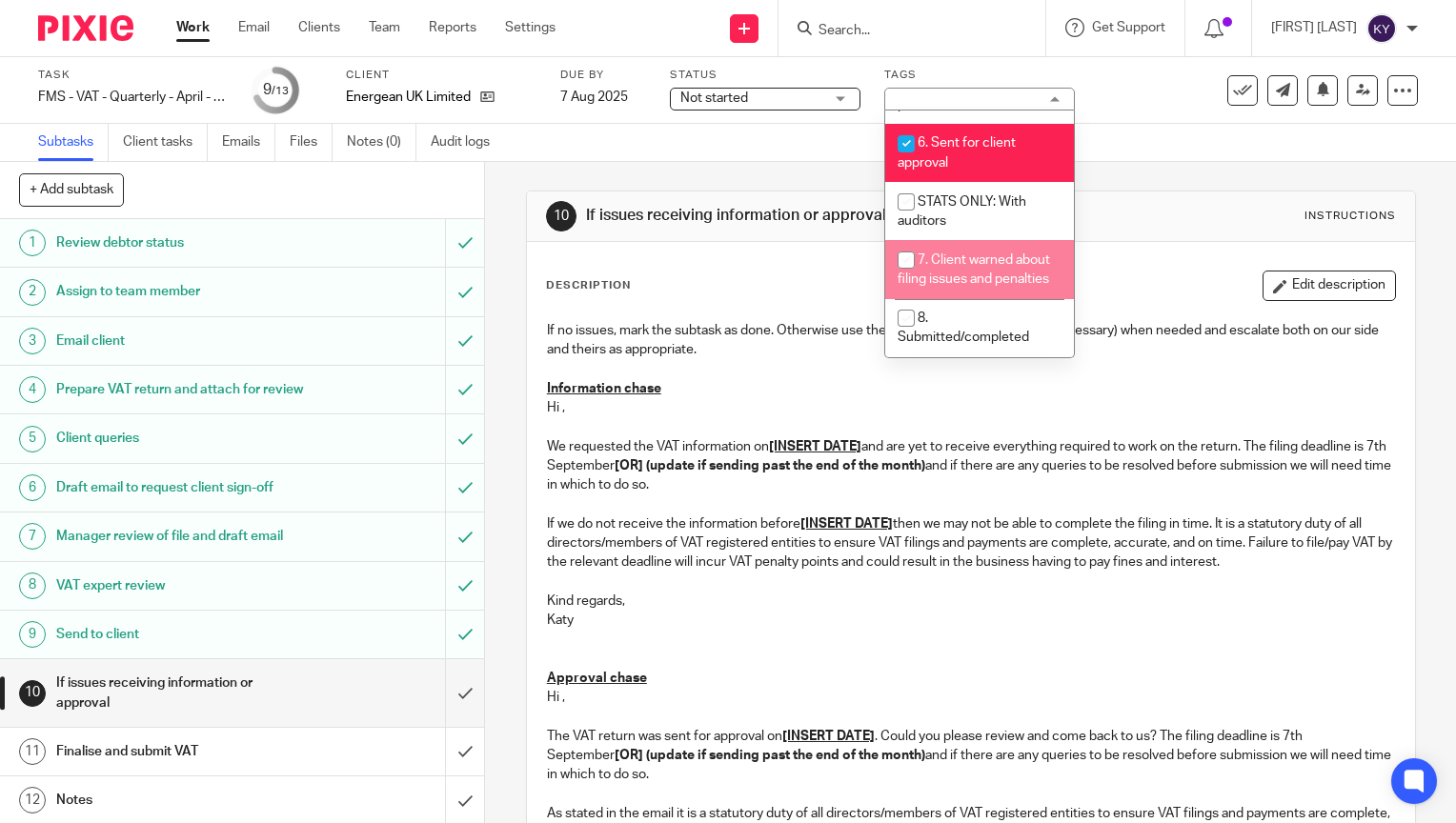 scroll, scrollTop: 703, scrollLeft: 0, axis: vertical 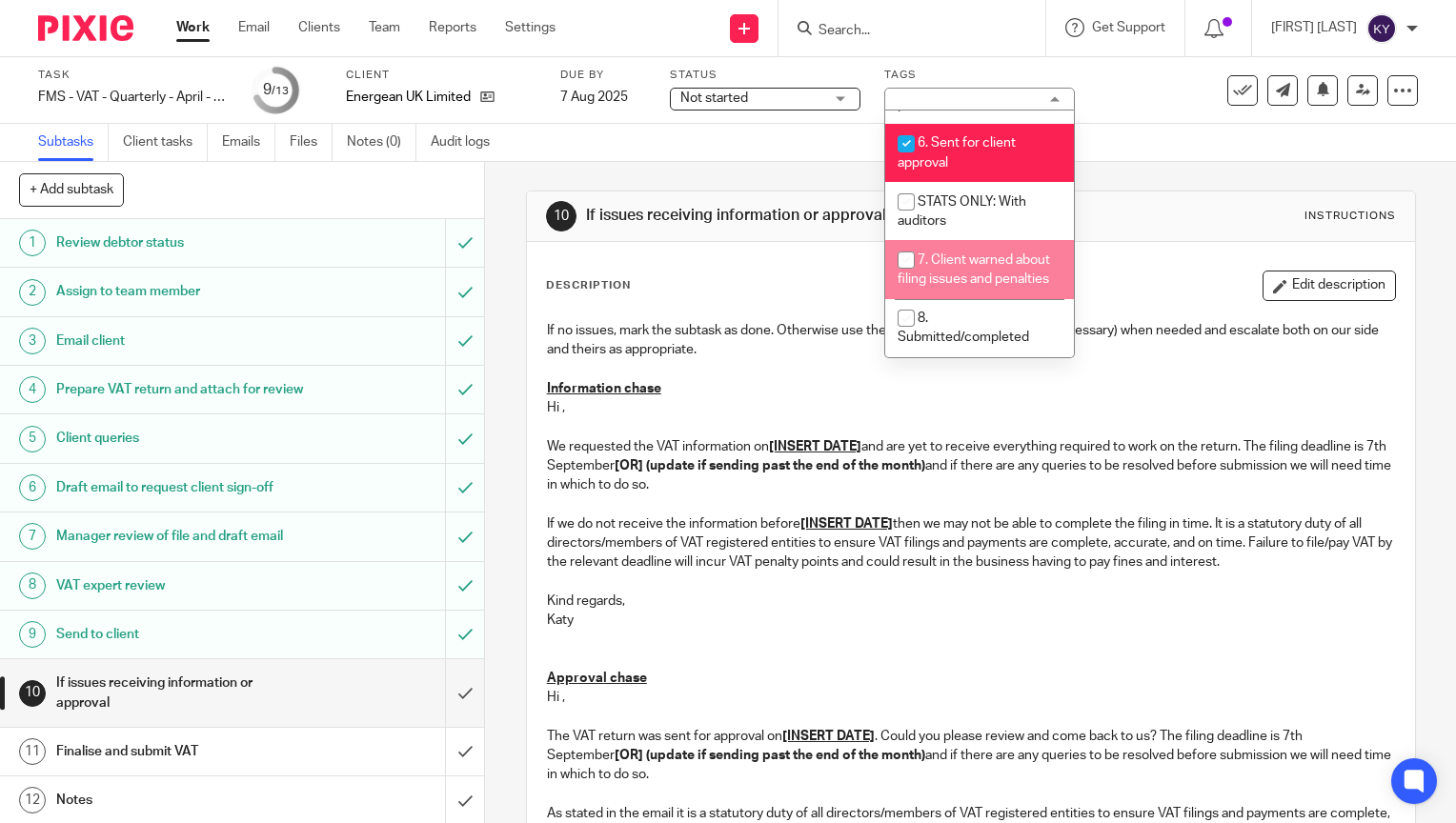 click on "7. Client warned about filing issues and penalties" at bounding box center [974, 270] 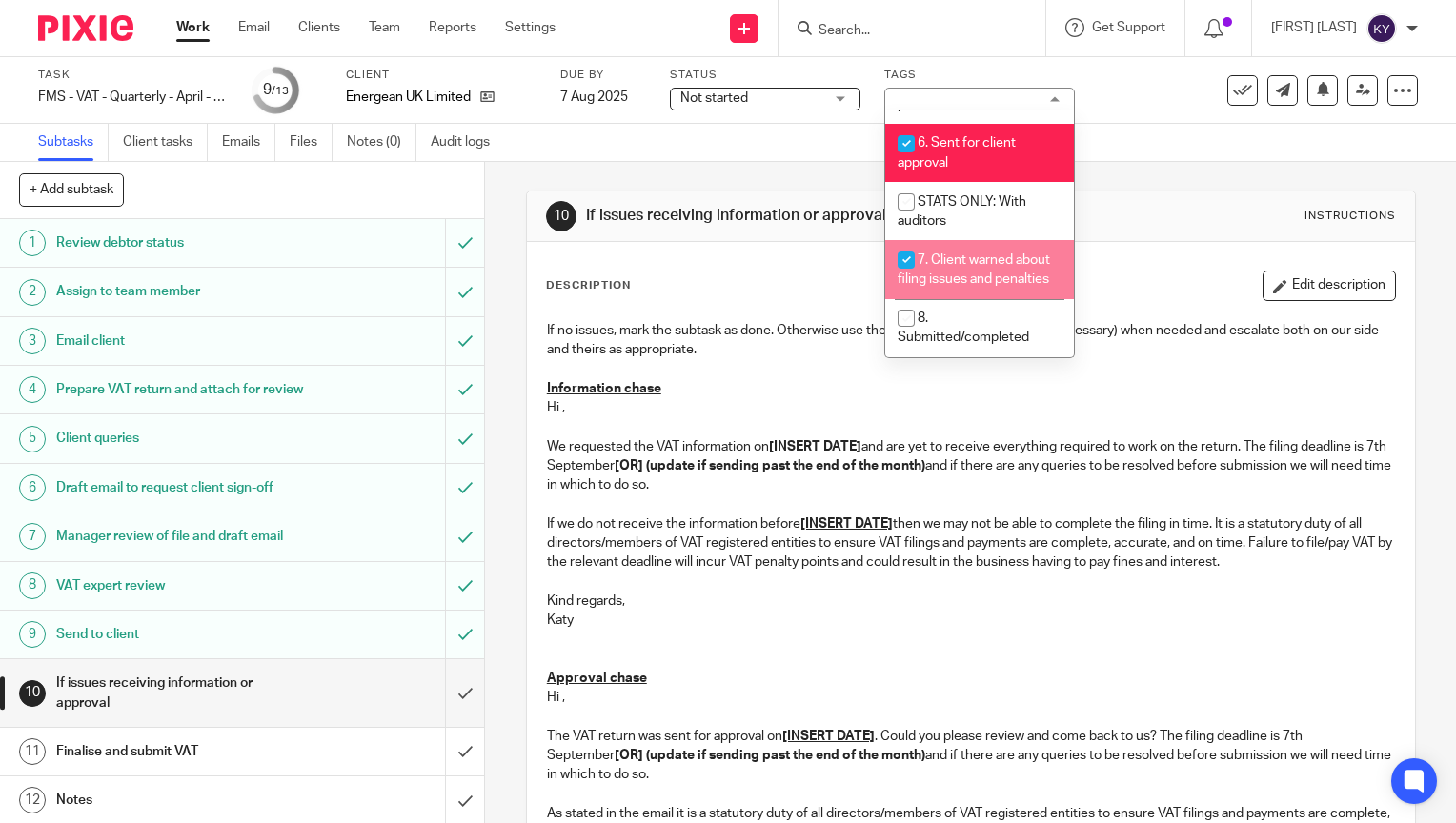 checkbox on "true" 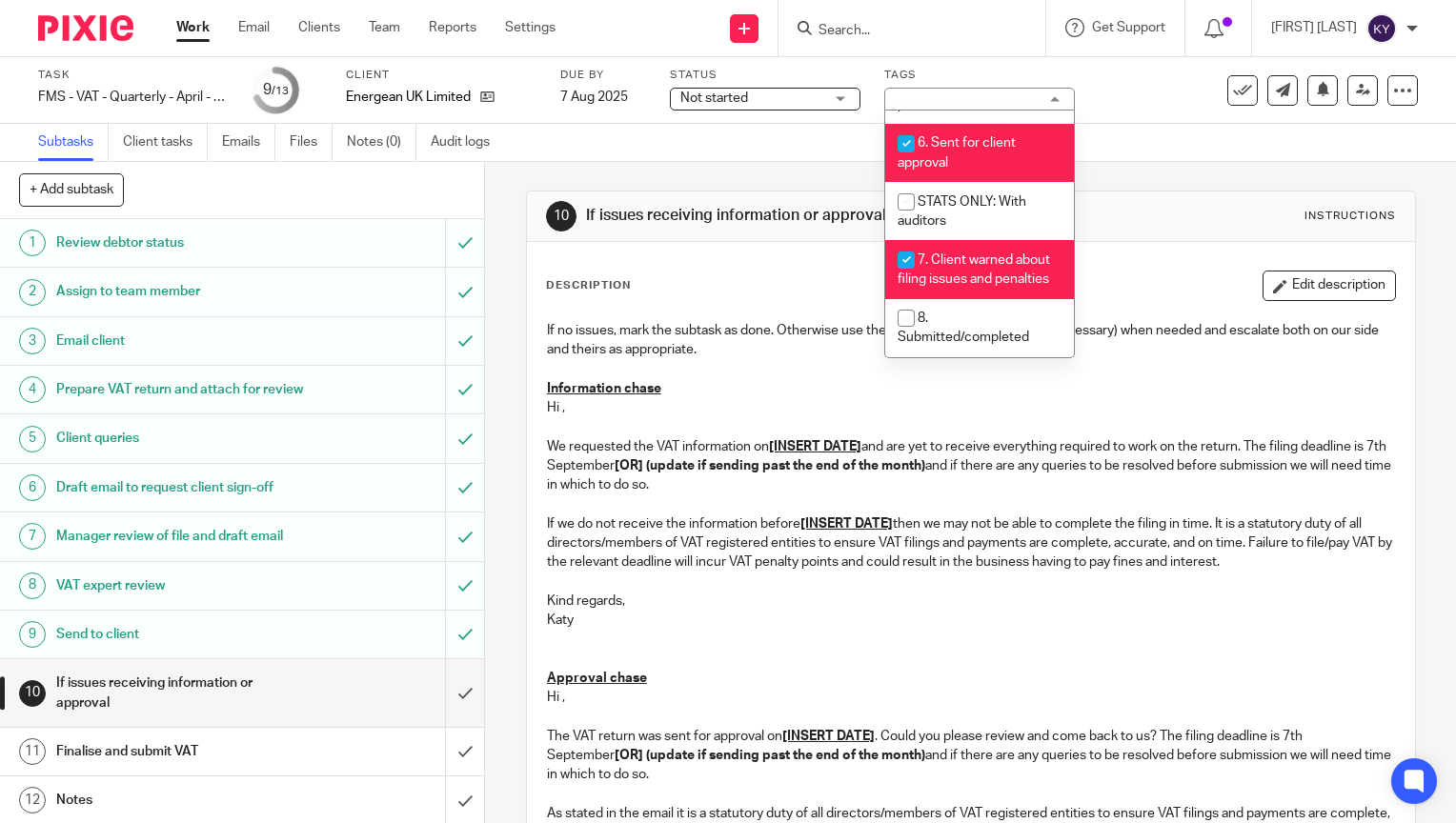 click on "10
If issues receiving information or approval
Instructions
Description
Edit description
If no issues, mark the subtask as done. Otherwise use the below chasers (adjusted as necessary) when needed and escalate both on our side and theirs as appropriate. Information chase Hi , We requested the VAT information on  [INSERT DATE]  and are yet to receive everything required to work on the return. The filing deadline is 7th September [OR] (update if sending past the end of the month)  and if there are any queries to be resolved before submission we will need time in which to do so. If we do not receive the information before  [INSERT DATE] Kind regards, Katy Approval chase Hi , The VAT return was sent for approval on  [INSERT DATE] . Could you please review and come back to us? The filing deadline is 7th September Kind regards, Katy" at bounding box center [970, 492] 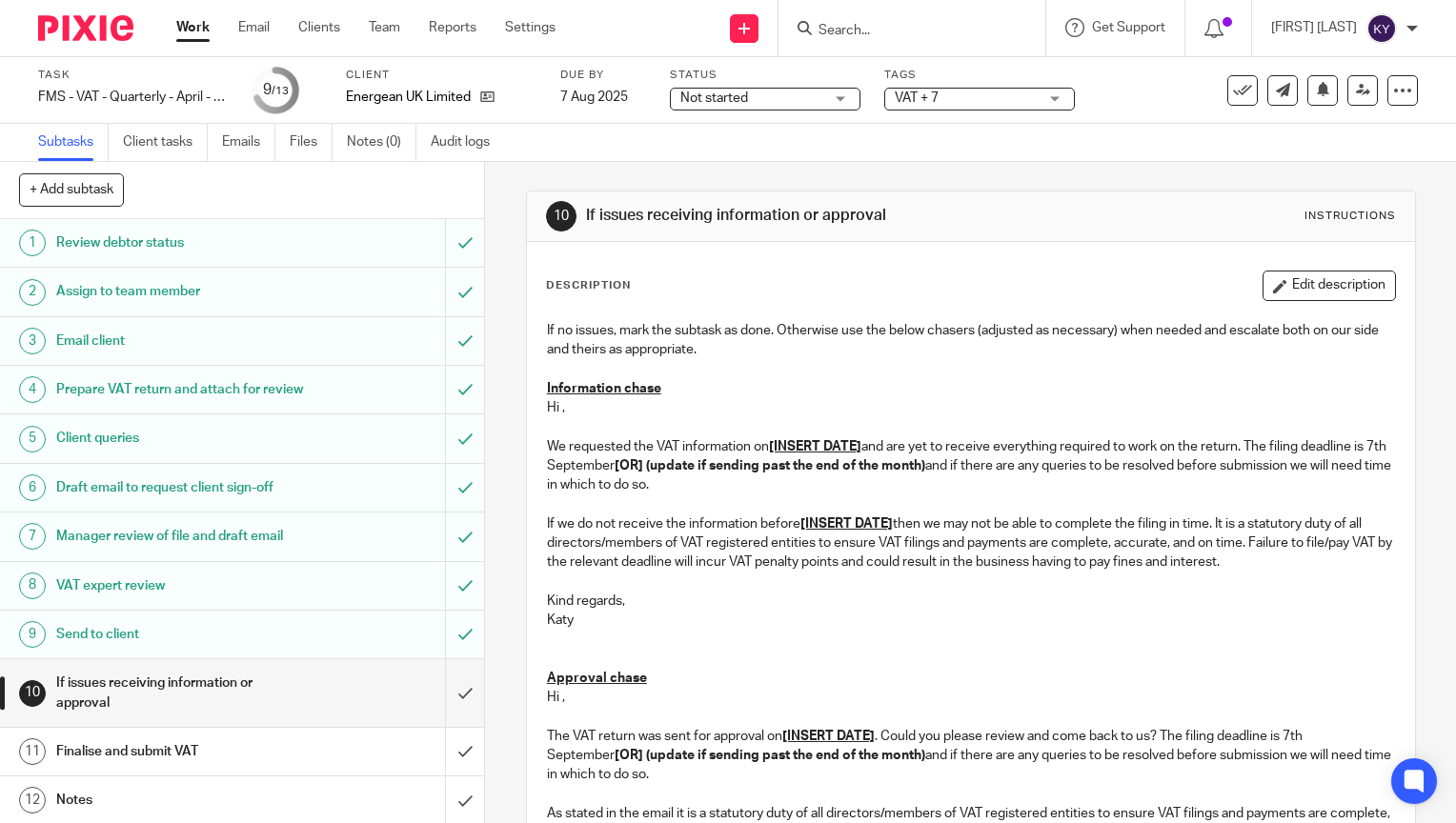 scroll, scrollTop: 652, scrollLeft: 0, axis: vertical 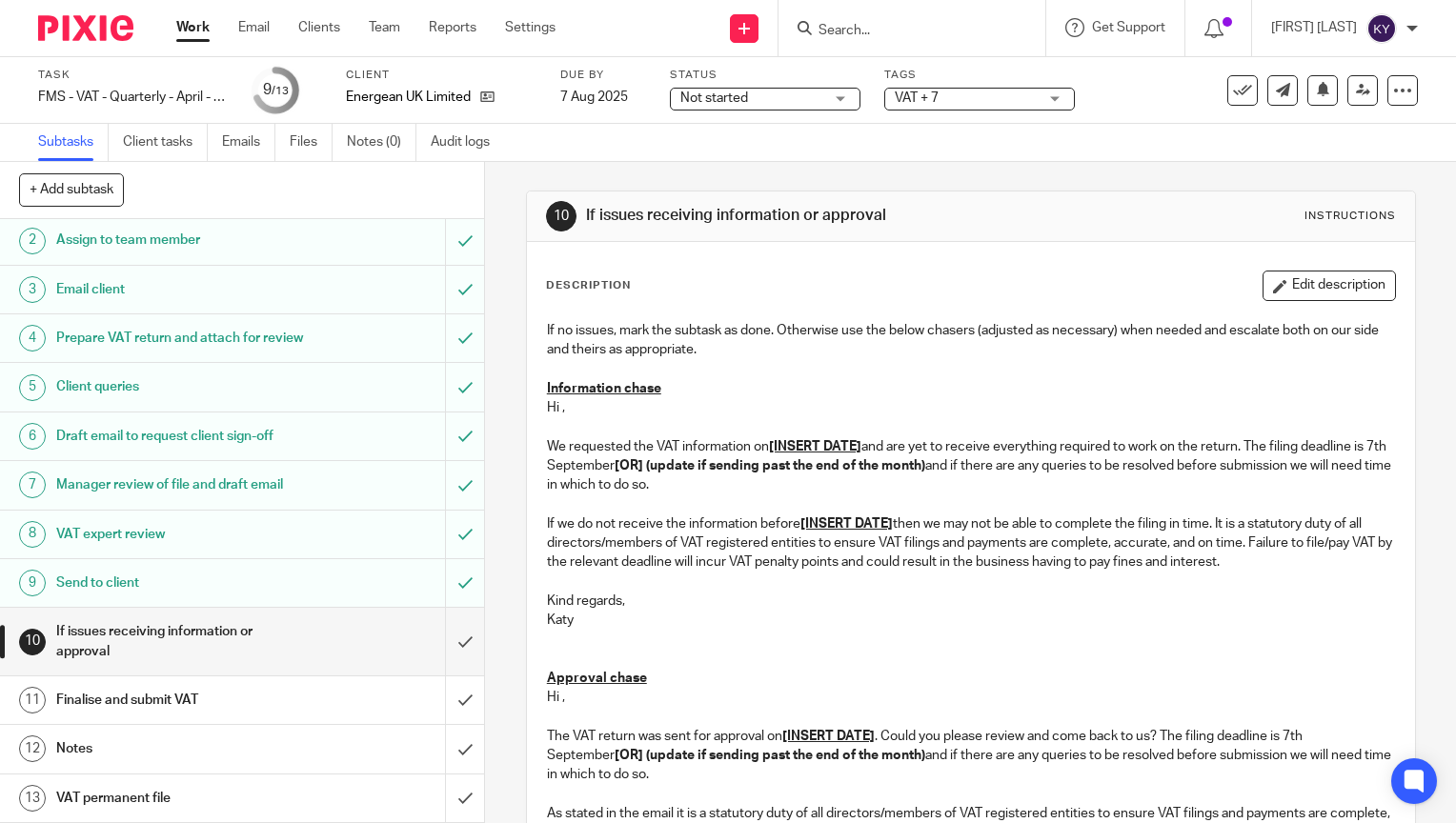 click on "VAT + 7" at bounding box center [966, 98] 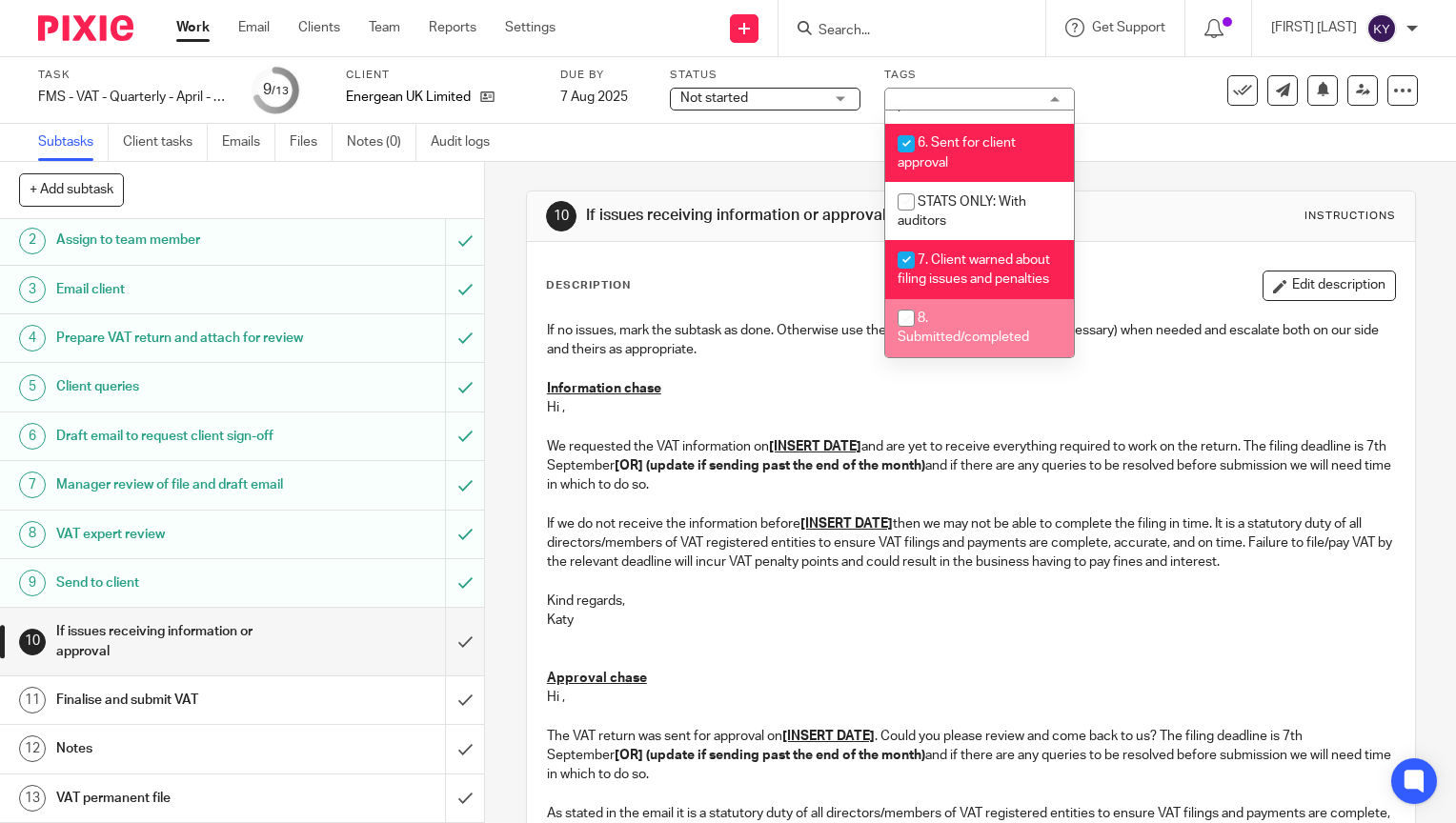 click on "10
If issues receiving information or approval
Instructions
Description
Edit description
If no issues, mark the subtask as done. Otherwise use the below chasers (adjusted as necessary) when needed and escalate both on our side and theirs as appropriate. Information chase Hi , We requested the VAT information on  [INSERT DATE]  and are yet to receive everything required to work on the return. The filing deadline is 7th September [OR] (update if sending past the end of the month)  and if there are any queries to be resolved before submission we will need time in which to do so. If we do not receive the information before  [INSERT DATE] Kind regards, Katy Approval chase Hi , The VAT return was sent for approval on  [INSERT DATE] . Could you please review and come back to us? The filing deadline is 7th September Kind regards, Katy" at bounding box center (970, 492) 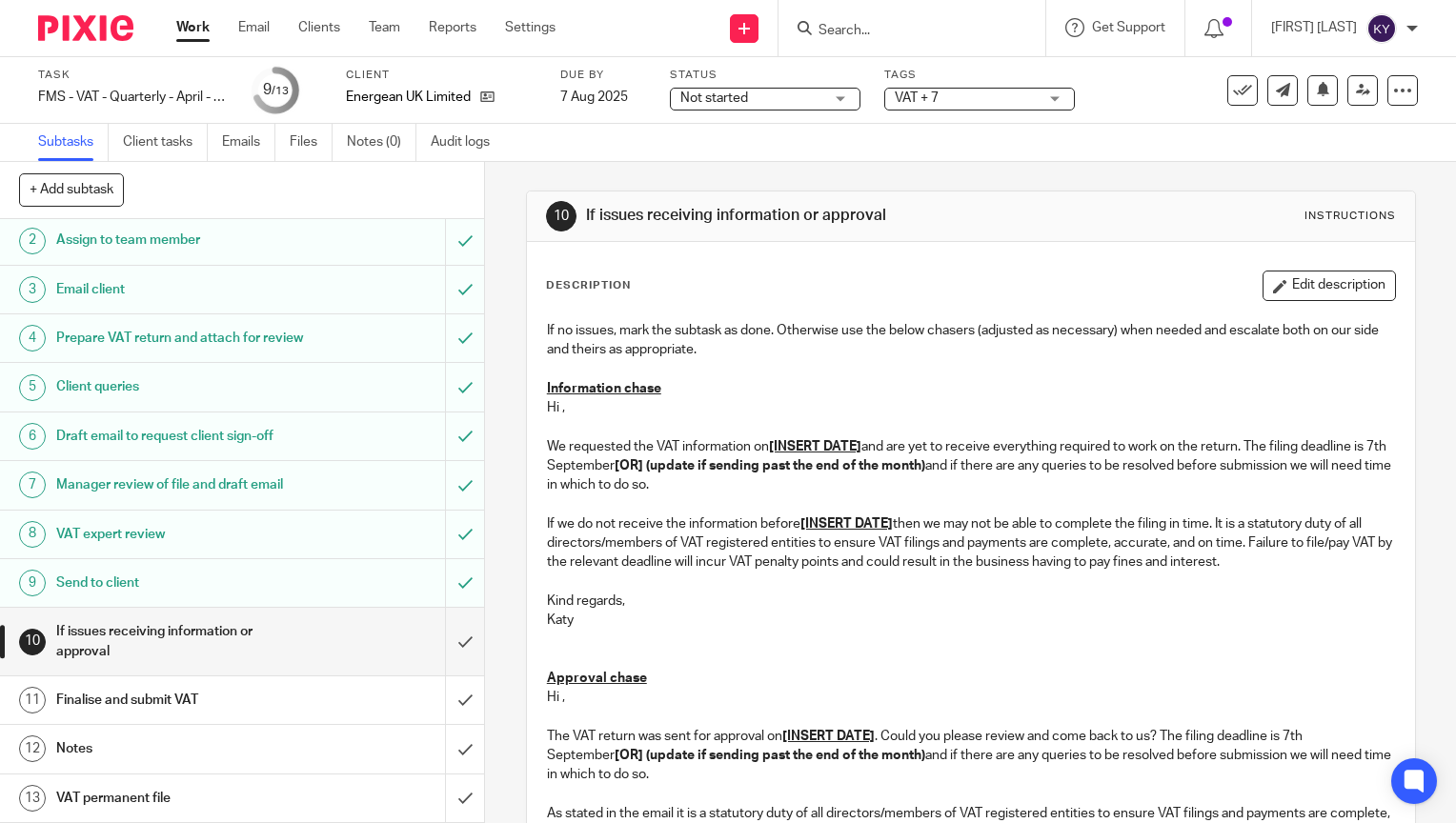 click at bounding box center [902, 31] 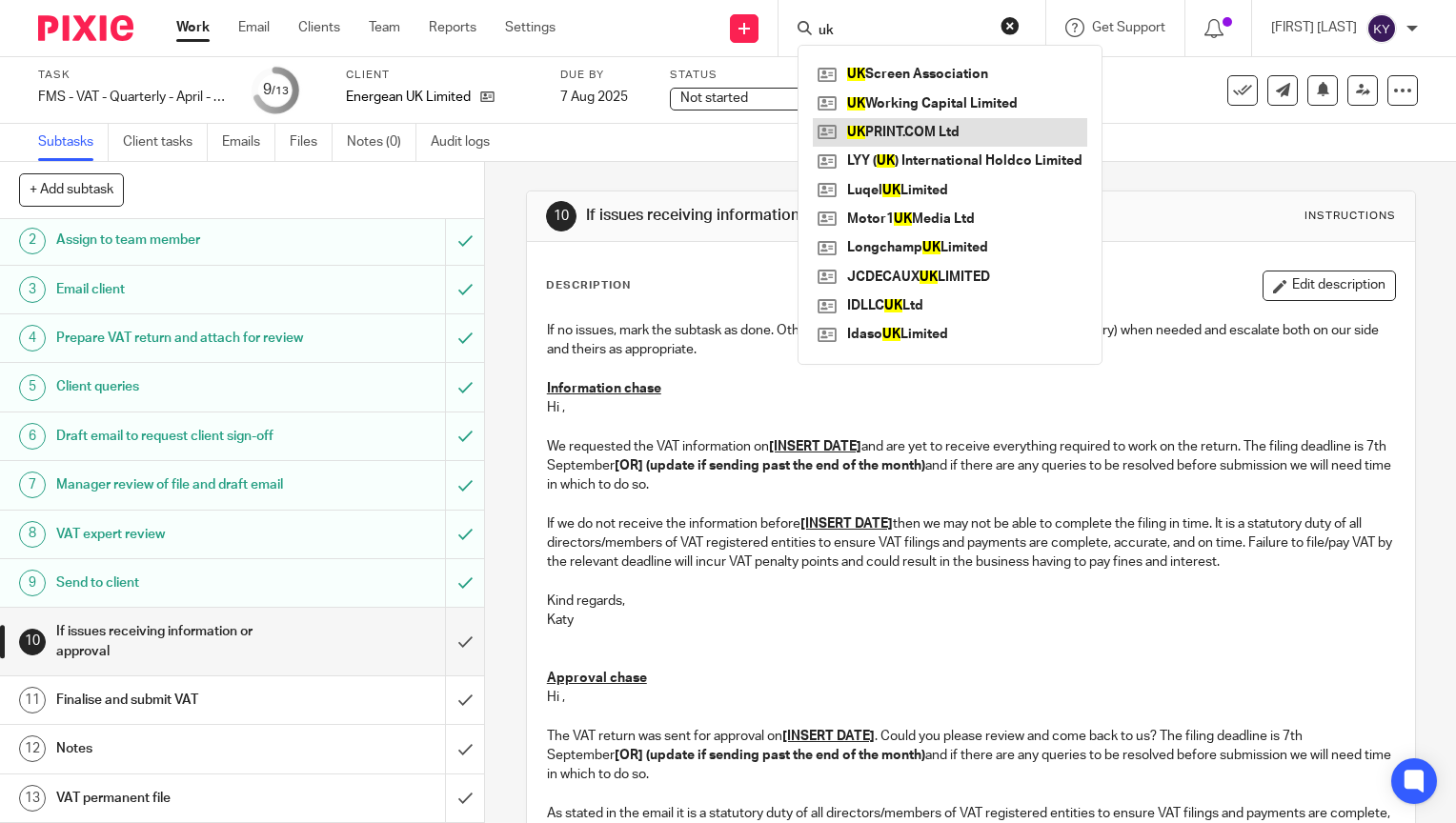 type on "uk" 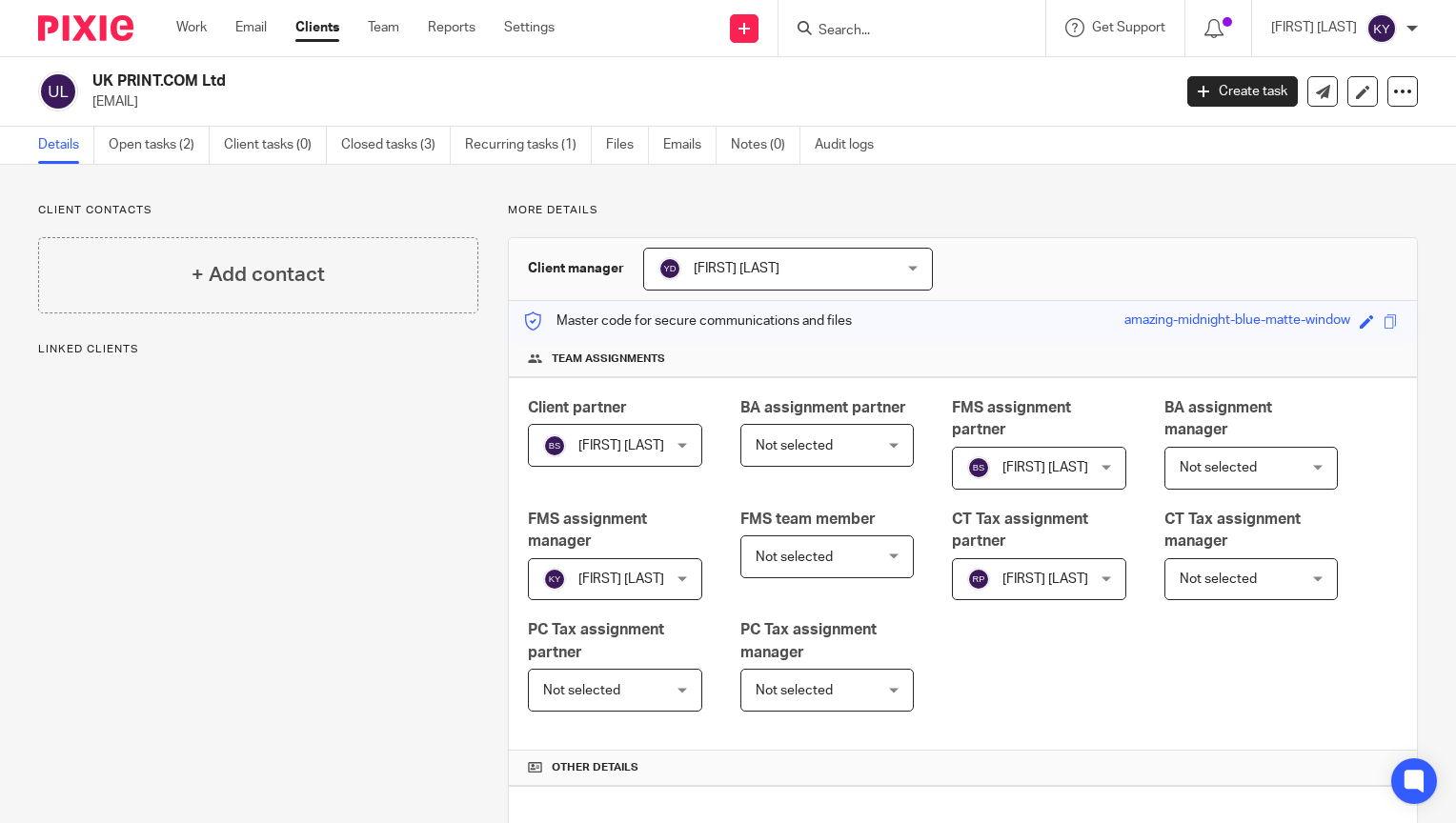 scroll, scrollTop: 0, scrollLeft: 0, axis: both 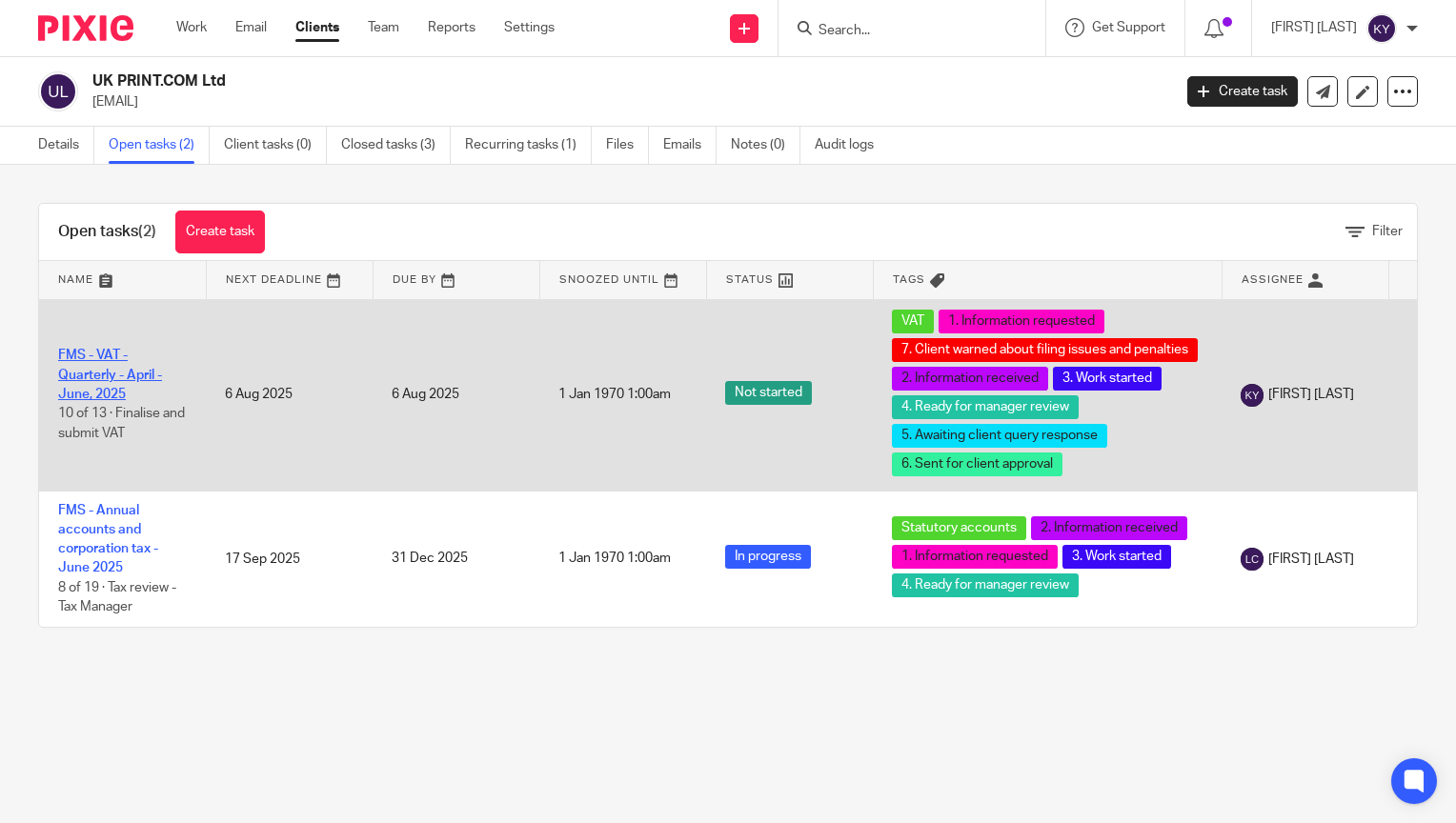 click on "FMS - VAT - Quarterly - April - June, 2025" at bounding box center [110, 374] 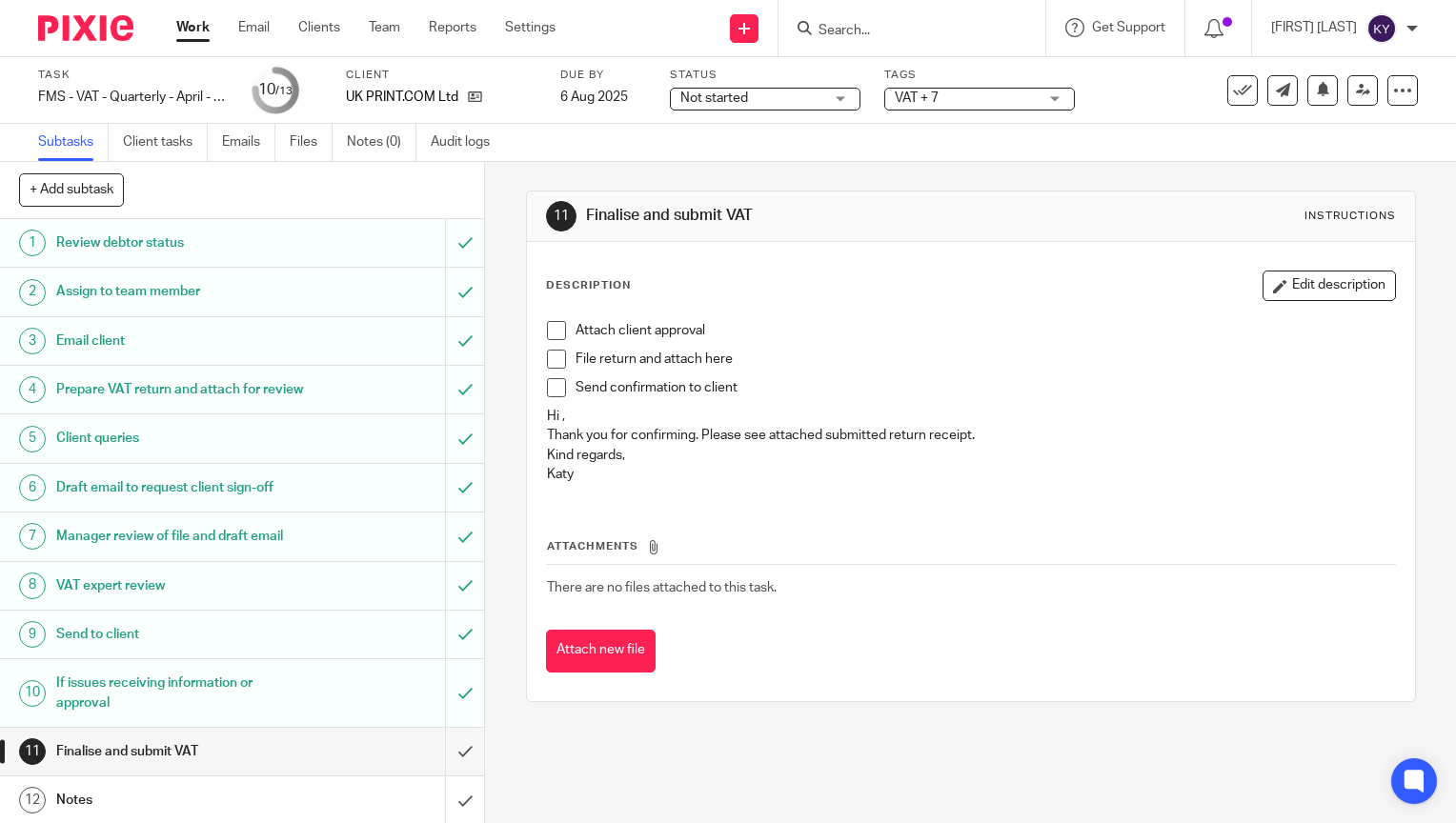 scroll, scrollTop: 0, scrollLeft: 0, axis: both 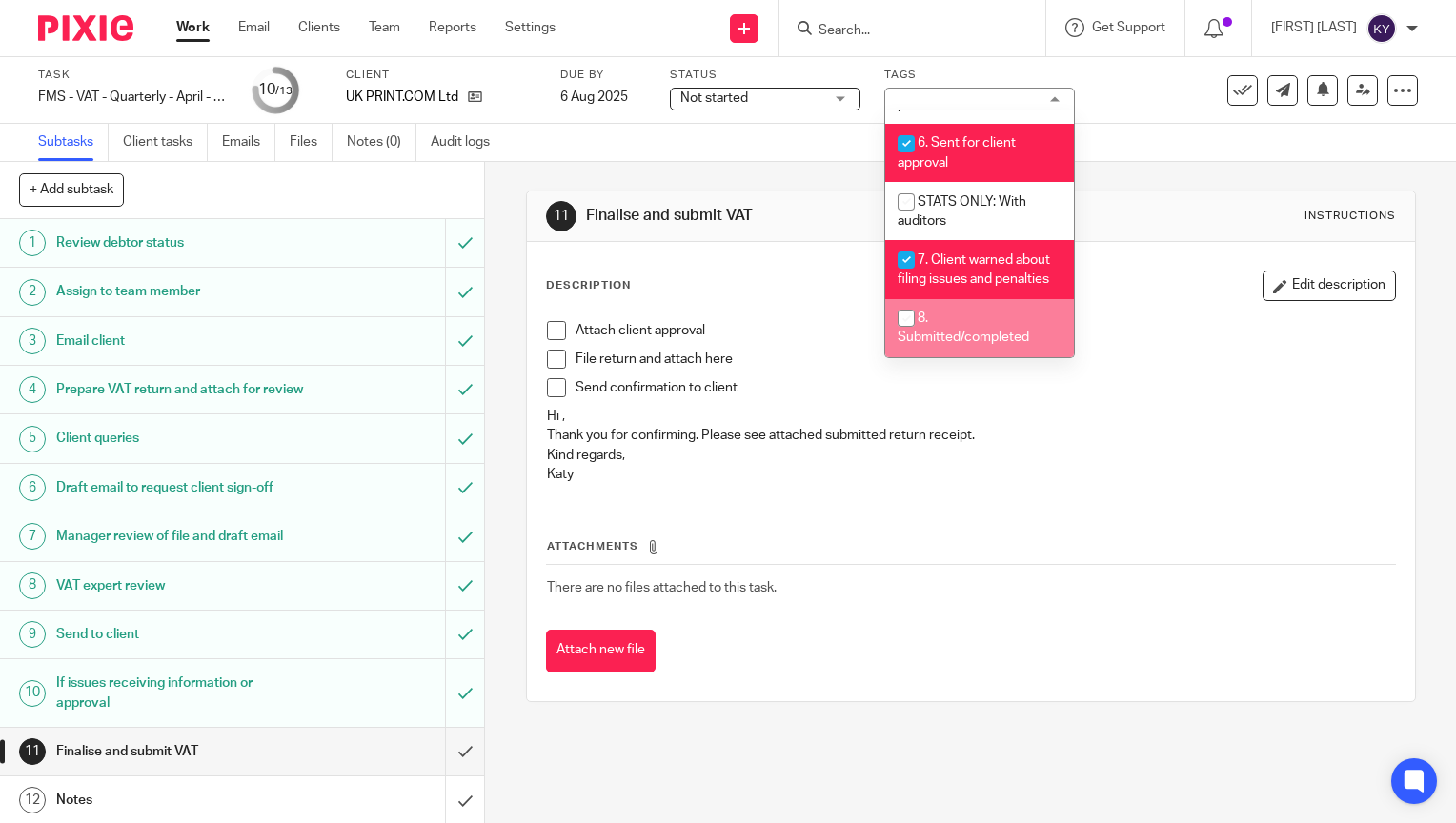 click on "8. Submitted/completed" at bounding box center (980, 328) 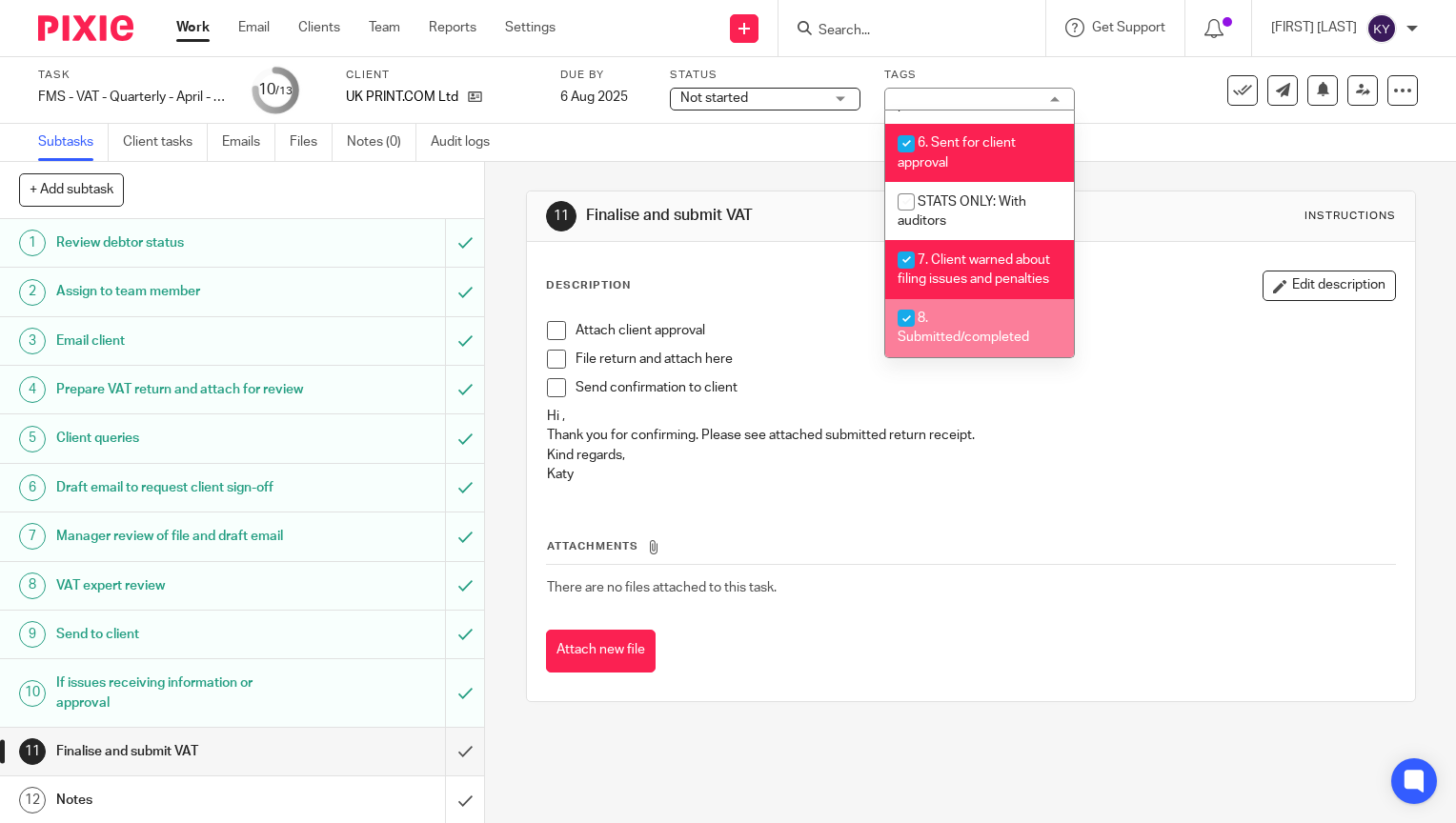 checkbox on "true" 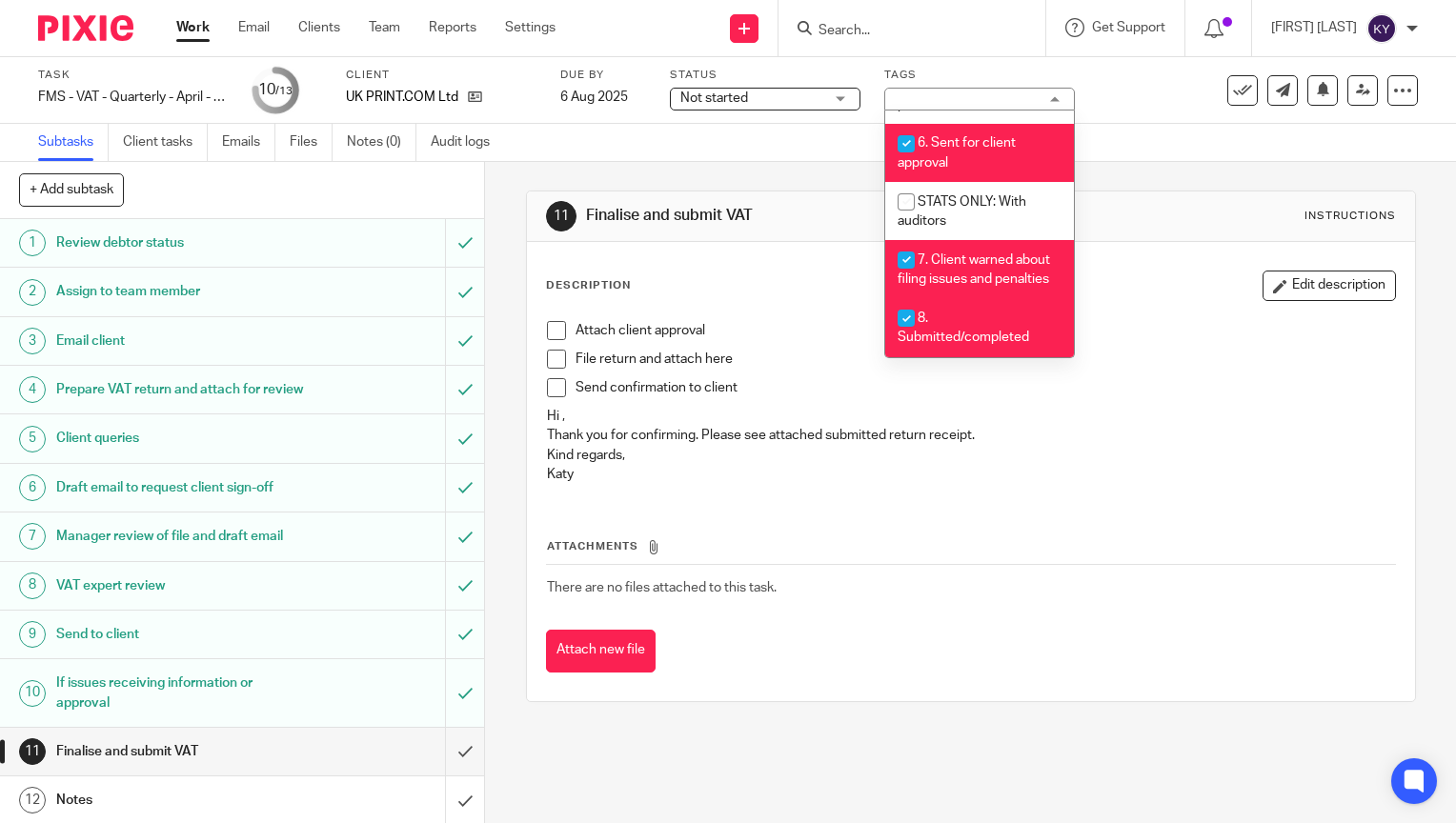 click on "11
Finalise and submit VAT
Instructions
Description
Edit description
Attach client approval   File return and attach here   Send confirmation to client Hi , Thank you for confirming. Please see attached submitted return receipt. Kind regards, Katy           Attachments     There are no files attached to this task.   Attach new file" at bounding box center (970, 492) 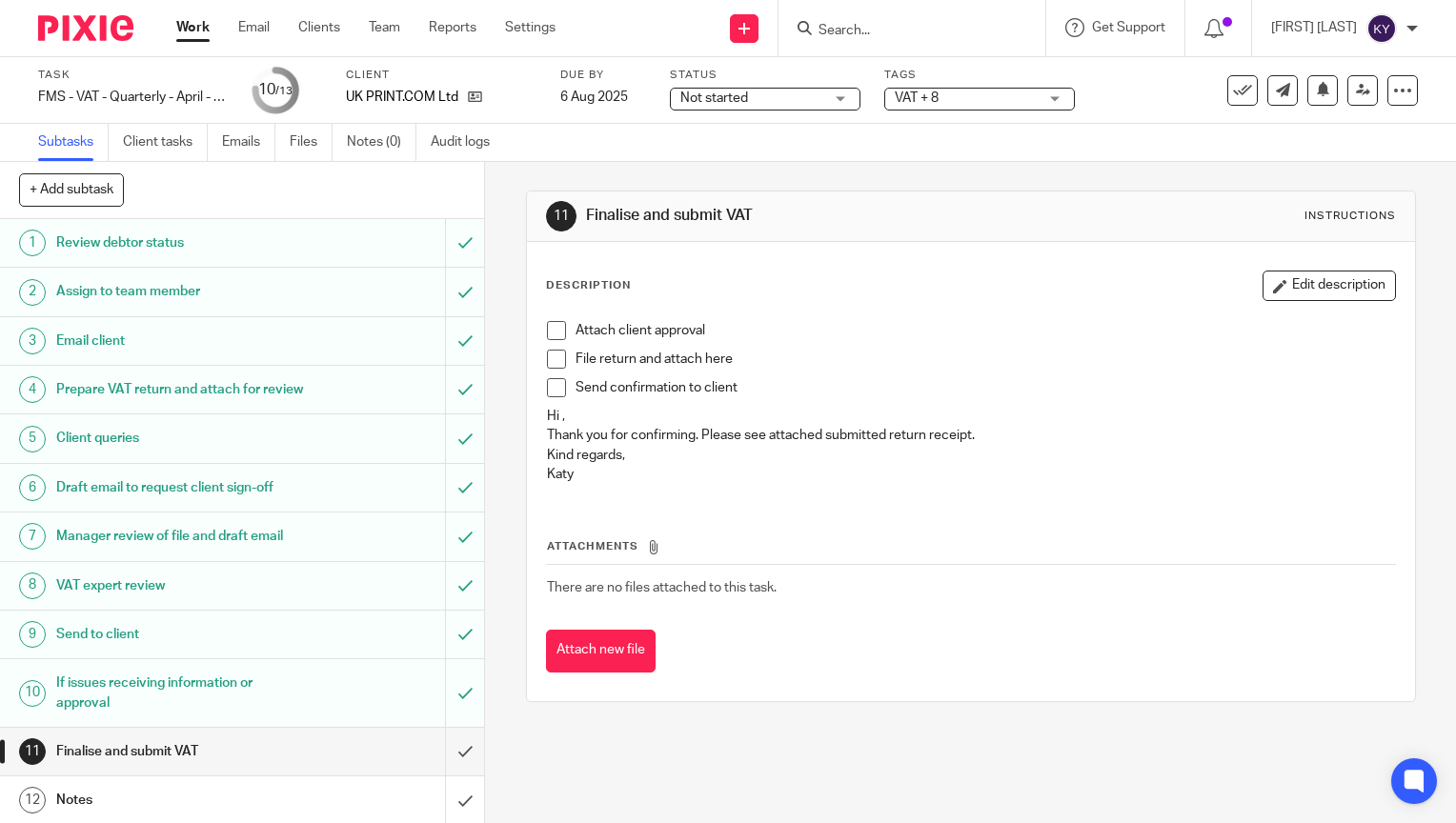 scroll, scrollTop: 70, scrollLeft: 0, axis: vertical 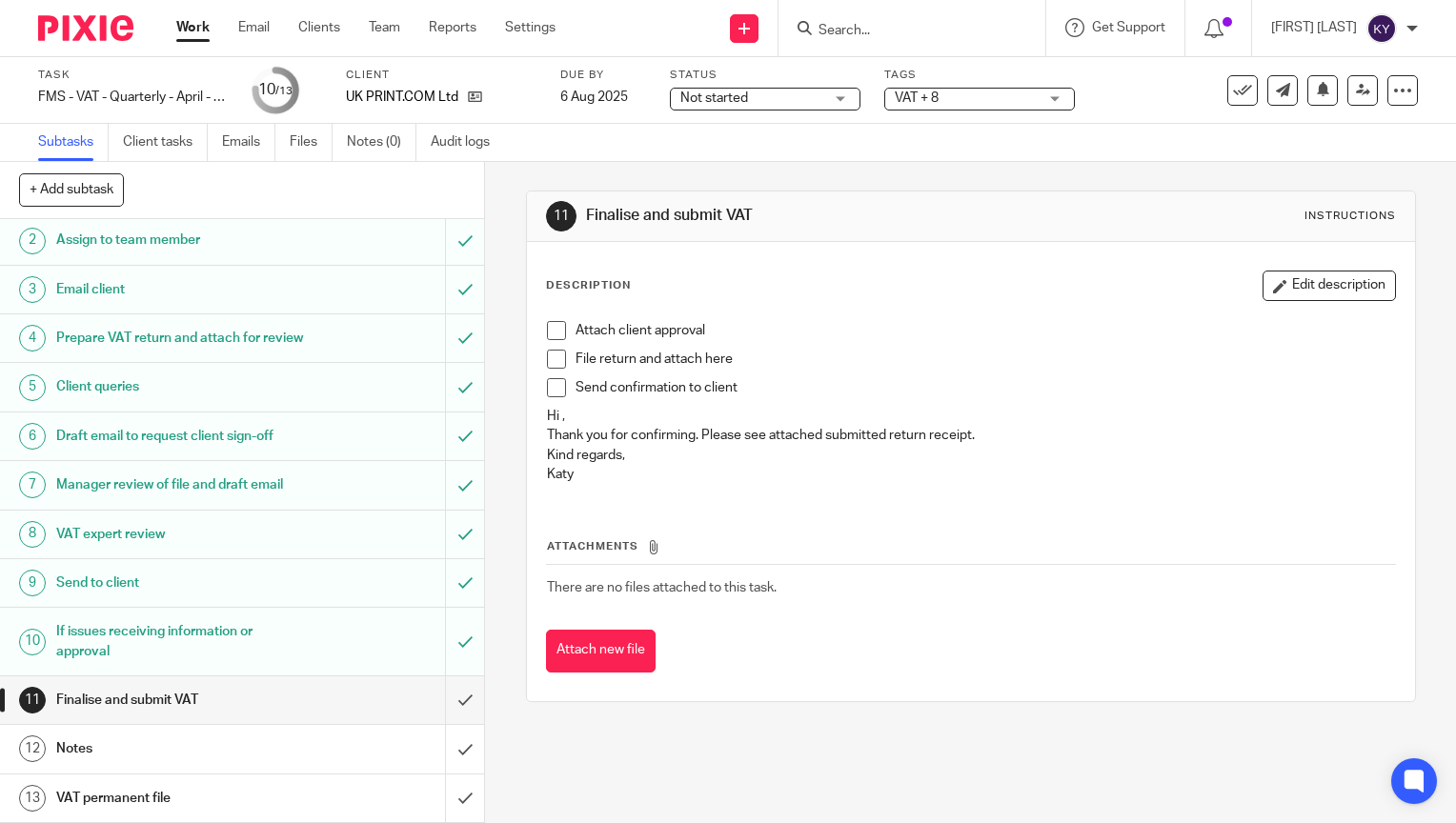 click at bounding box center [556, 388] 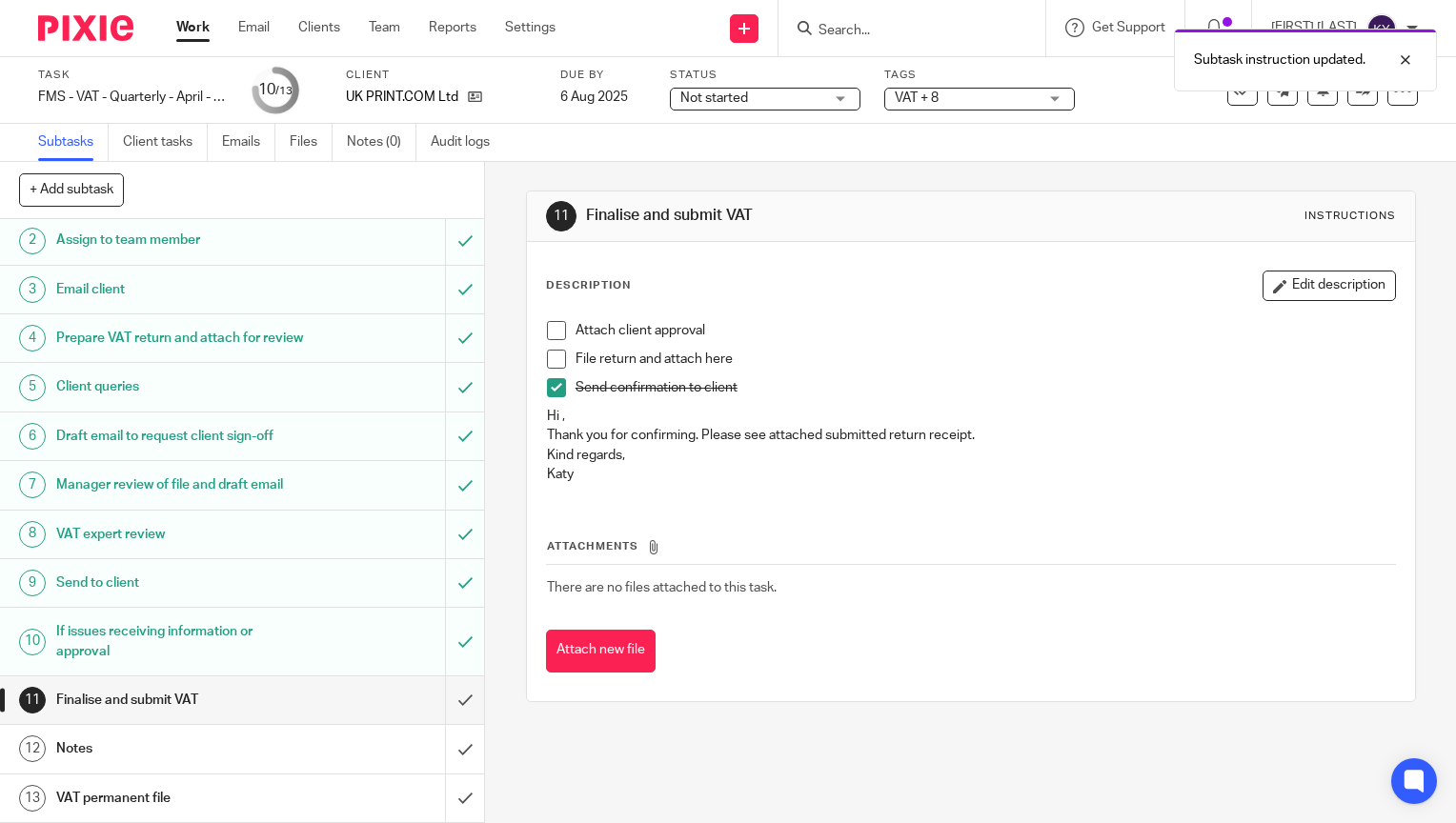 click at bounding box center [556, 359] 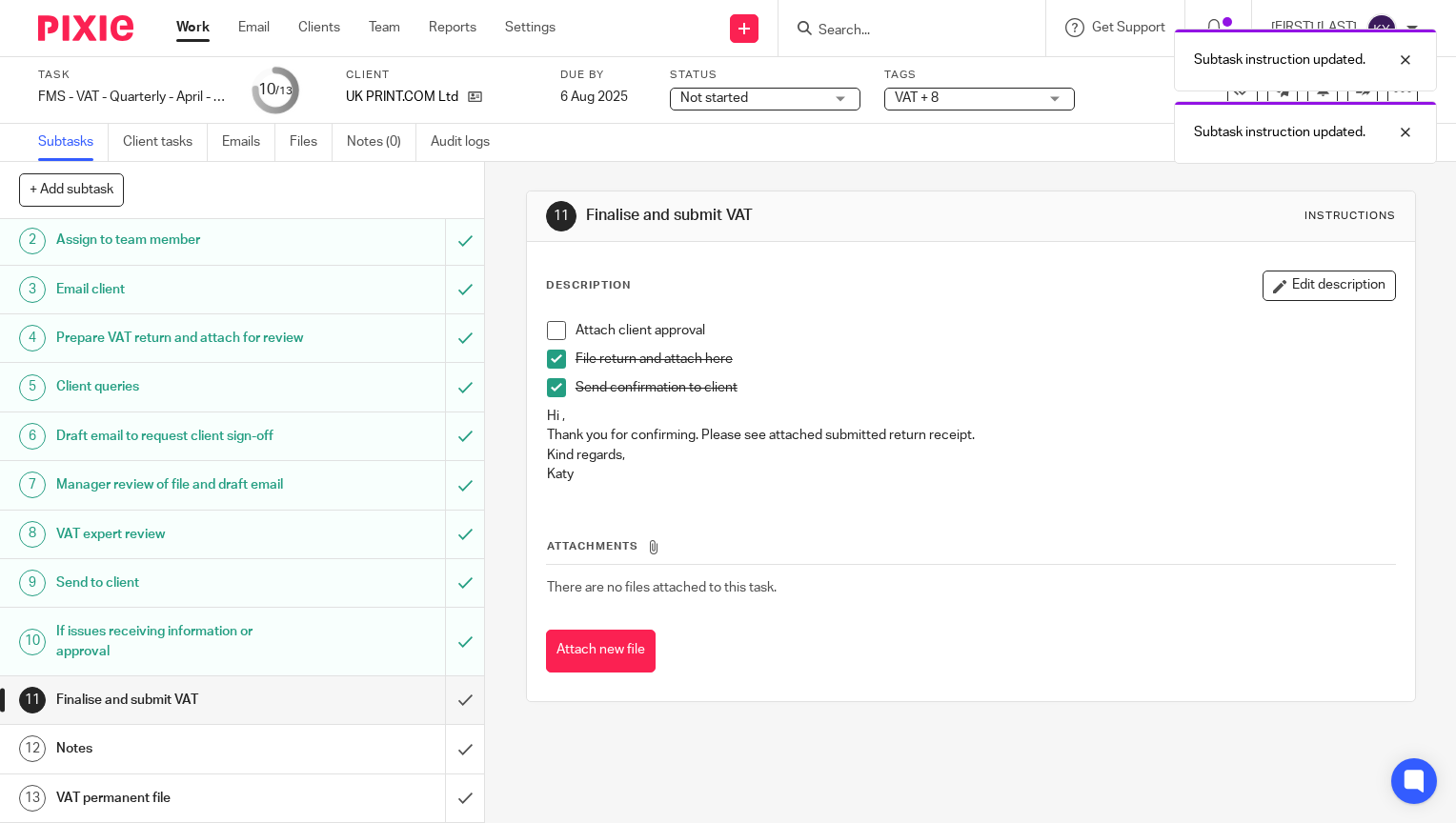 click at bounding box center (556, 331) 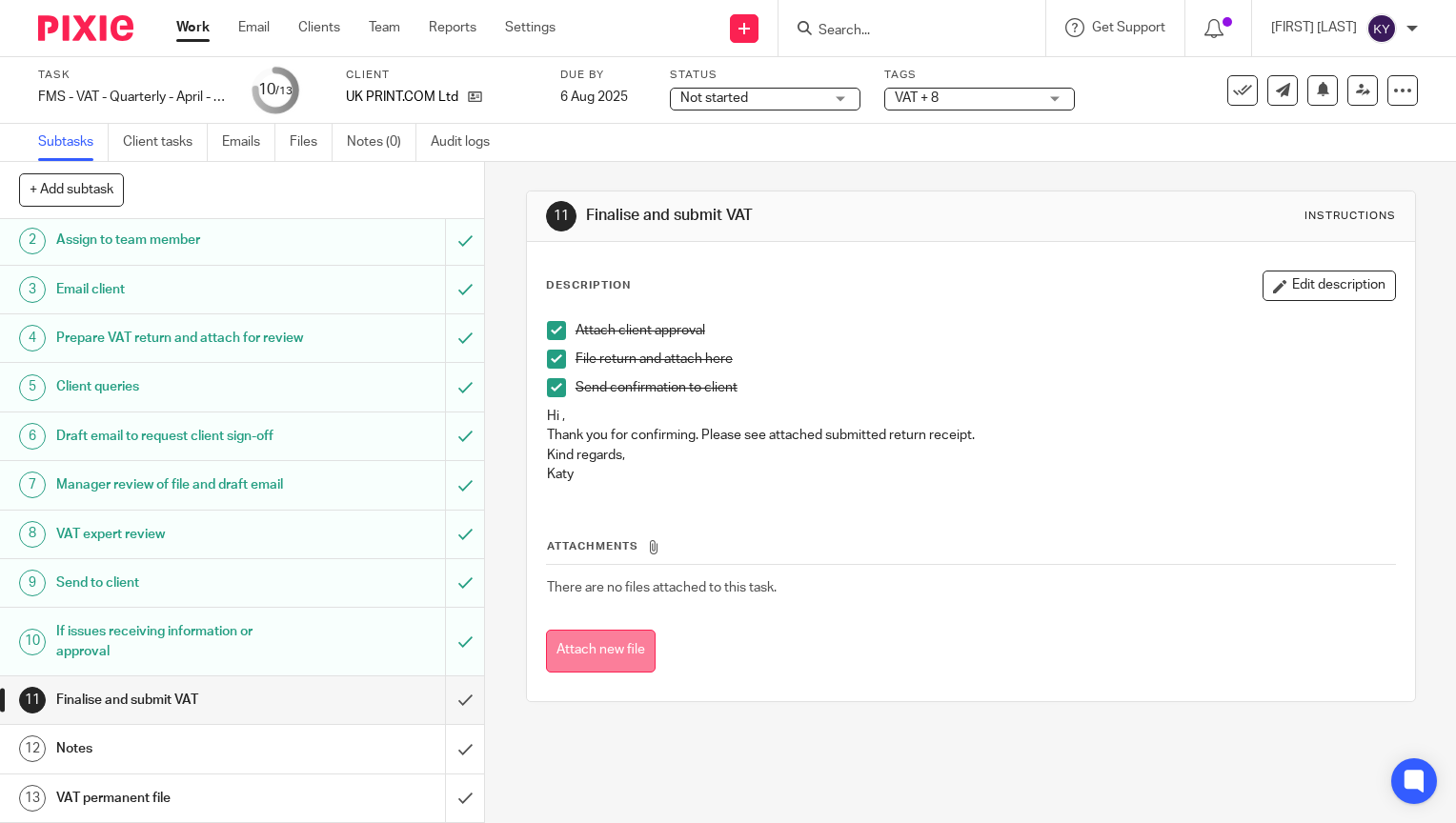 click on "Attach new file" at bounding box center (600, 651) 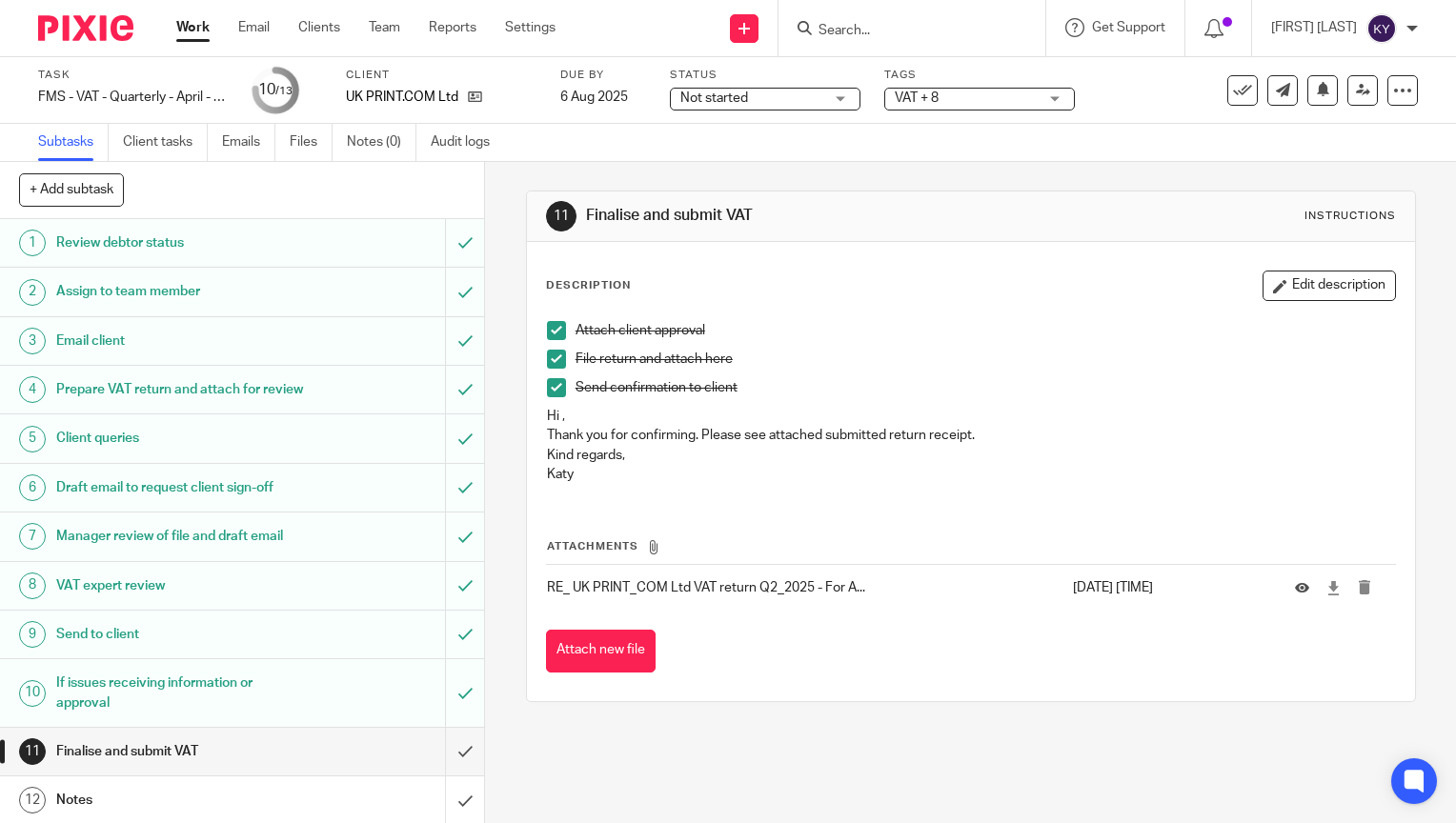 scroll, scrollTop: 0, scrollLeft: 0, axis: both 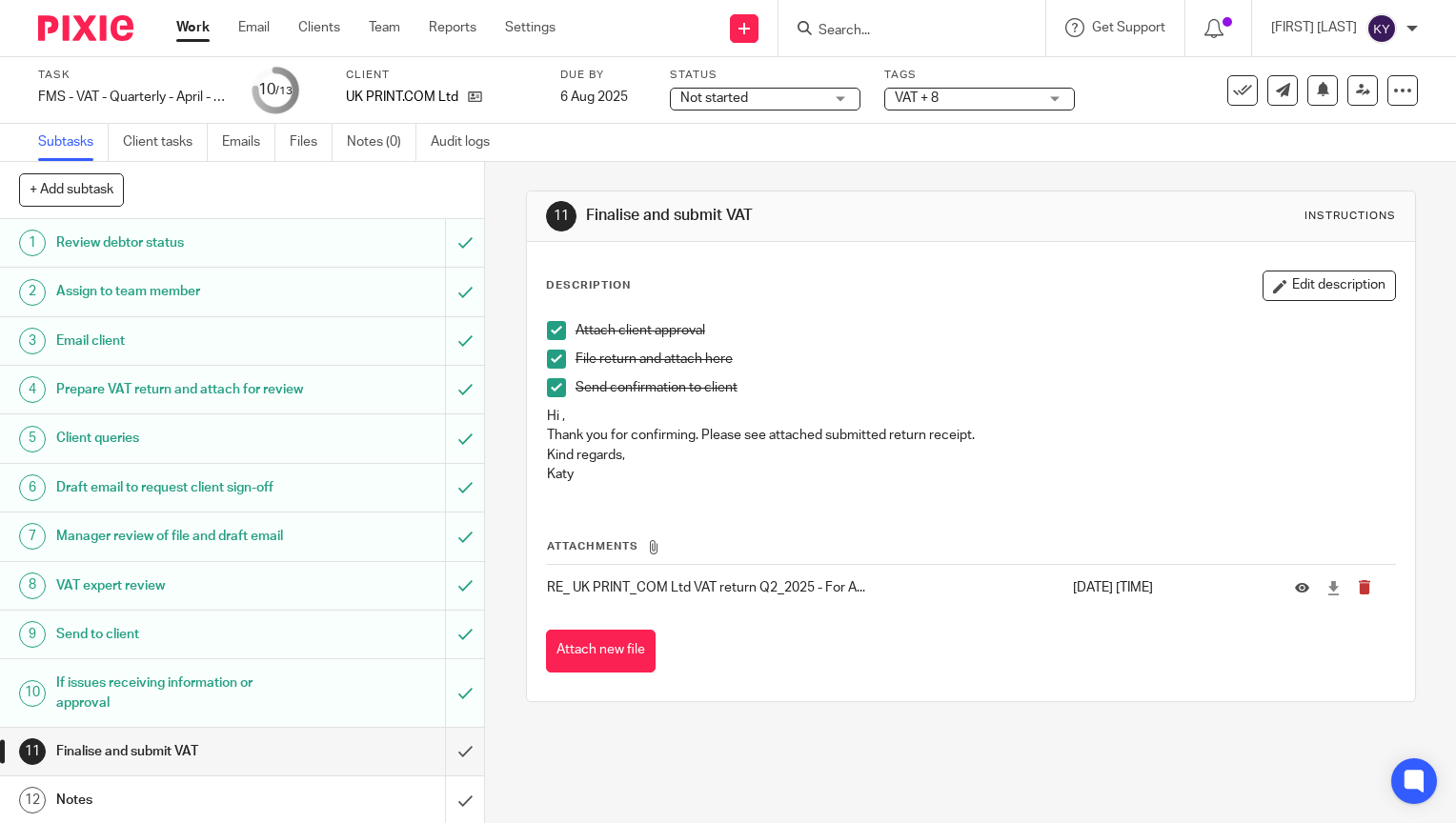 click at bounding box center [1365, 587] 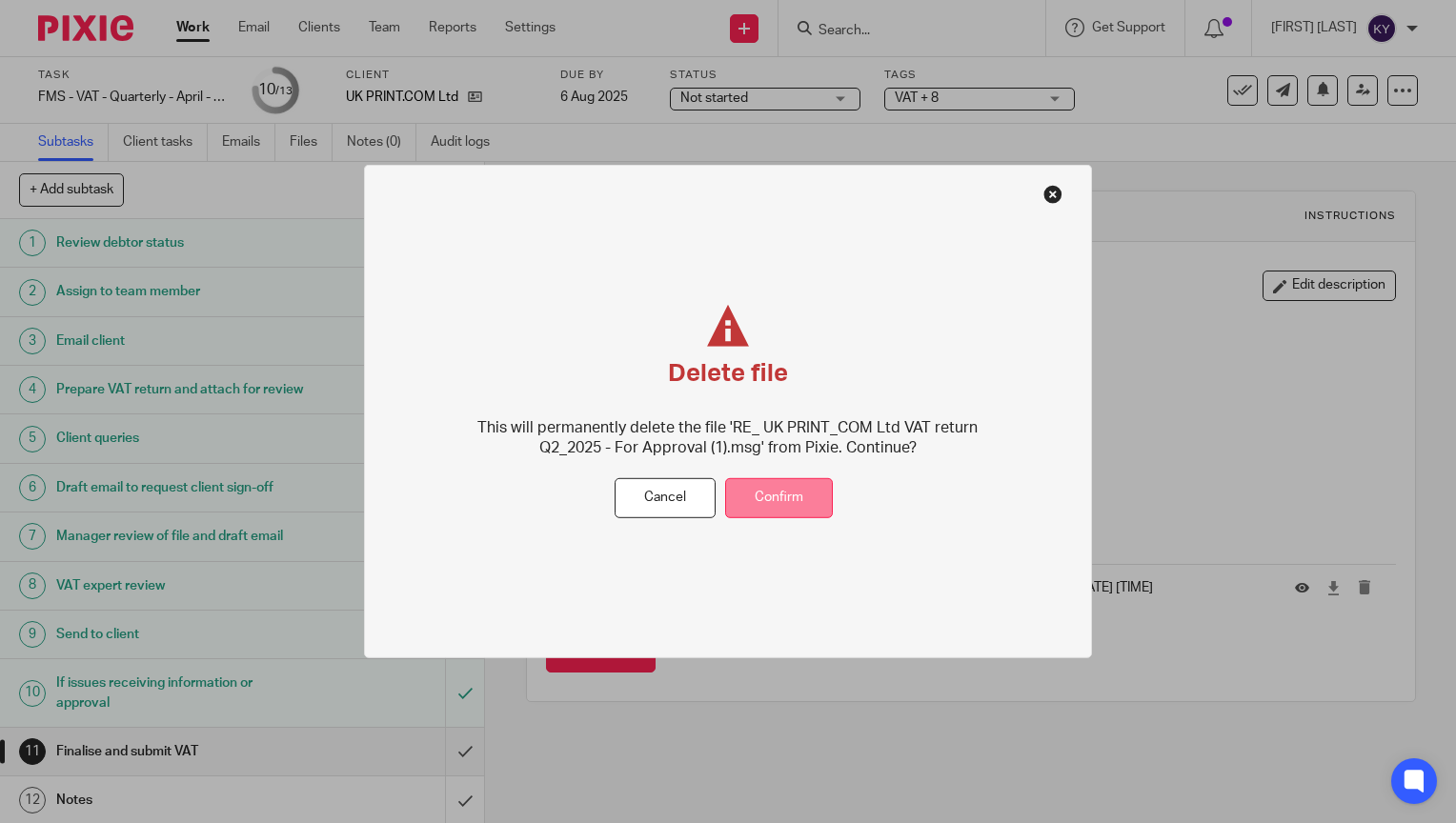 click on "Confirm" at bounding box center (779, 497) 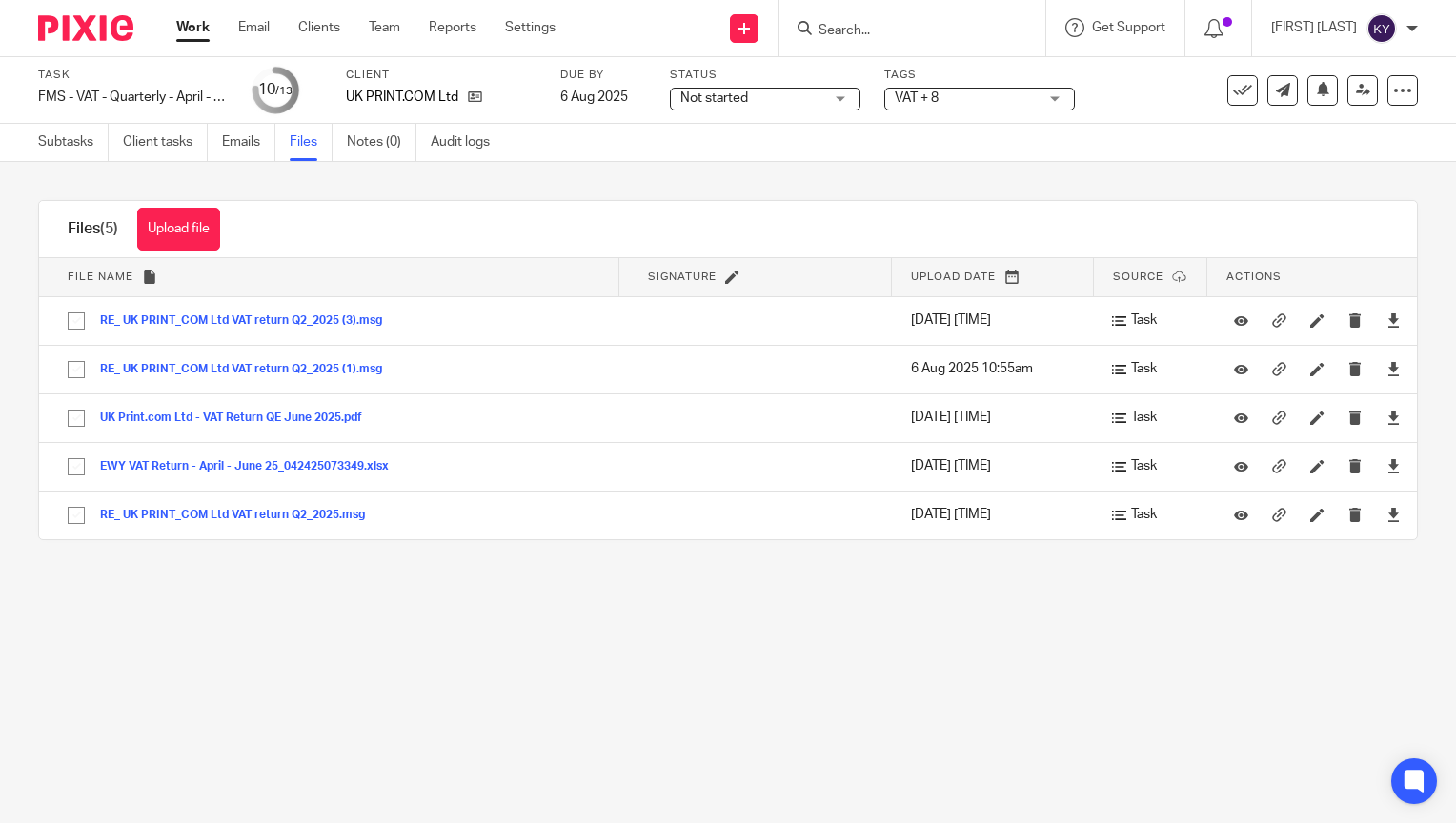 scroll, scrollTop: 0, scrollLeft: 0, axis: both 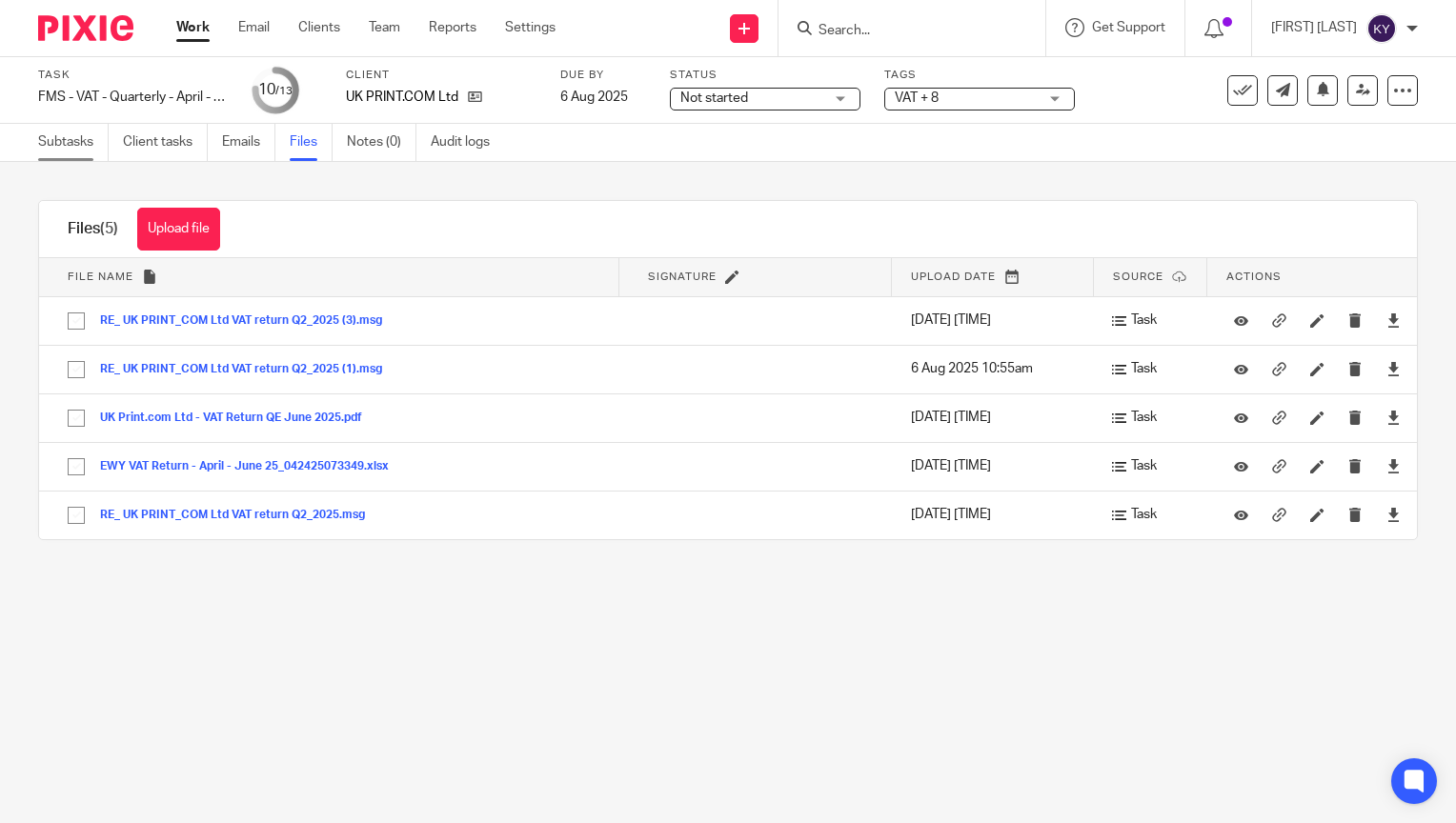 click on "Subtasks" at bounding box center [73, 142] 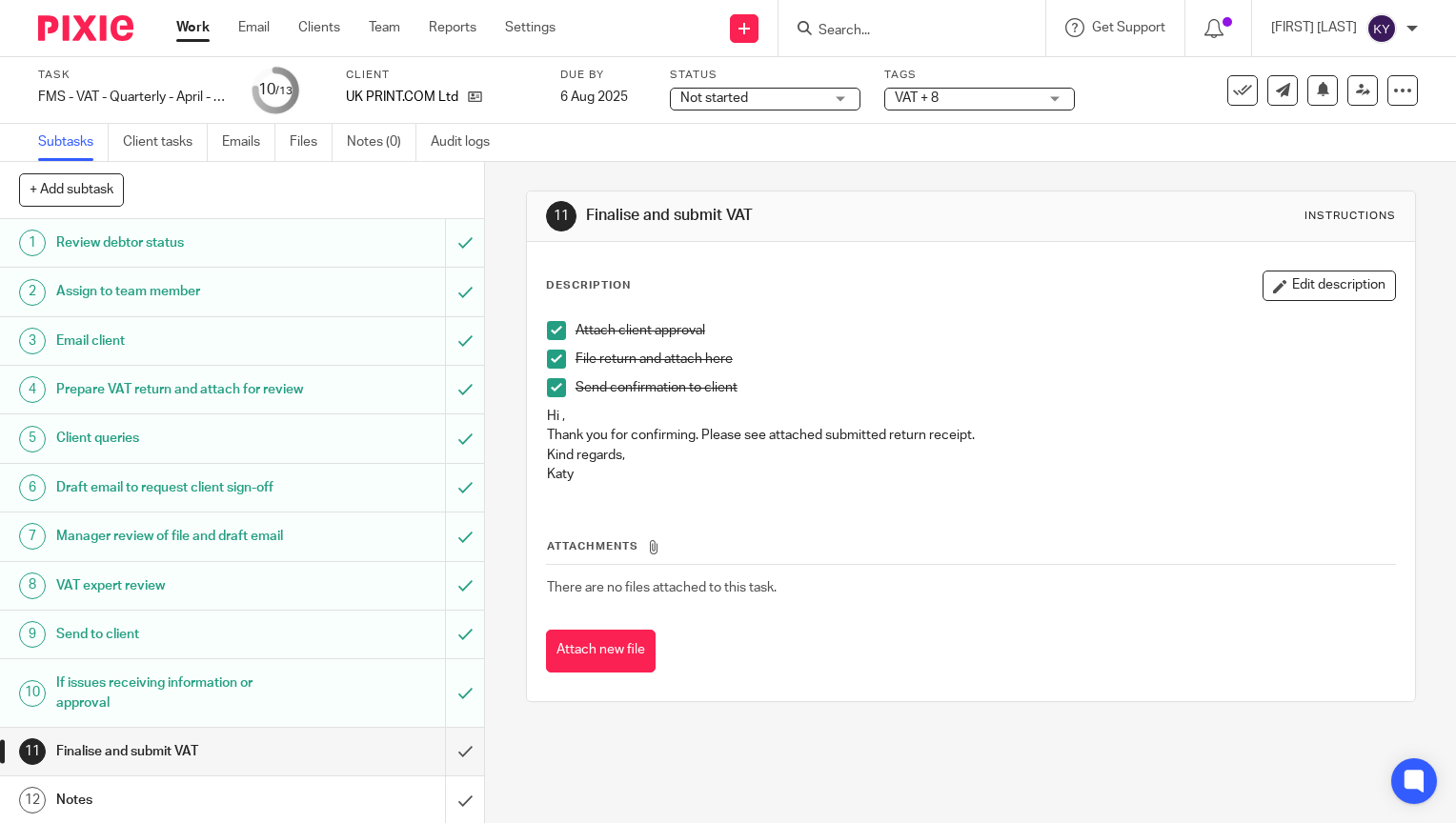 scroll, scrollTop: 0, scrollLeft: 0, axis: both 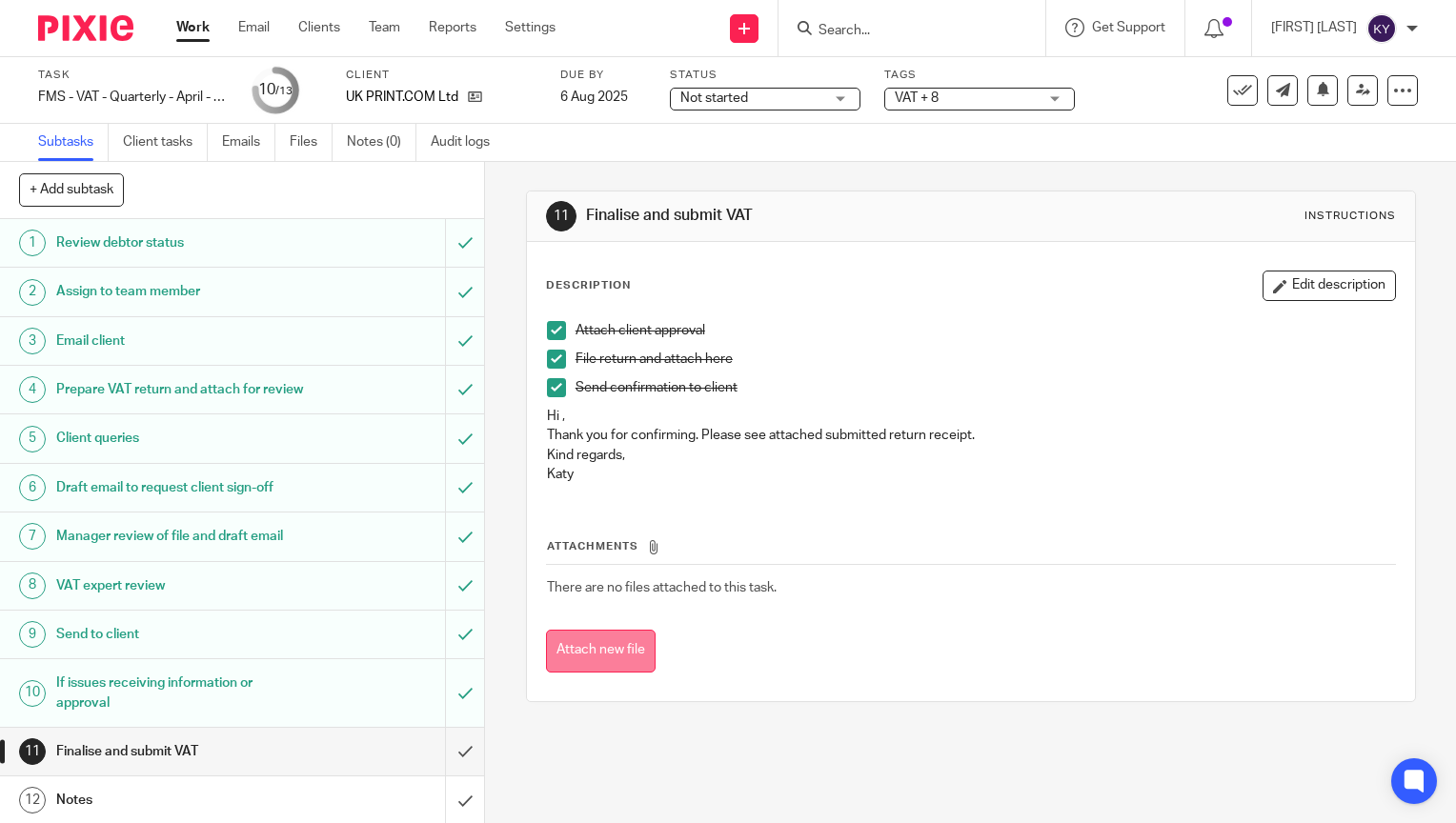 click on "Attach new file" at bounding box center [600, 651] 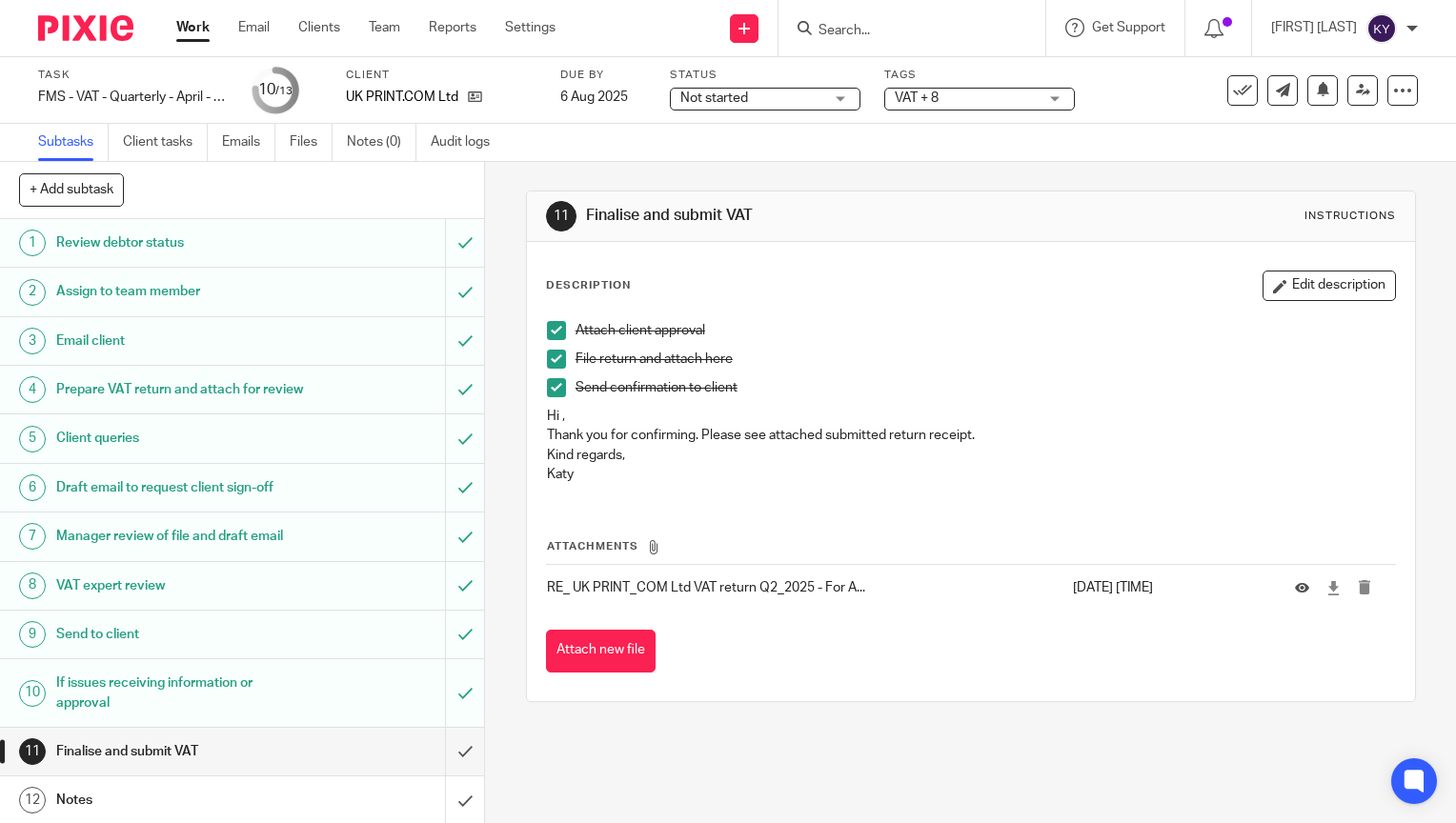 scroll, scrollTop: 0, scrollLeft: 0, axis: both 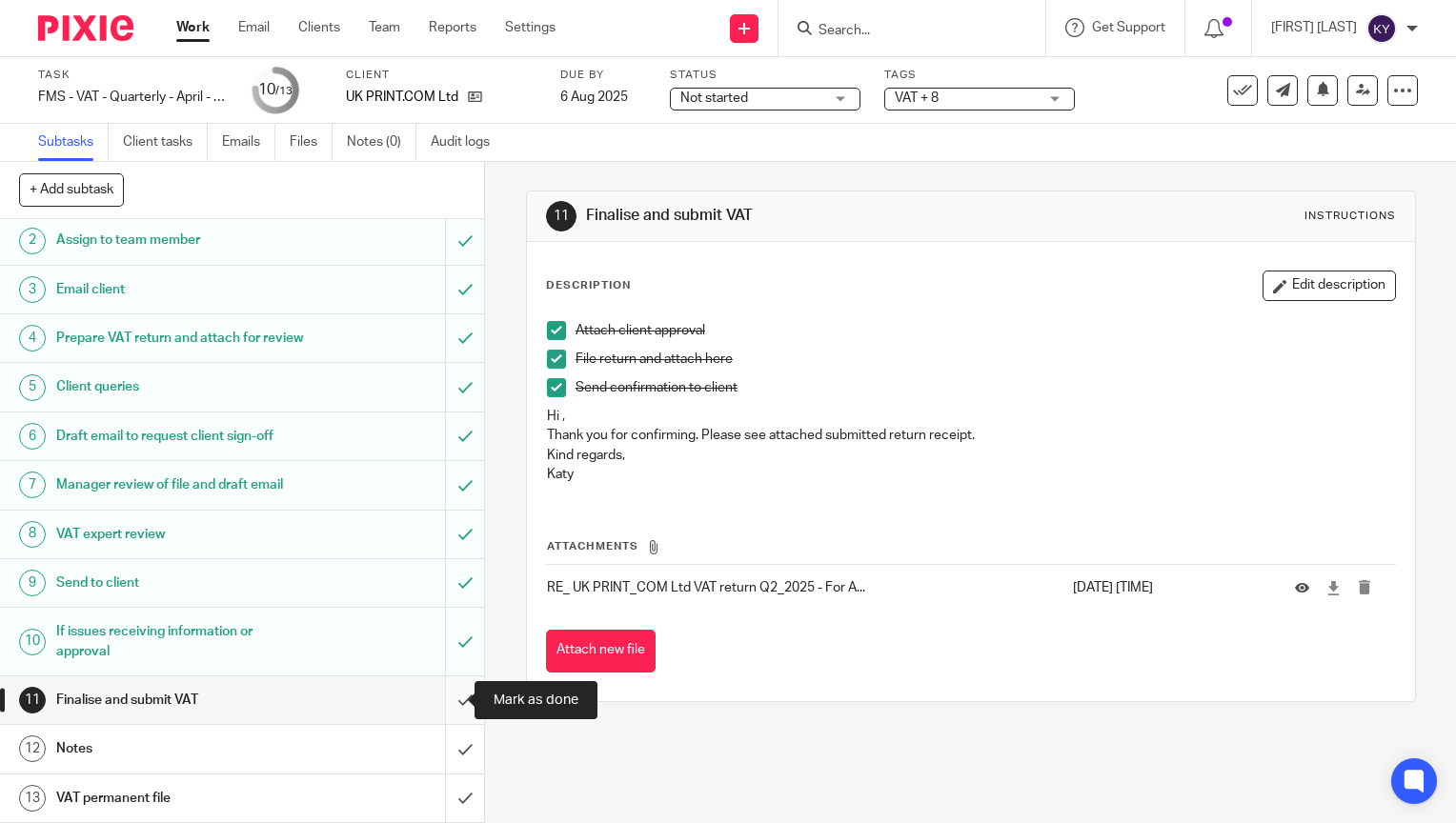 click at bounding box center (242, 700) 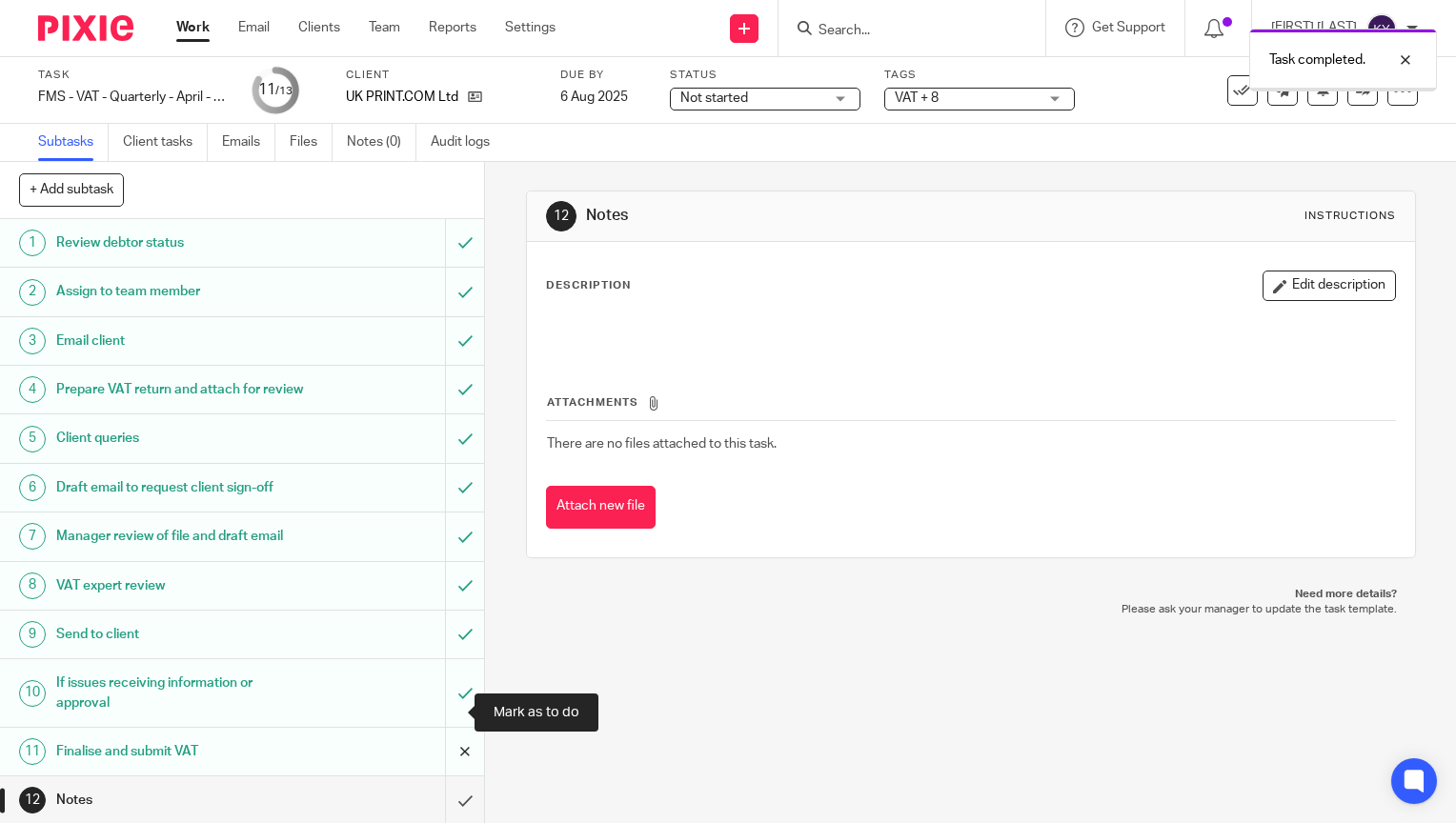 scroll, scrollTop: 0, scrollLeft: 0, axis: both 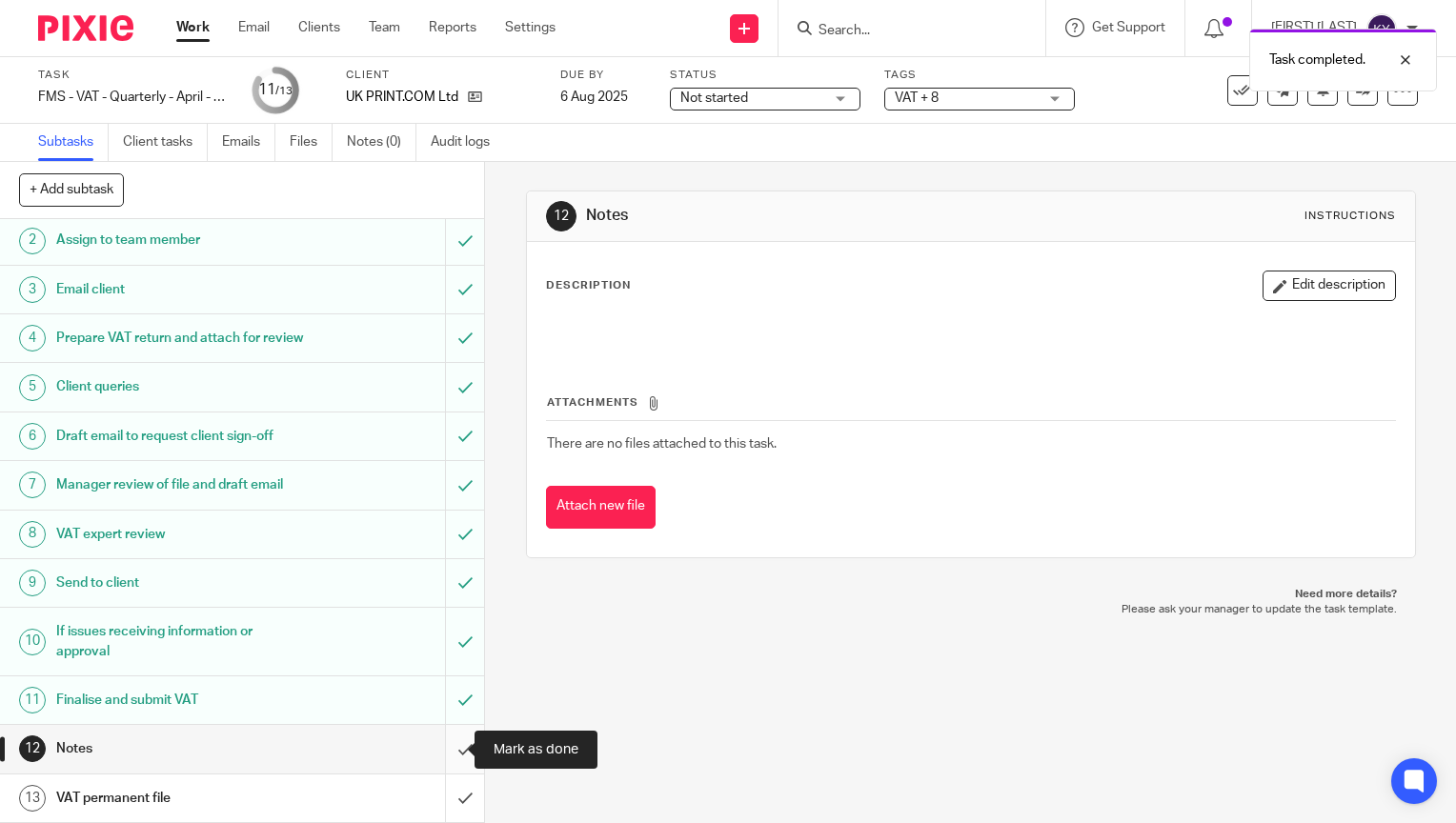 click at bounding box center (242, 749) 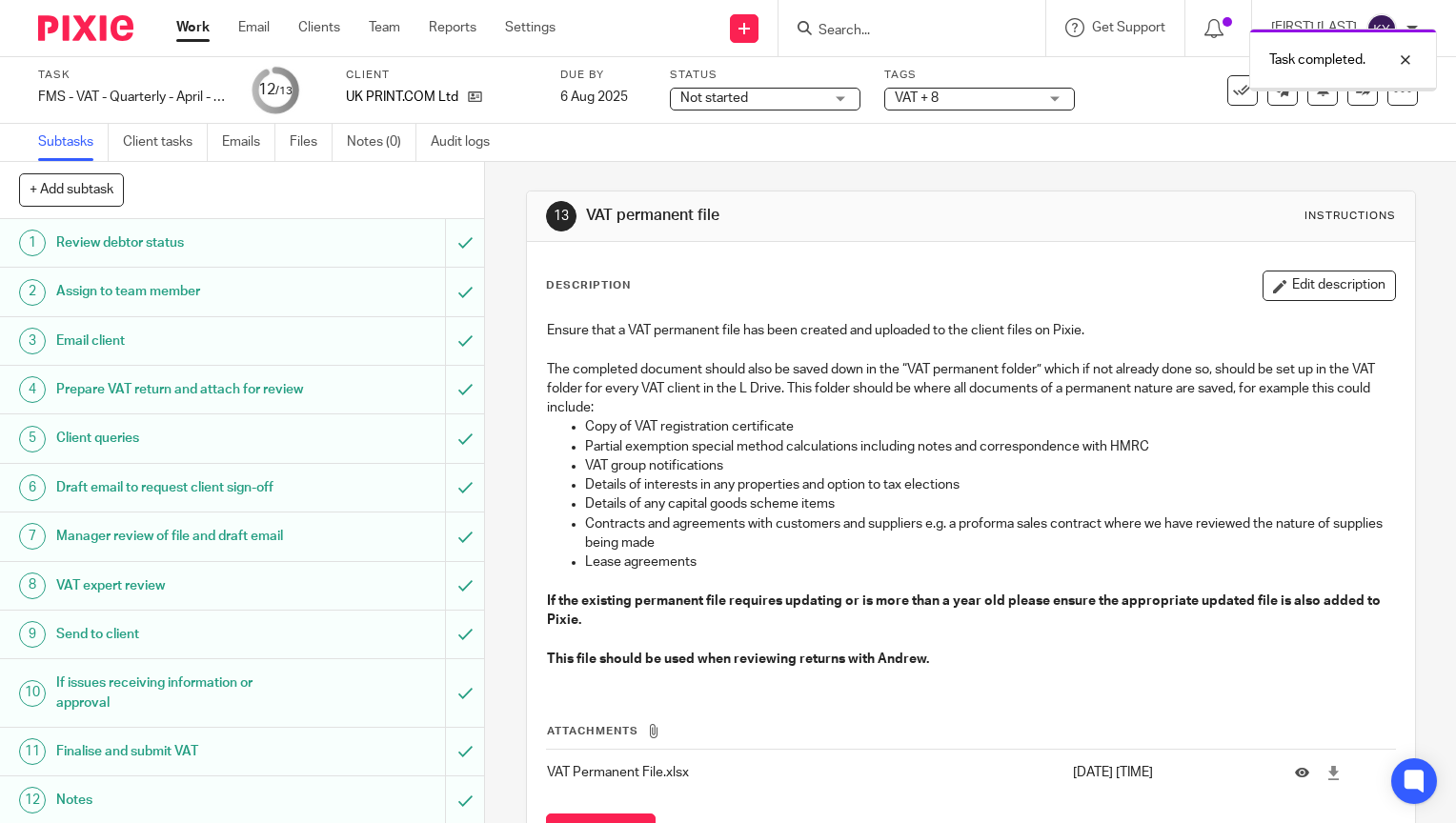 scroll, scrollTop: 0, scrollLeft: 0, axis: both 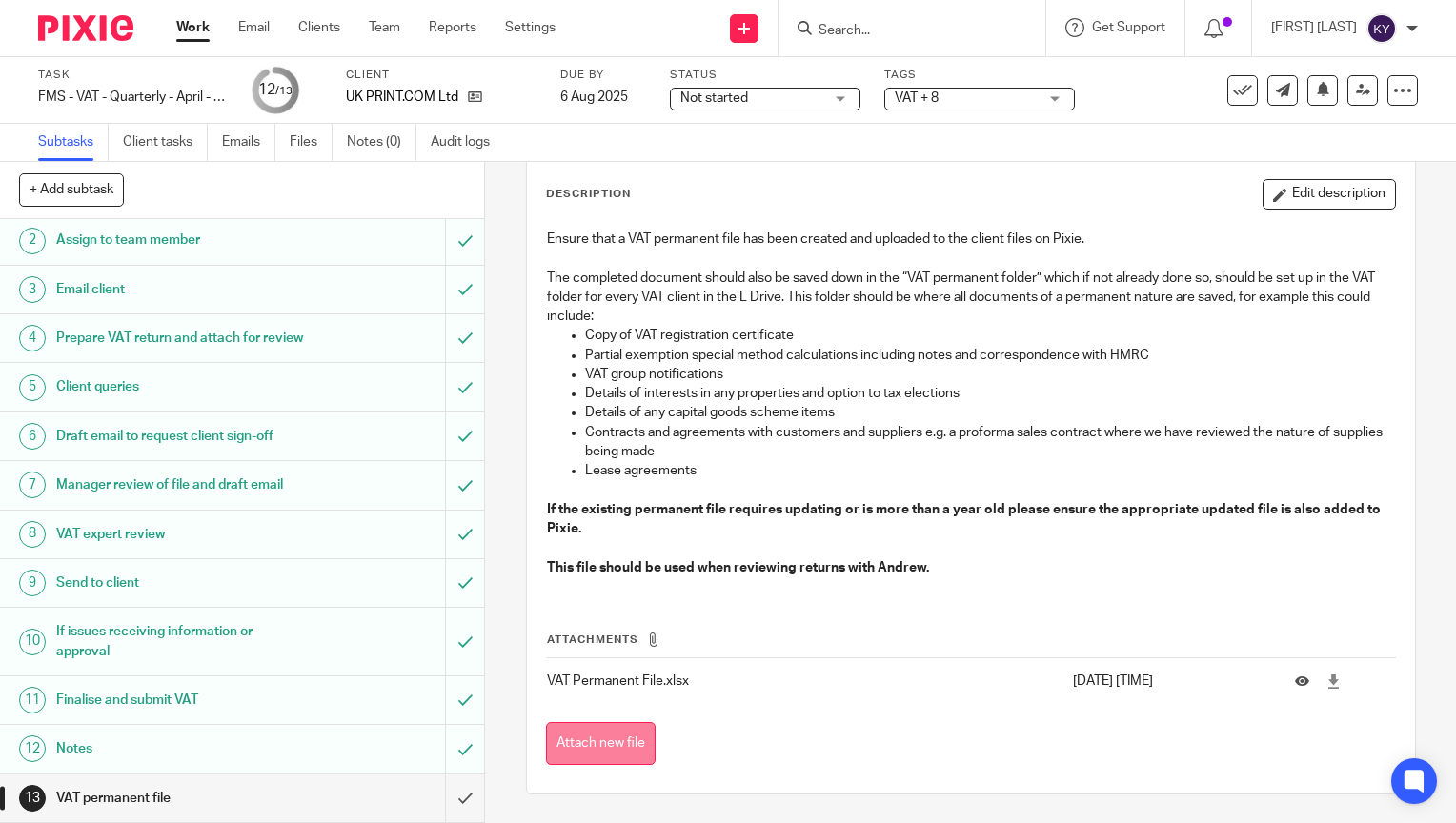 click on "Attach new file" at bounding box center (600, 743) 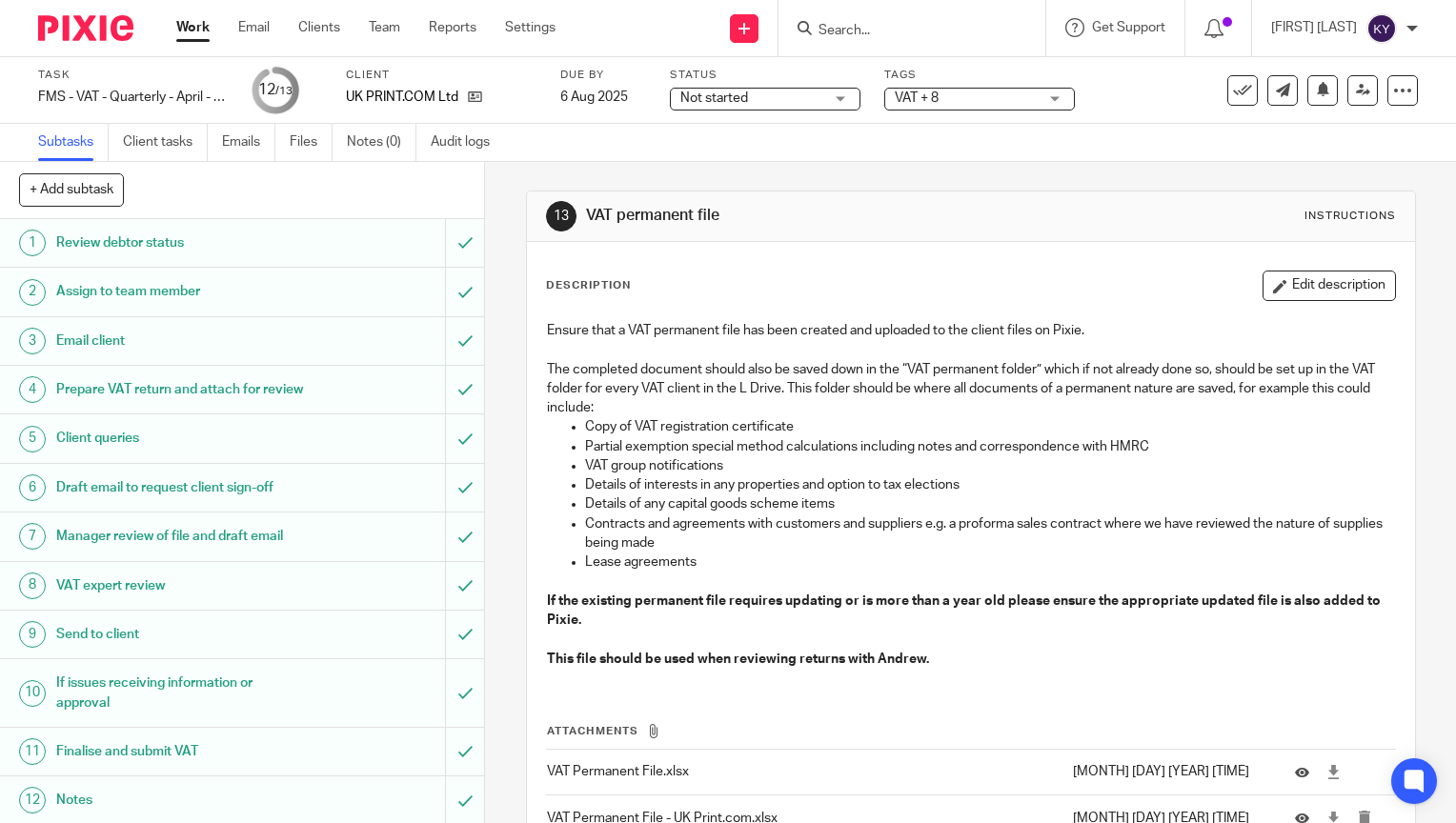 scroll, scrollTop: 0, scrollLeft: 0, axis: both 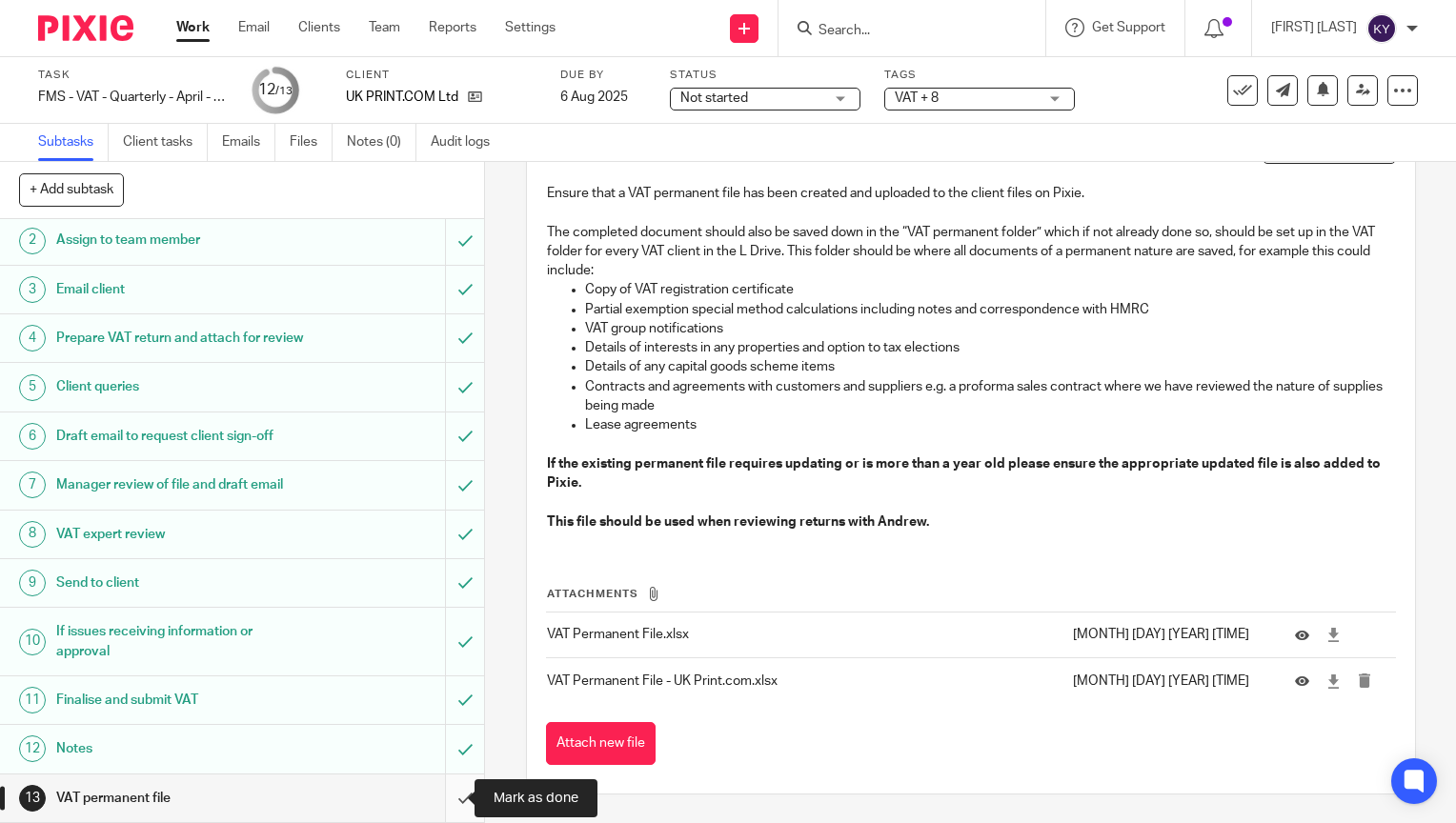 click at bounding box center (242, 798) 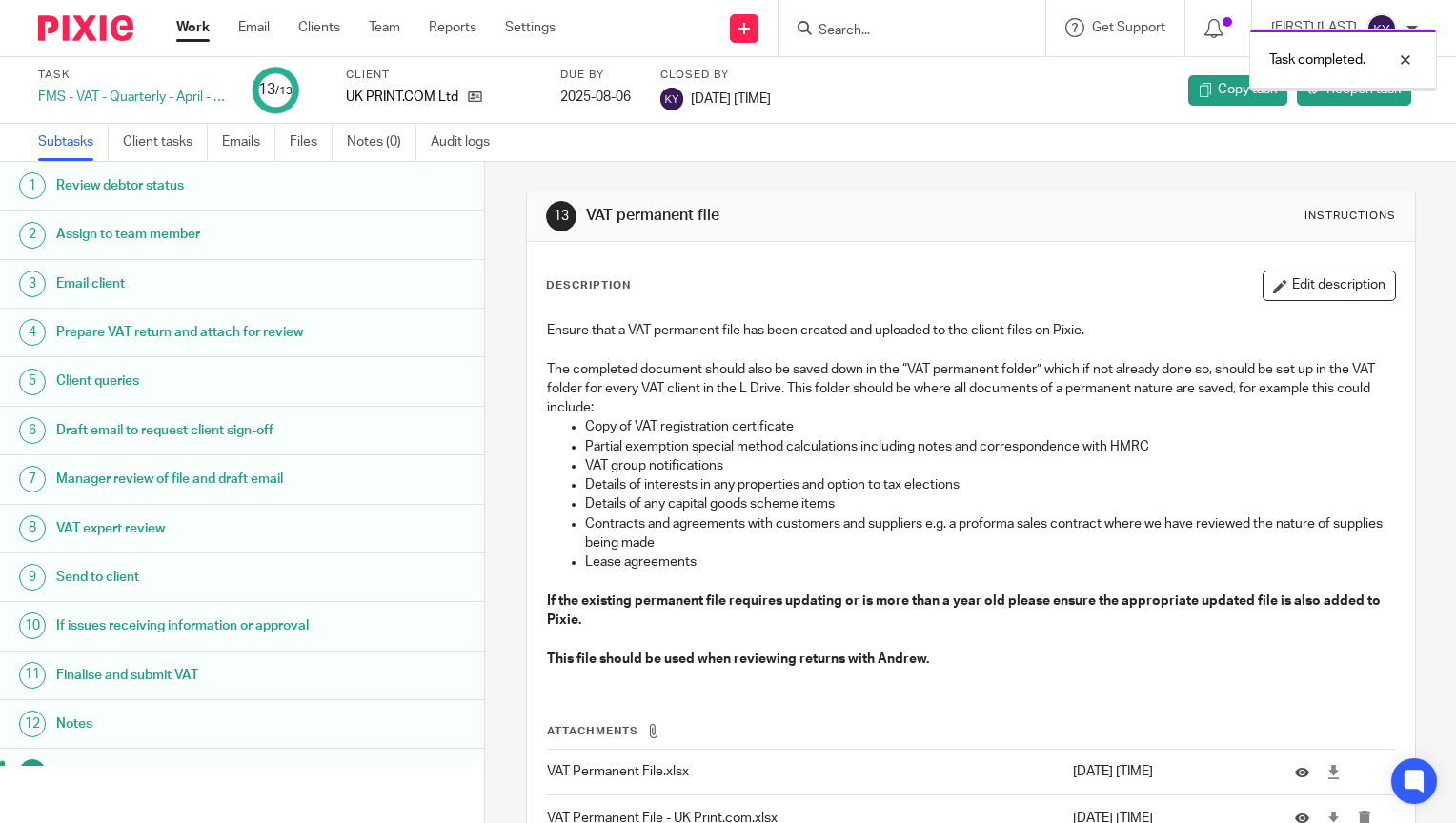 scroll, scrollTop: 0, scrollLeft: 0, axis: both 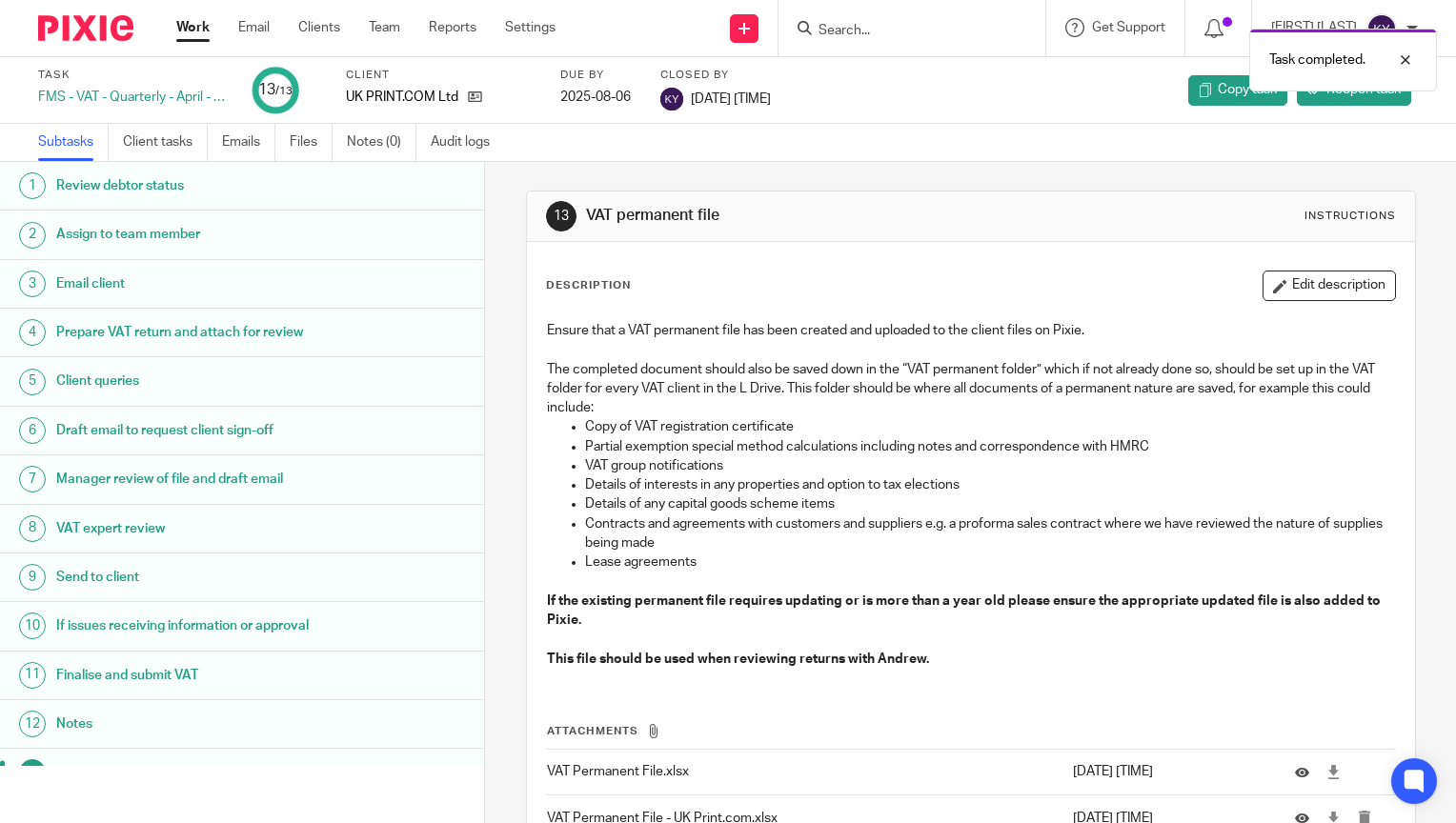 click on "13
VAT permanent file
Instructions
Description
Edit description
Ensure that a VAT permanent file has been created and uploaded to the client files on Pixie. The completed document should also be saved down in the “VAT permanent folder” which if not already done so, should be set up in the VAT folder for every VAT client in the L Drive. This folder should be where all documents of a permanent nature are saved, for example this could include: Copy of VAT registration certificate Partial exemption special method calculations including notes and correspondence with HMRC VAT group notifications Details of interests in any properties and option to tax elections Details of any capital goods scheme items Lease agreements This file should be used when reviewing returns with Andrew.           Attachments     VAT Permanent File.xlsx" at bounding box center (970, 492) 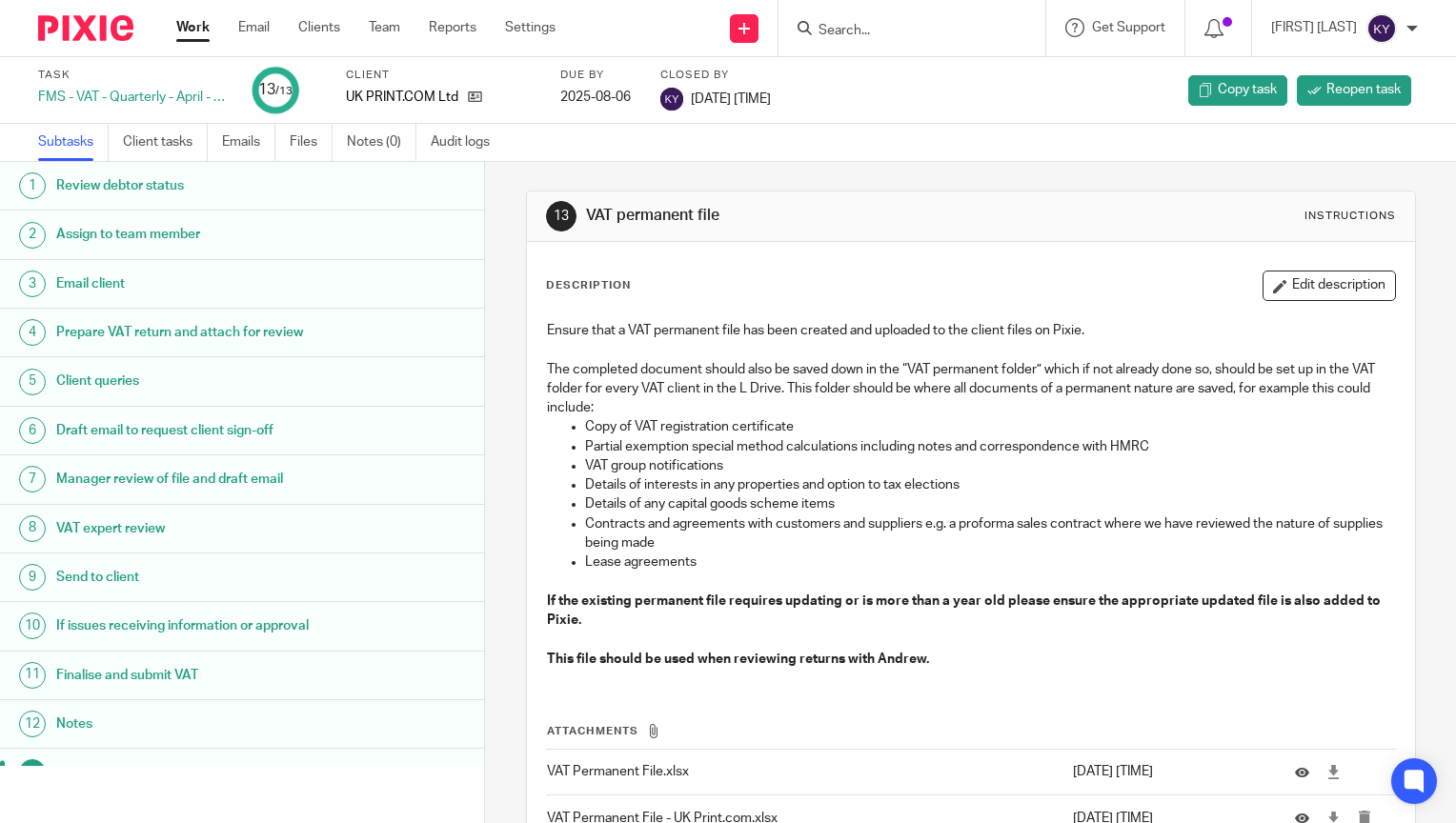 click at bounding box center (918, 28) 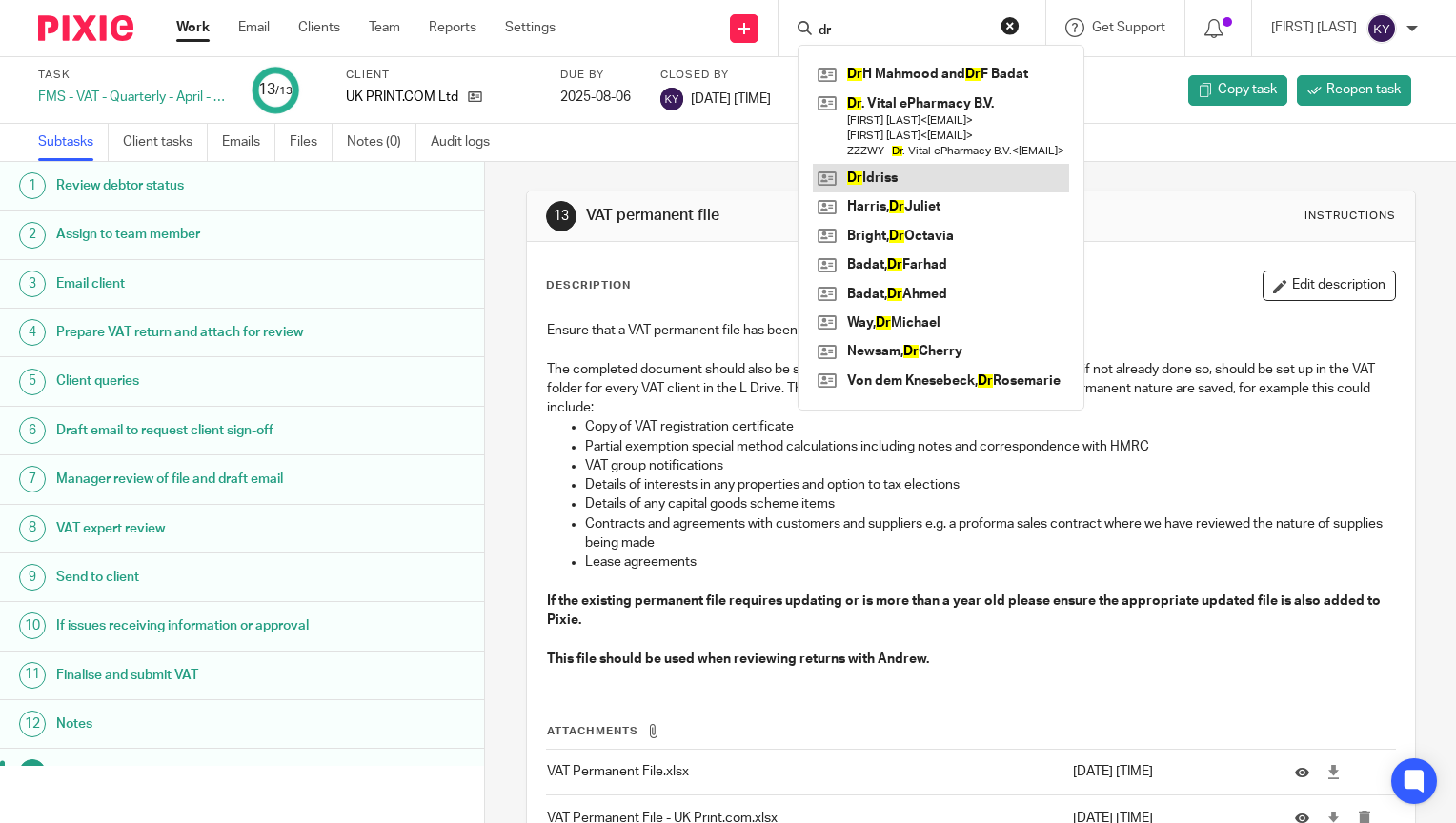 type on "dr" 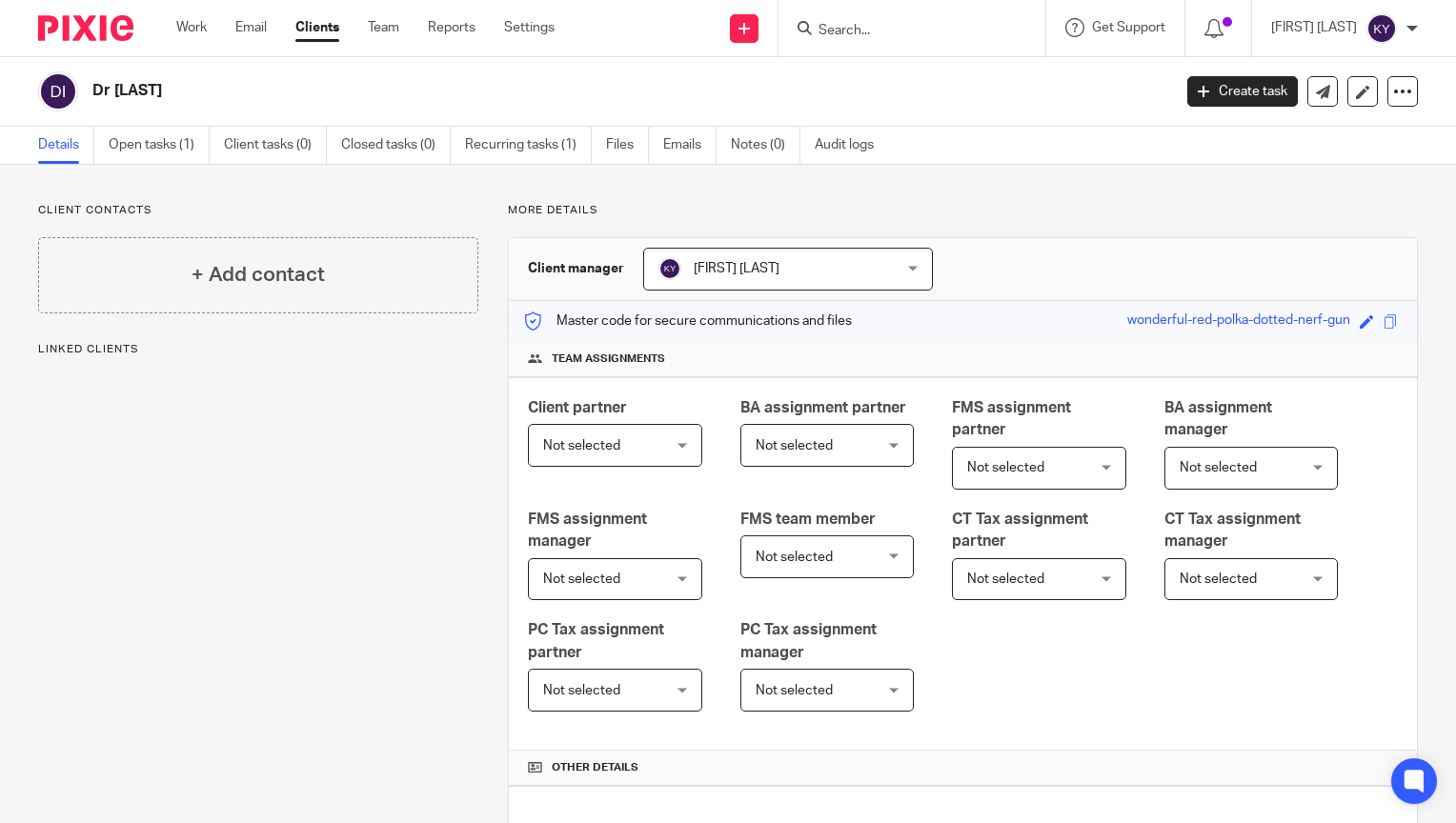 scroll, scrollTop: 0, scrollLeft: 0, axis: both 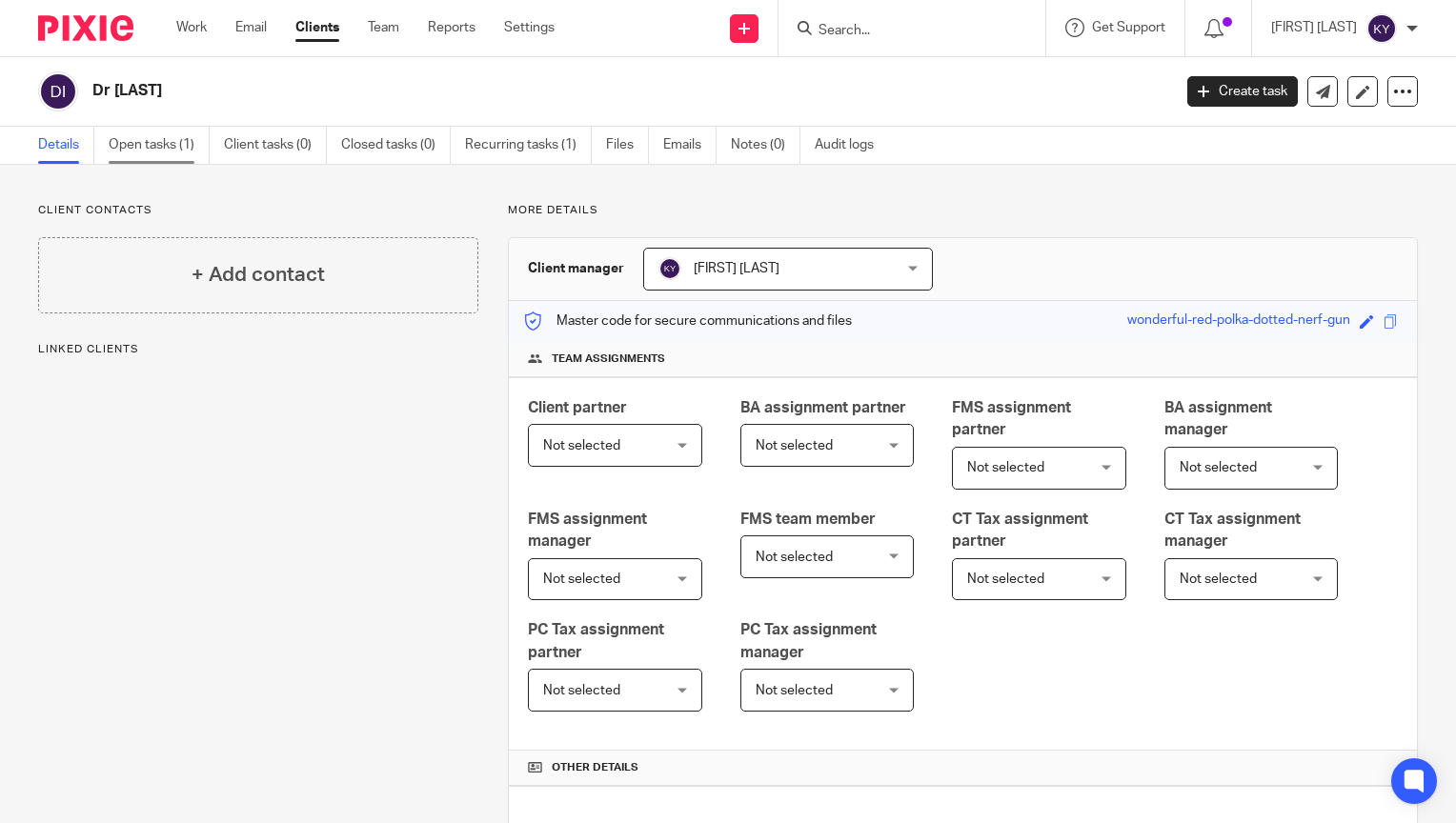 click on "Open tasks (1)" at bounding box center [159, 145] 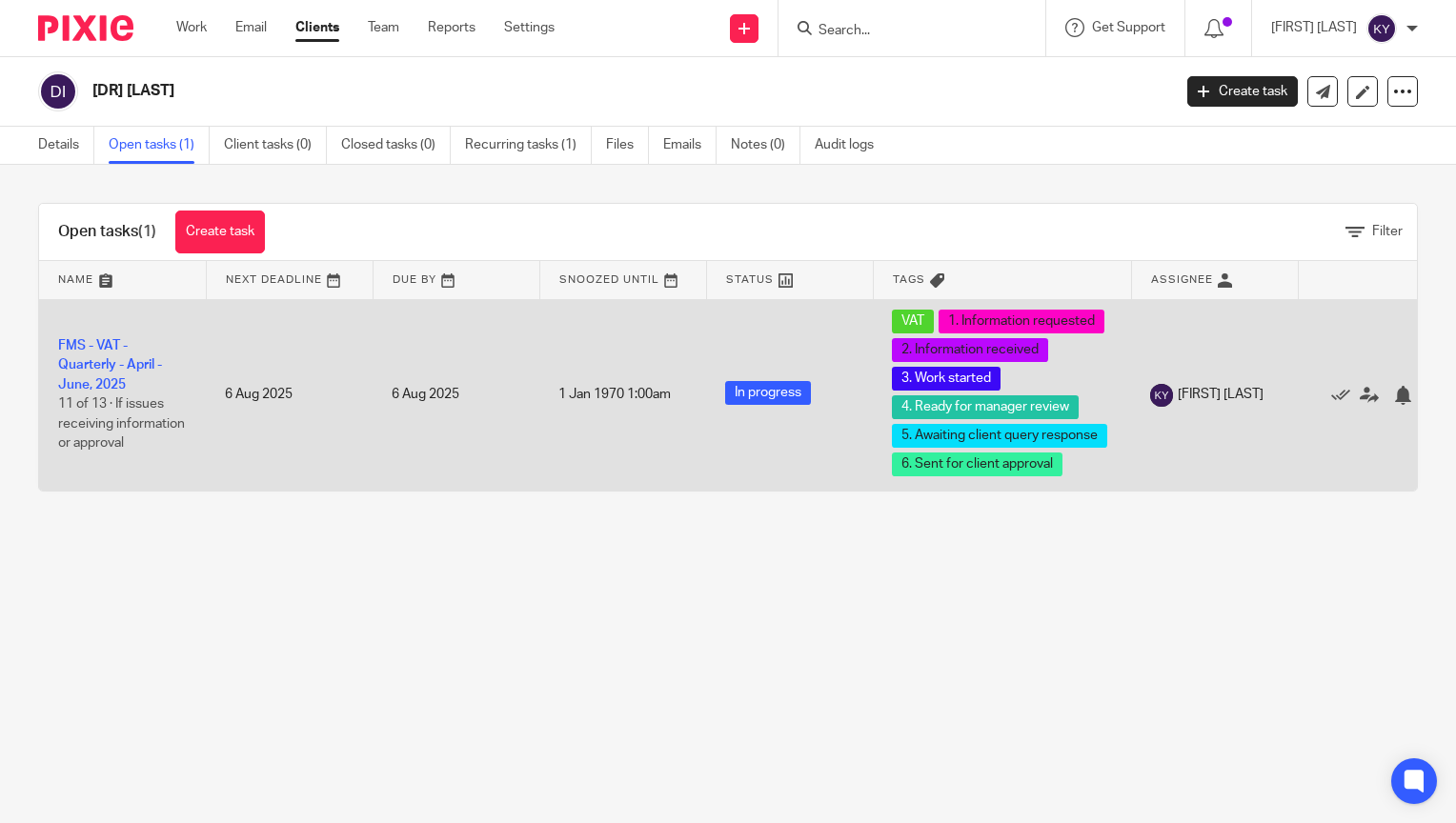 scroll, scrollTop: 0, scrollLeft: 0, axis: both 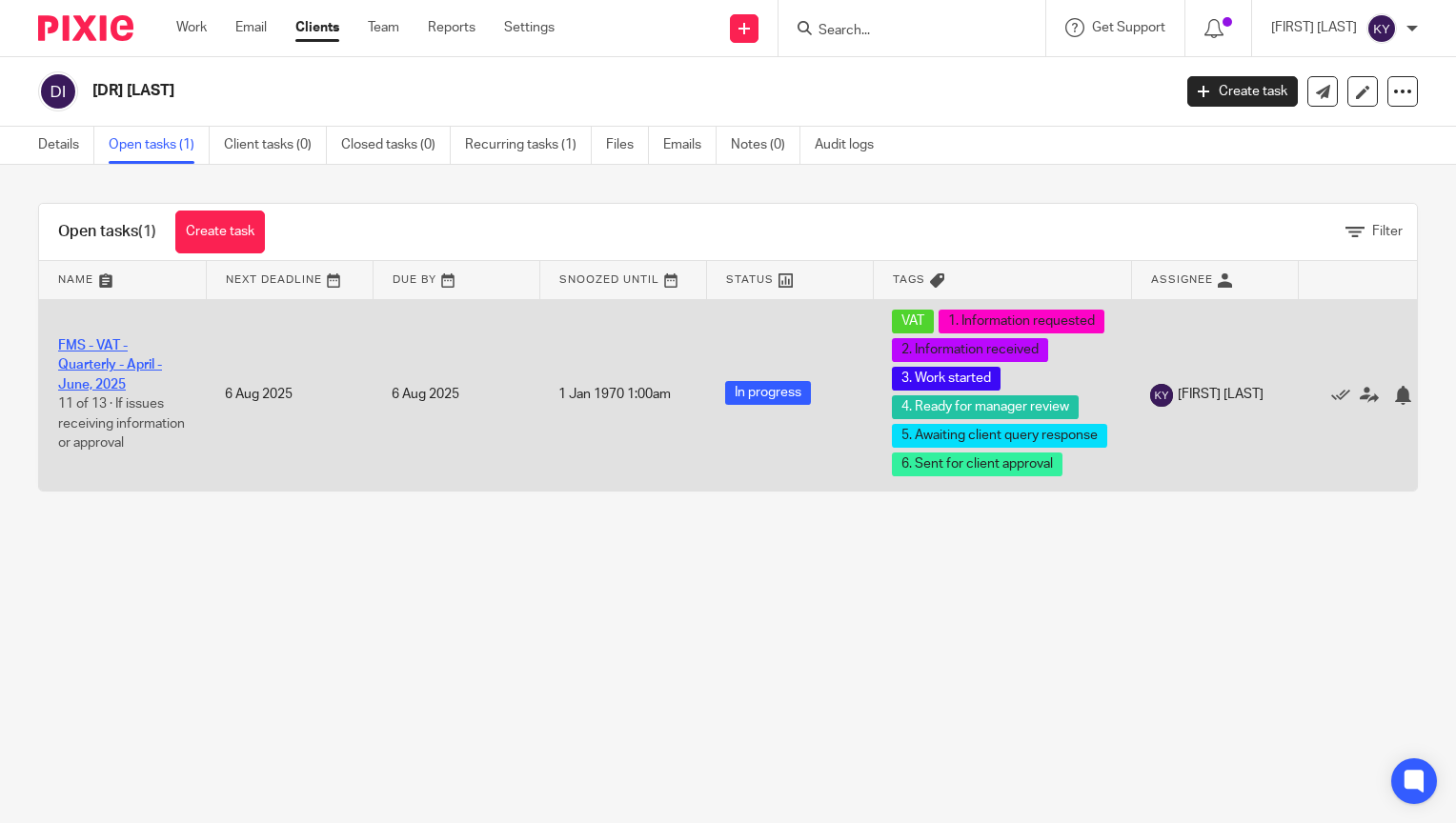 click on "FMS - VAT - Quarterly - April - June, 2025" at bounding box center (110, 365) 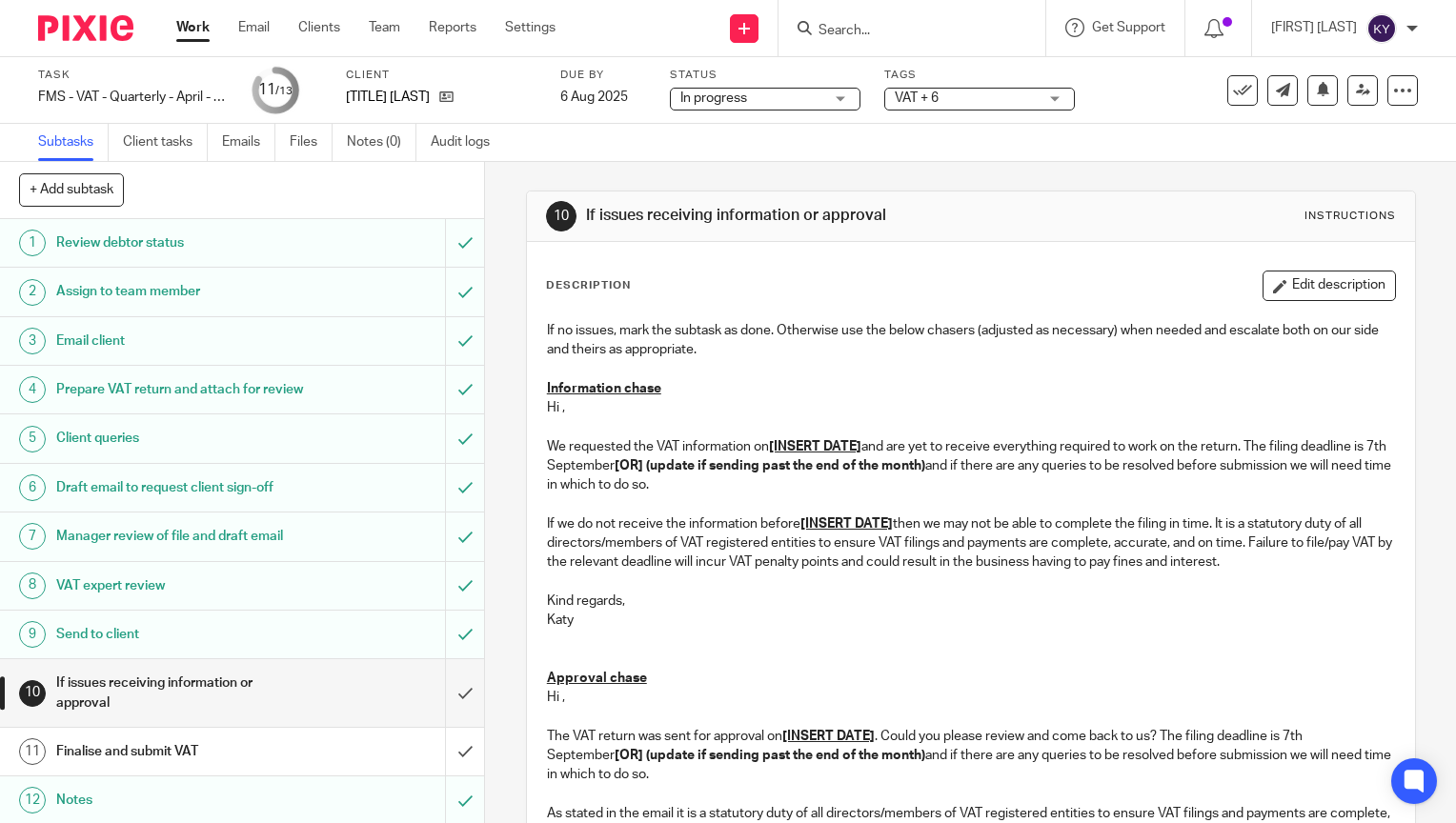 scroll, scrollTop: 0, scrollLeft: 0, axis: both 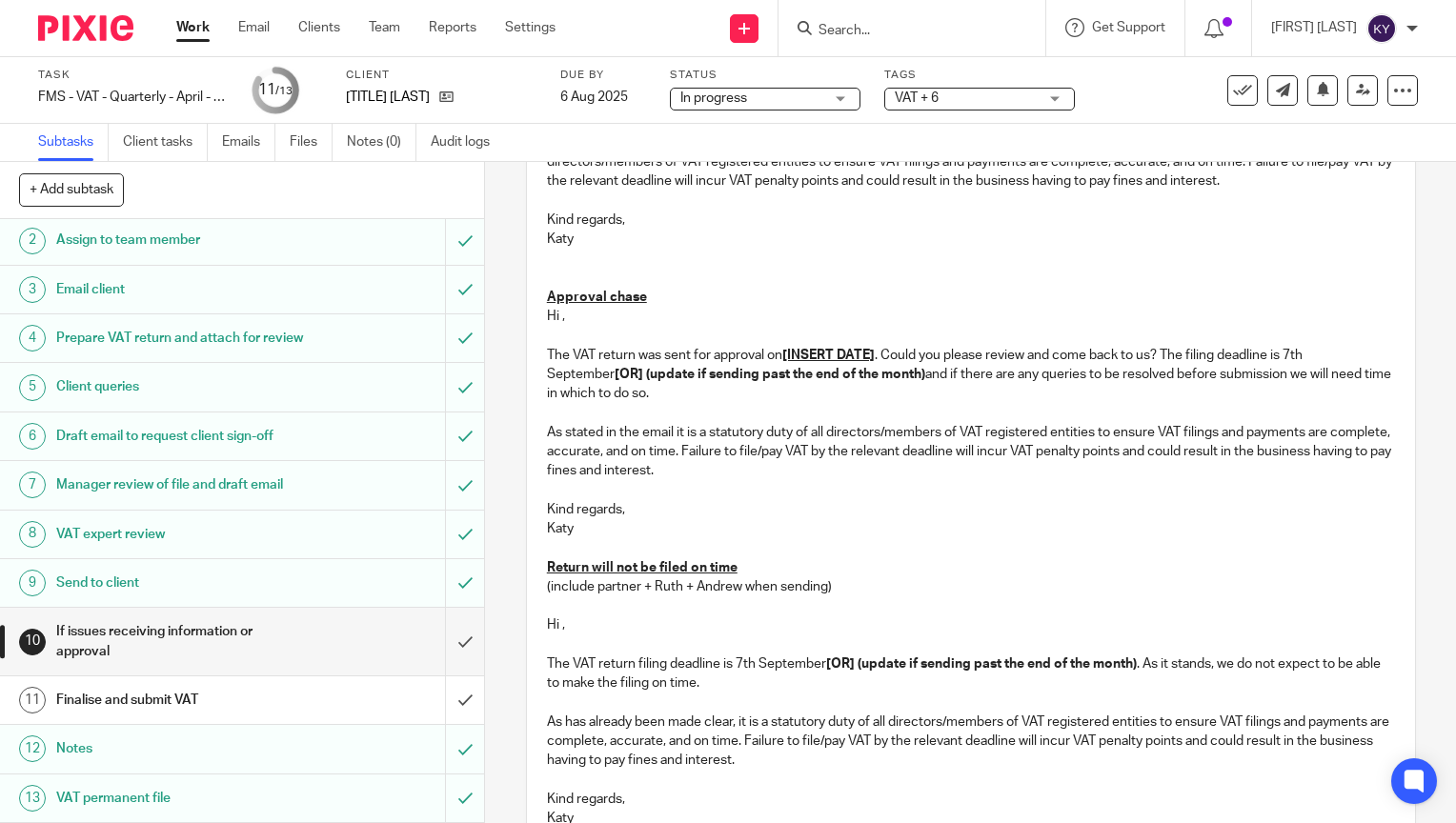 drag, startPoint x: 799, startPoint y: 472, endPoint x: 539, endPoint y: 427, distance: 263.8655 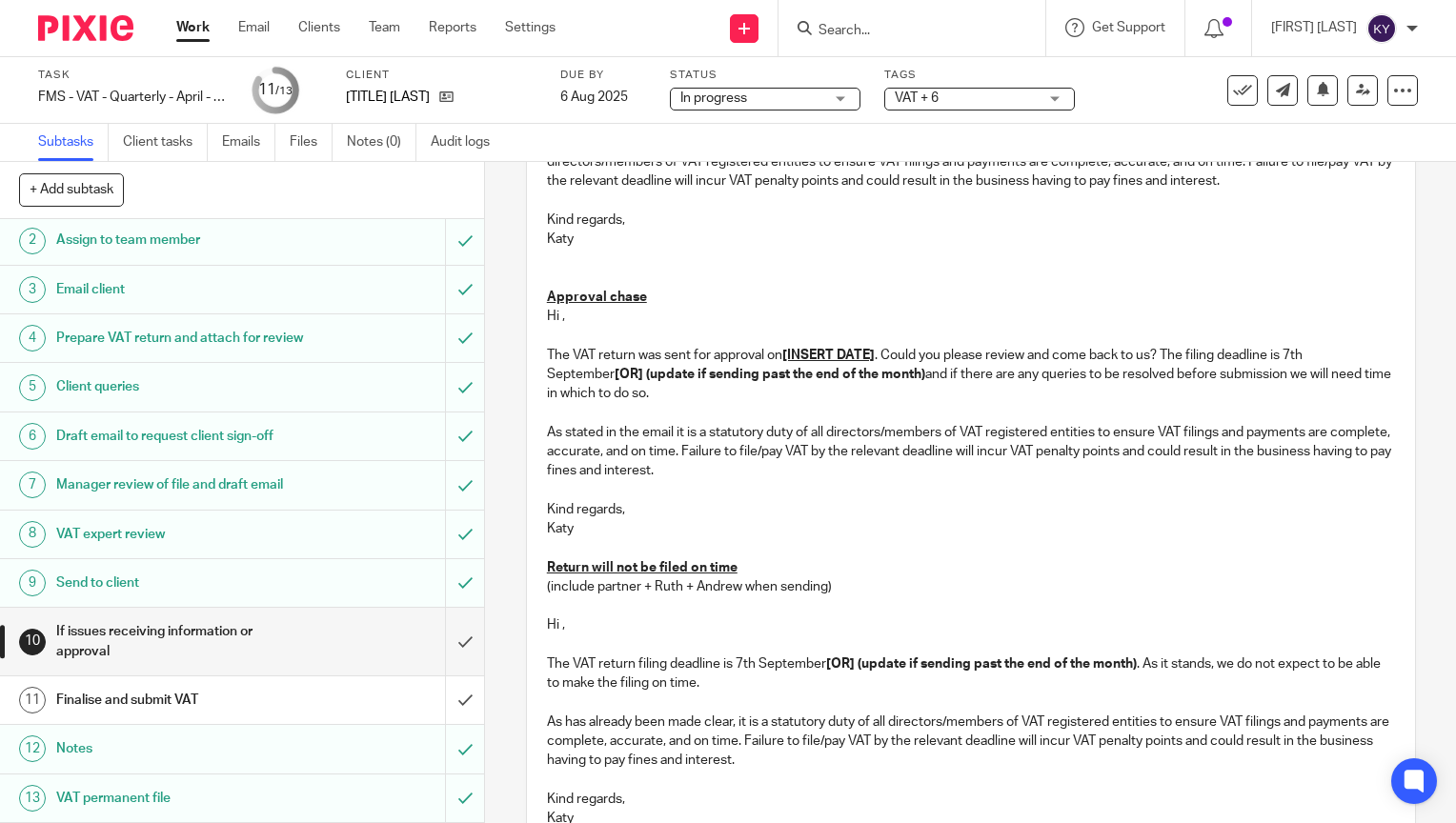 click on "Information chase Hi , We requested the VAT information on [DATE] and are yet to receive everything required to work on the return. The filing deadline is [DAY] [MONTH] [YEAR] [OR] (update if sending past the end of the month) and if there are any queries to be resolved before submission we will need time in which to do so. If we do not receive the information before [DATE] then we may not be able to complete the filing in time. It is a statutory duty of all directors/members of VAT registered entities to ensure VAT filings and payments are complete, accurate, and on time. Failure to file/pay VAT by the relevant deadline will incur VAT penalty points and could result in the business having to pay fines and interest. Kind regards, [FIRST] Approval chase Hi , The VAT return was sent for approval on [DATE] Kind regards, [FIRST] Hi ," at bounding box center (971, 395) 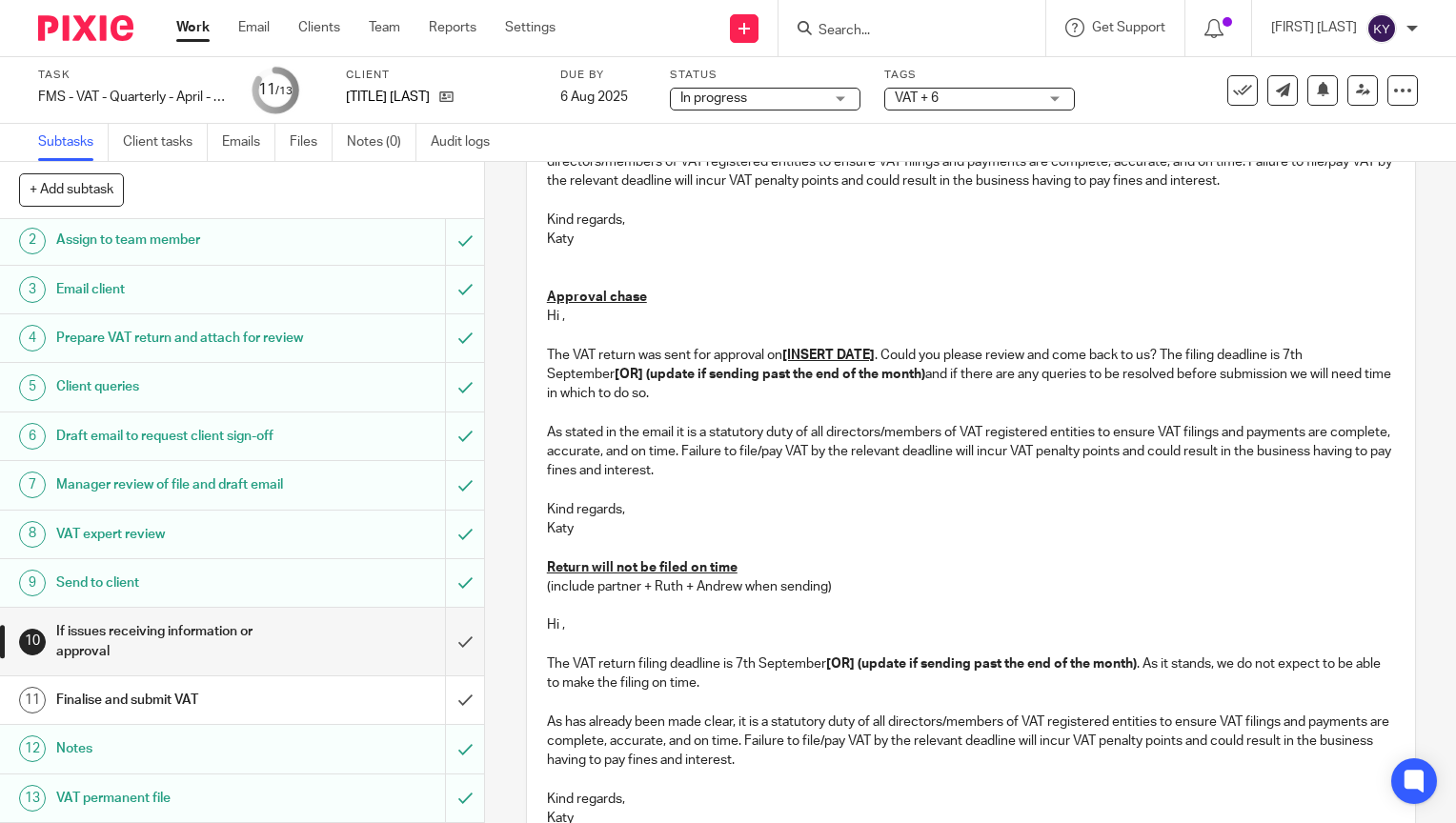 copy on "As stated in the email it is a statutory duty of all directors/members of VAT registered entities to ensure VAT filings and payments are complete, accurate, and on time. Failure to file/pay VAT by the relevant deadline will incur VAT penalty points and could result in the business having to pay fines and interest." 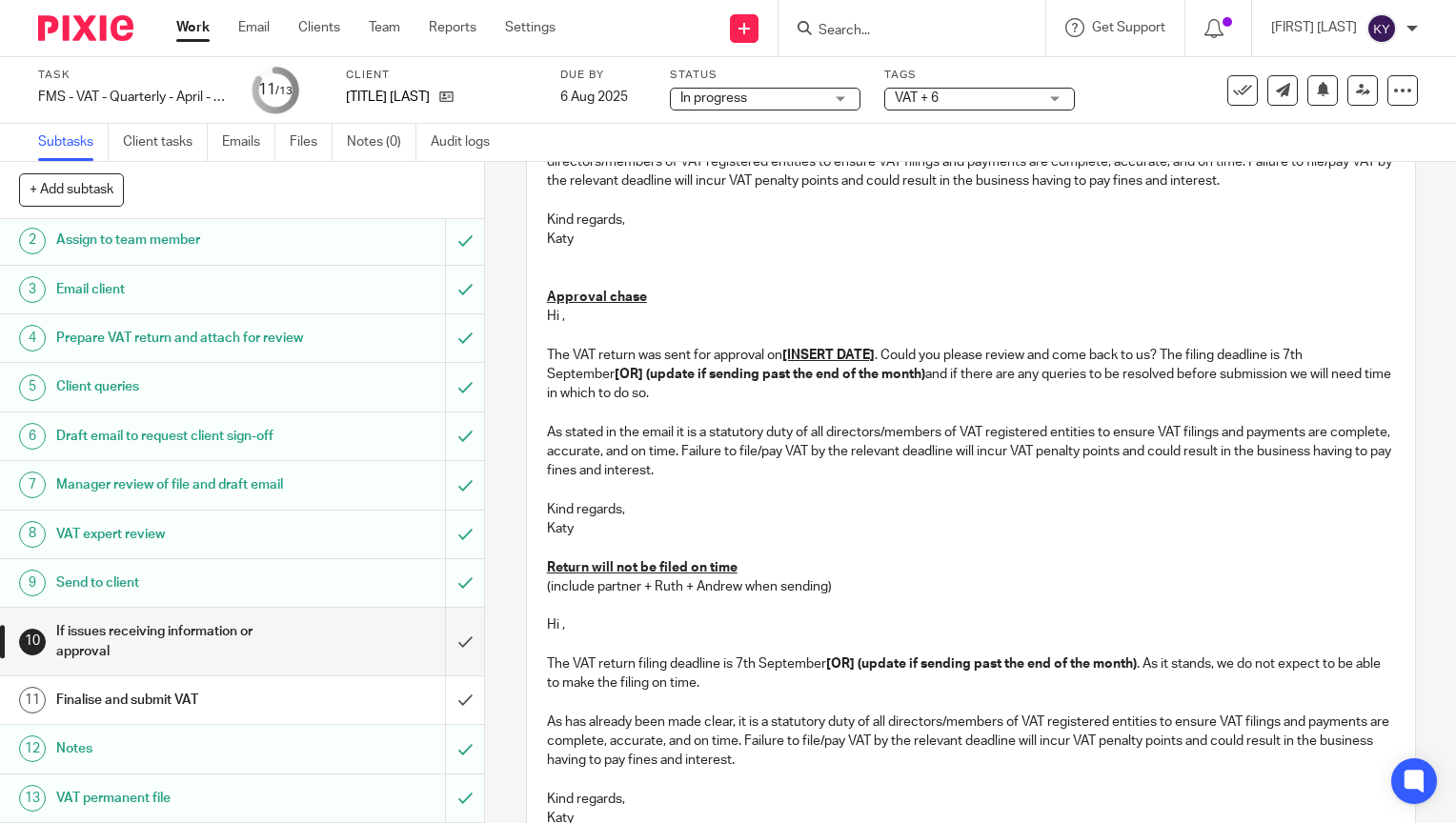 click on "As stated in the email it is a statutory duty of all directors/members of VAT registered entities to ensure VAT filings and payments are complete, accurate, and on time. Failure to file/pay VAT by the relevant deadline will incur VAT penalty points and could result in the business having to pay fines and interest." at bounding box center (971, 452) 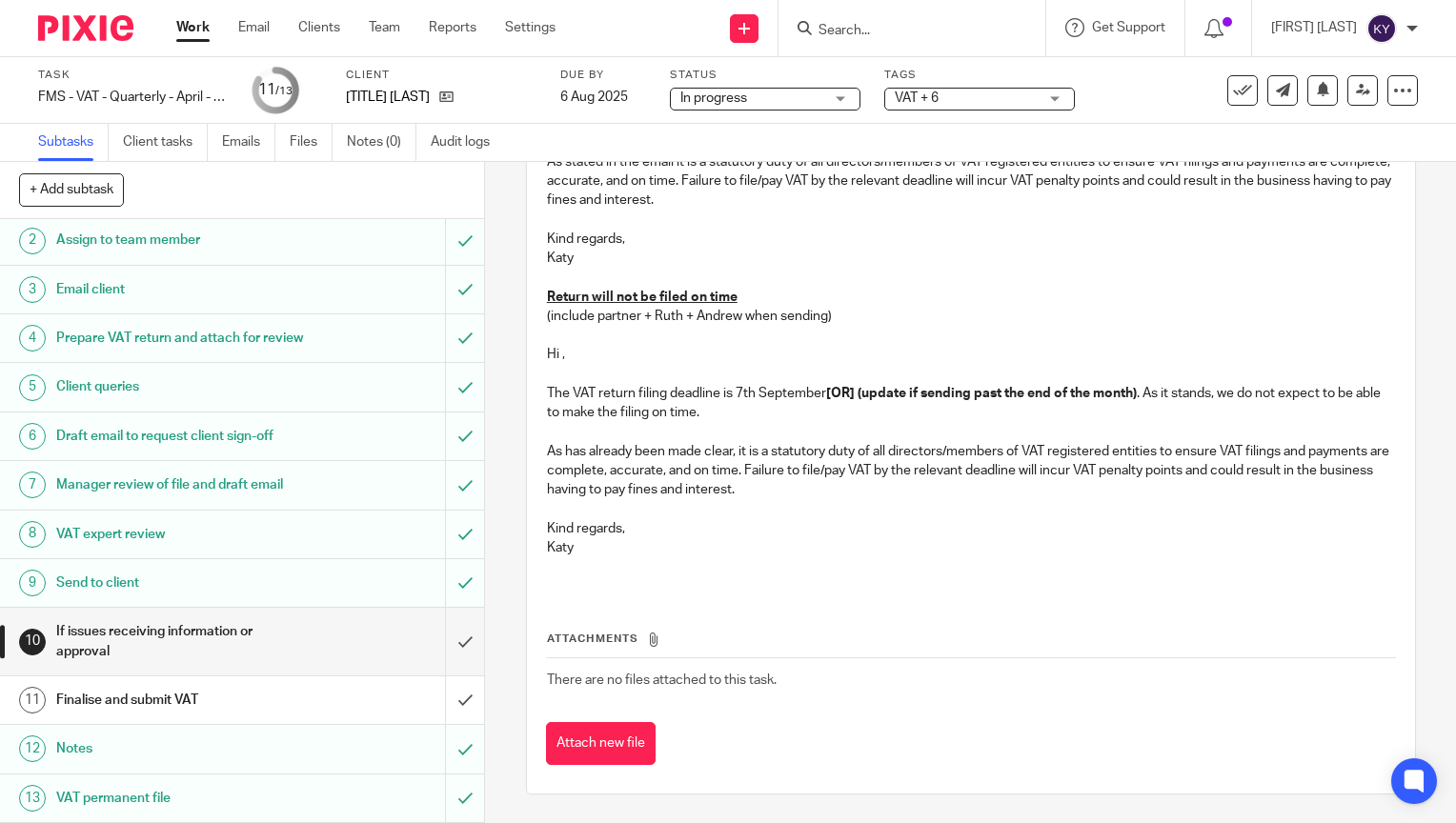 scroll, scrollTop: 80, scrollLeft: 0, axis: vertical 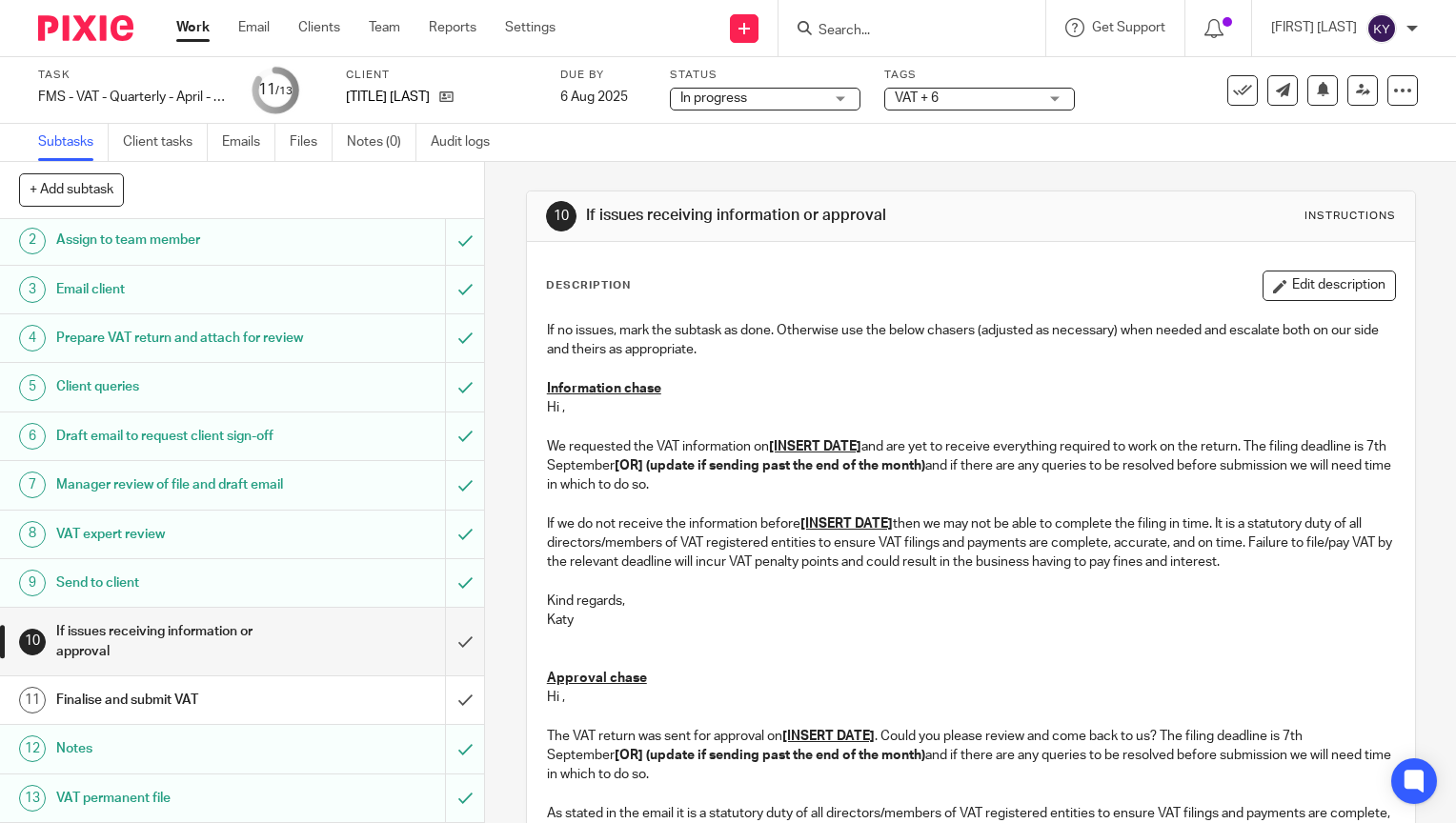 click at bounding box center [902, 31] 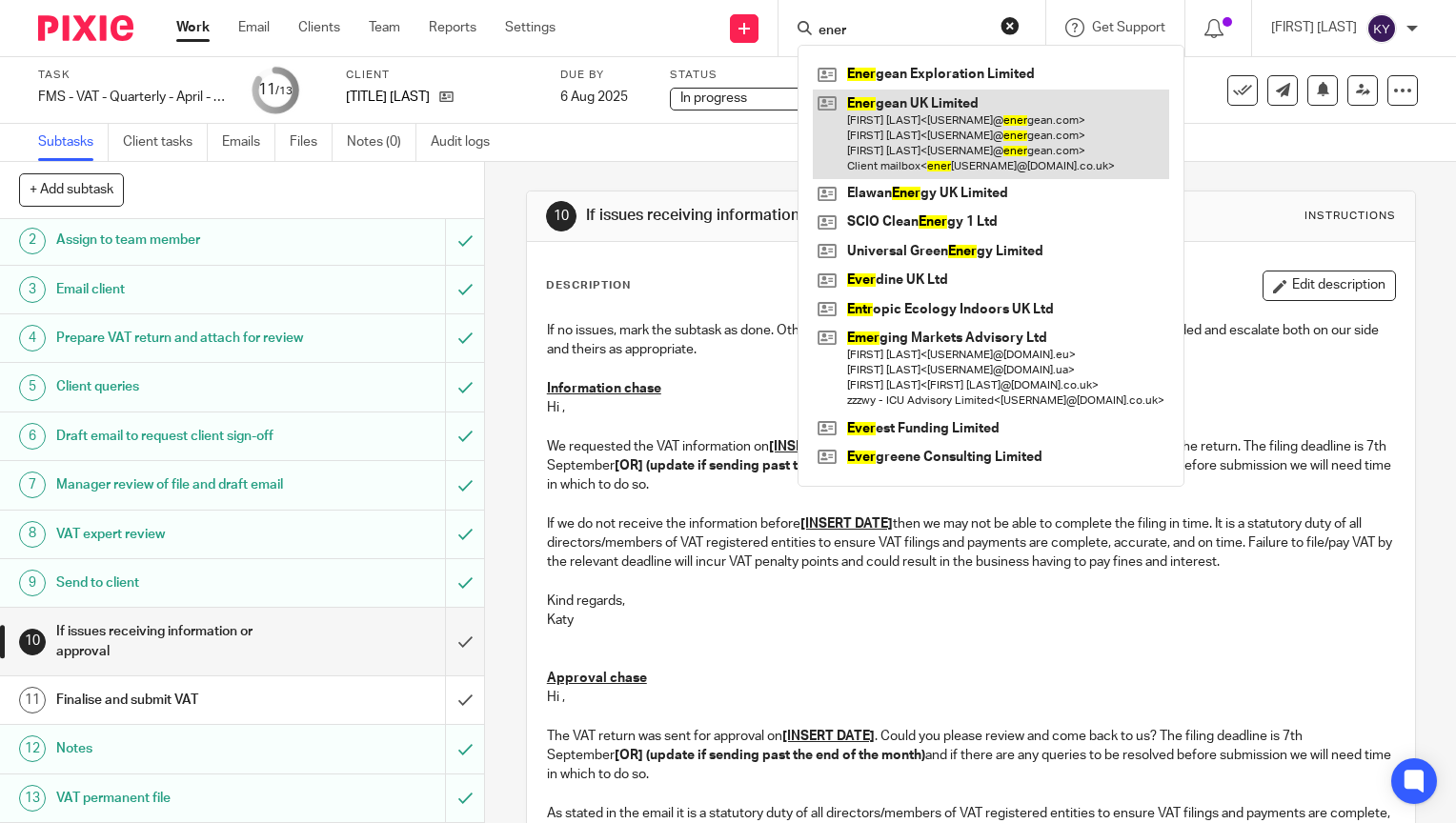 type on "ener" 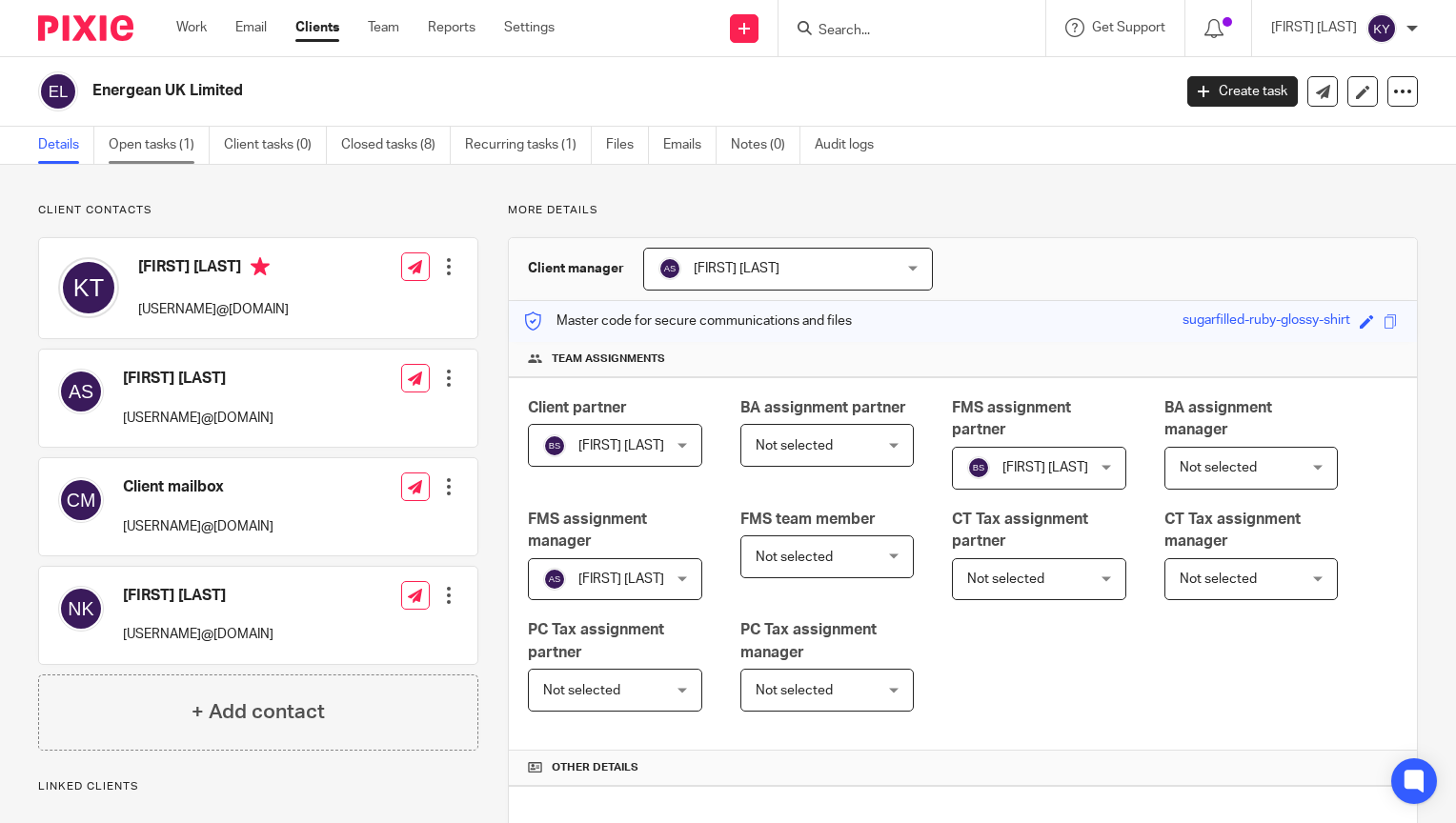 scroll, scrollTop: 0, scrollLeft: 0, axis: both 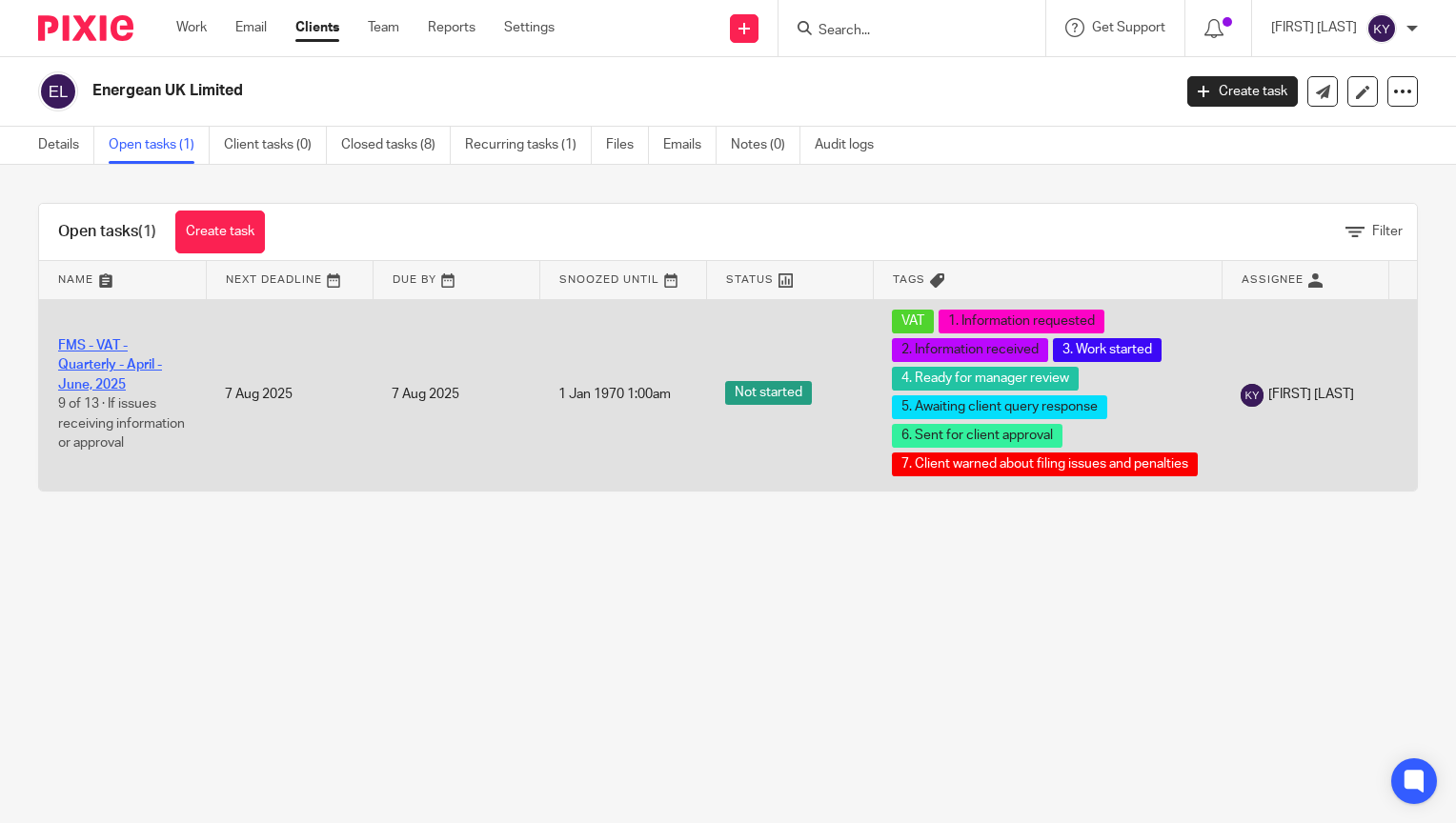click on "FMS - VAT - Quarterly - April - June, 2025" at bounding box center [110, 365] 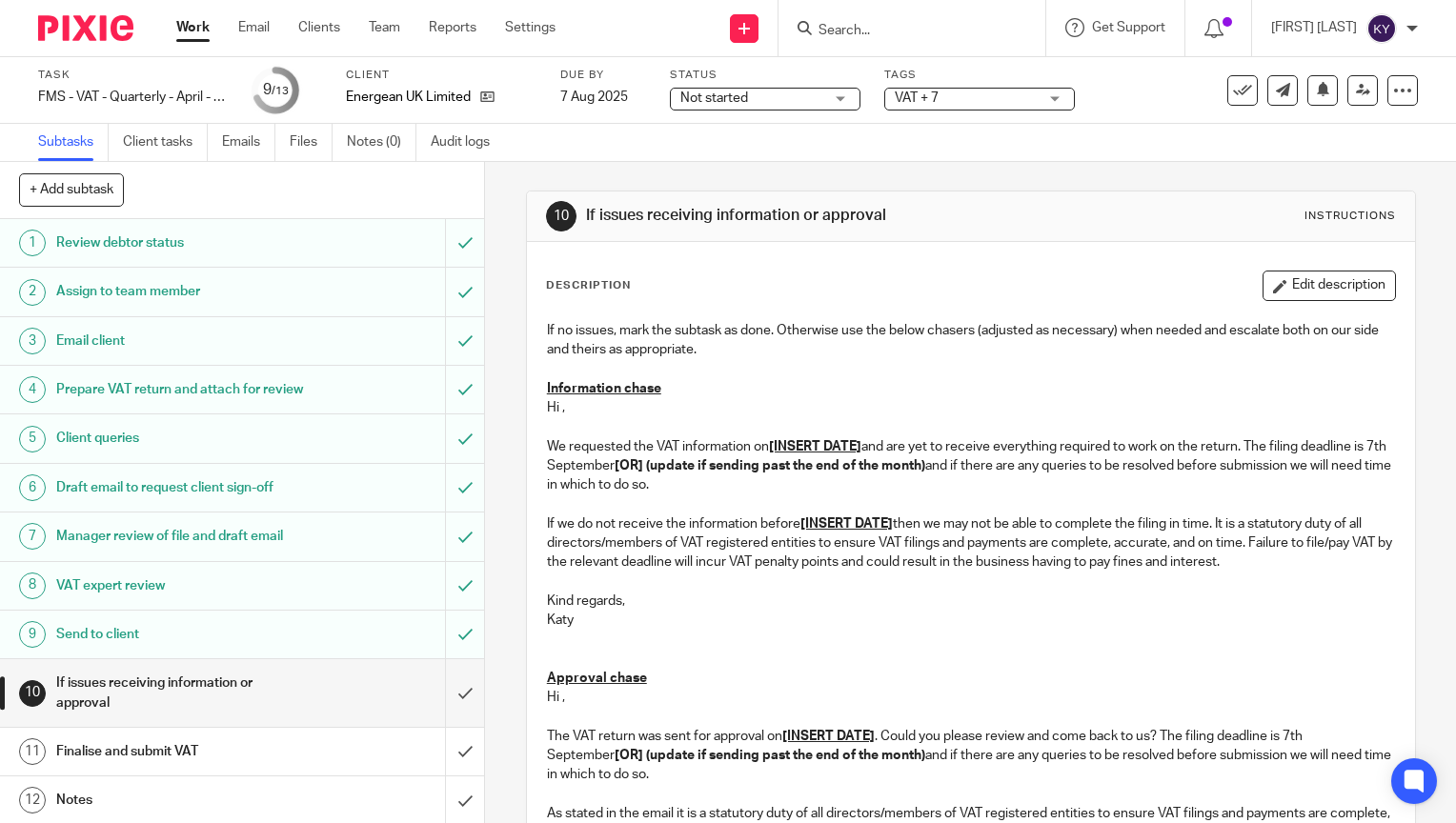 scroll, scrollTop: 0, scrollLeft: 0, axis: both 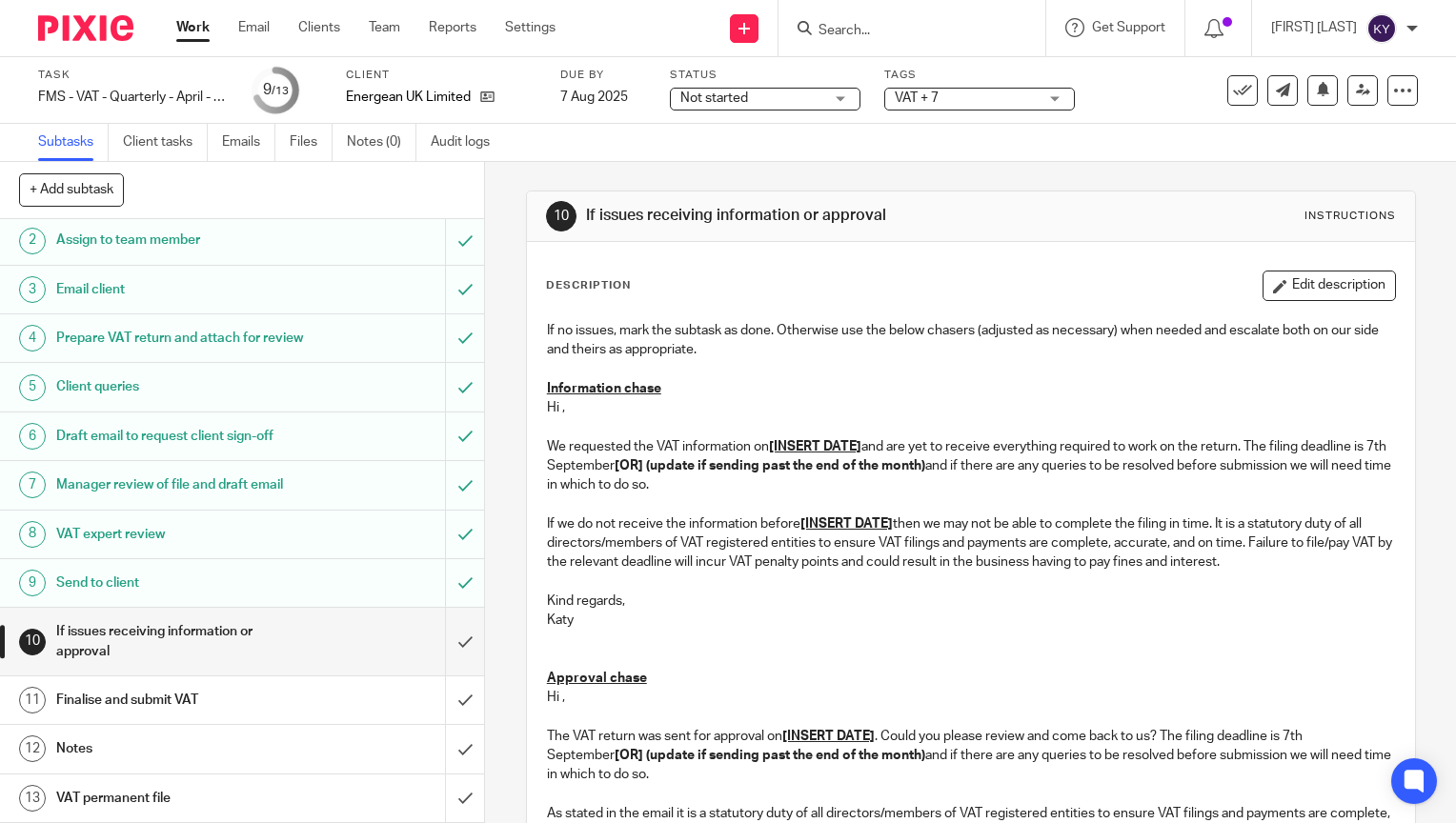 click at bounding box center [902, 31] 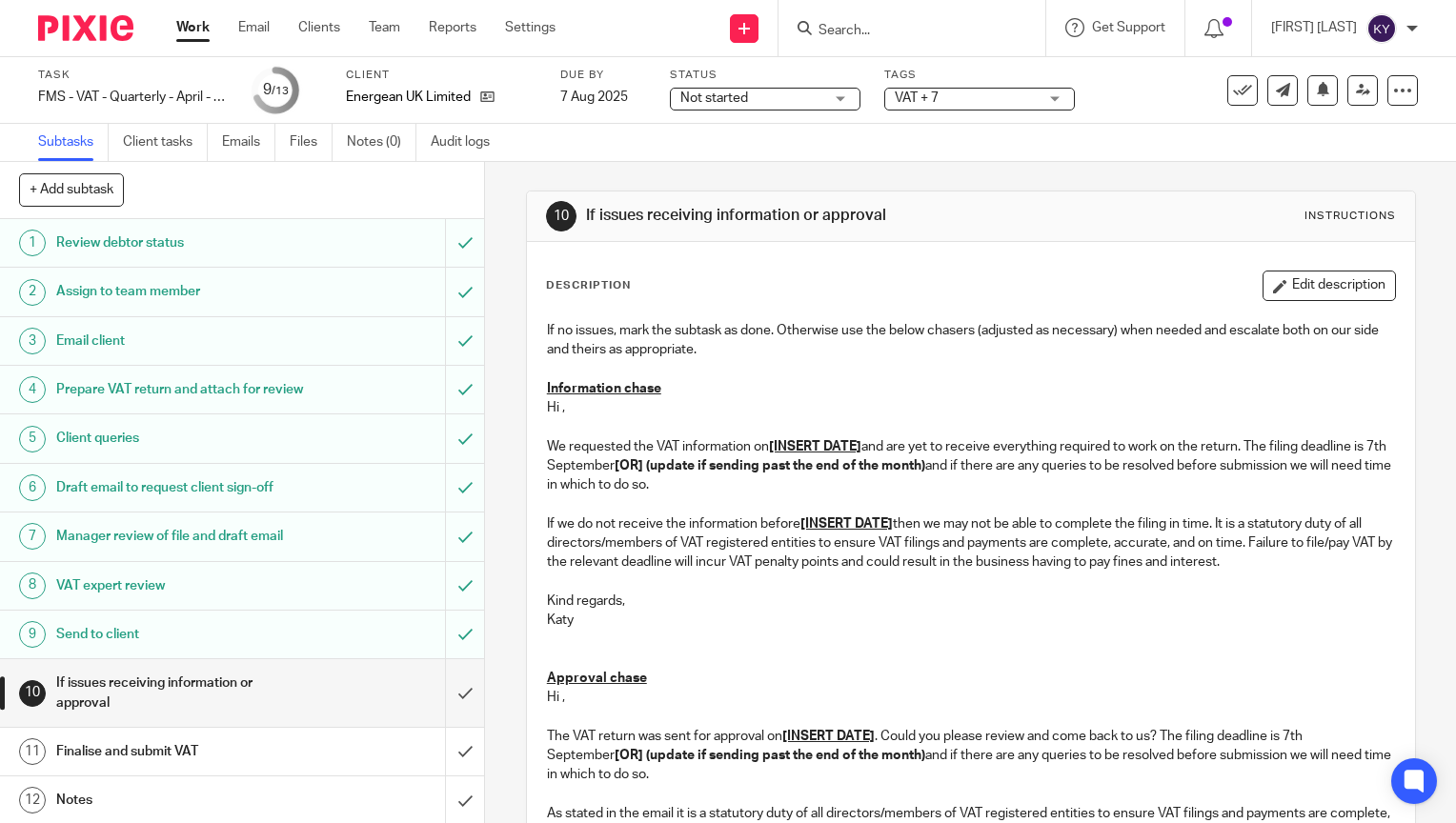 scroll, scrollTop: 70, scrollLeft: 0, axis: vertical 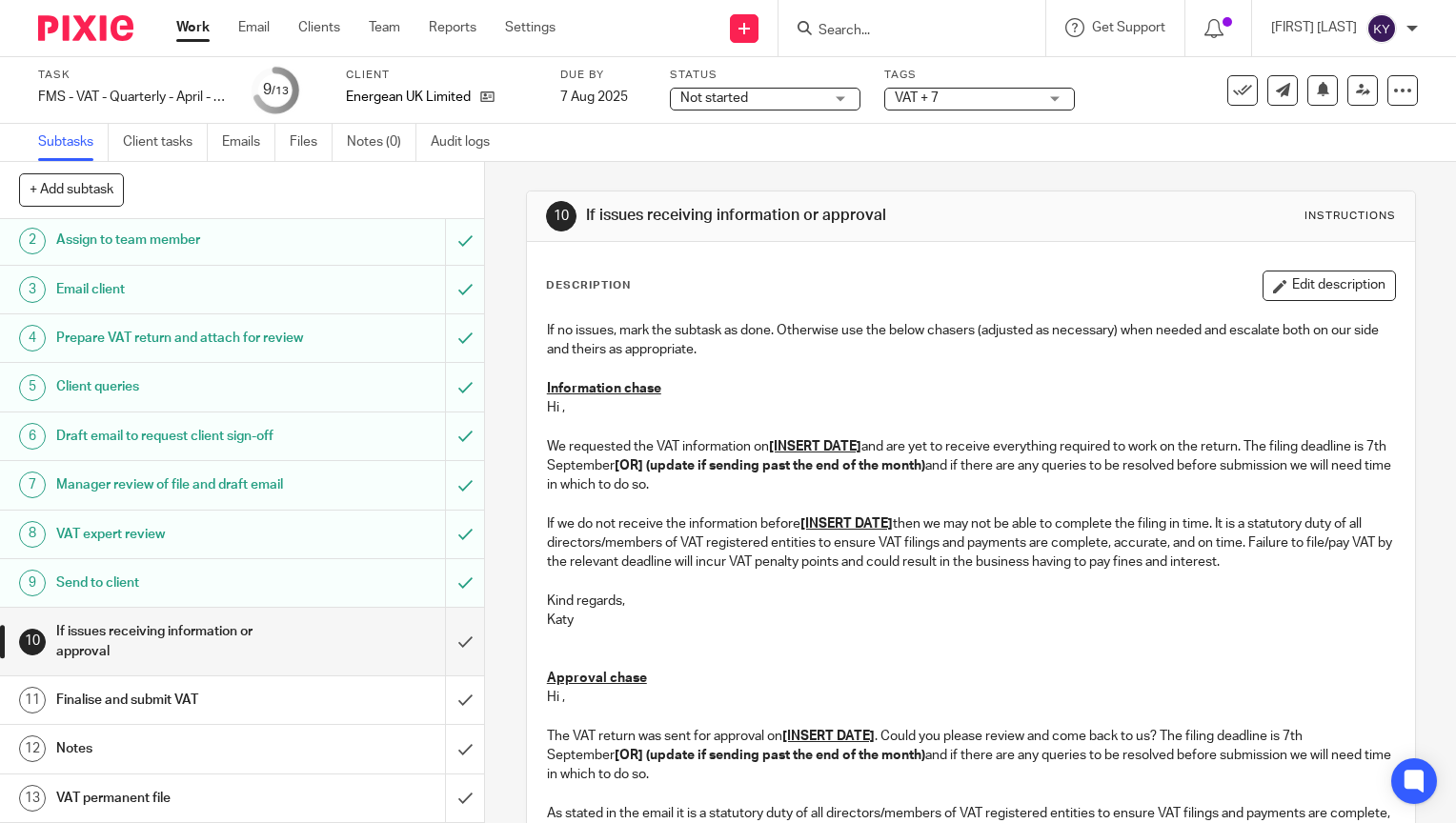 click on "VAT + 7" at bounding box center [980, 99] 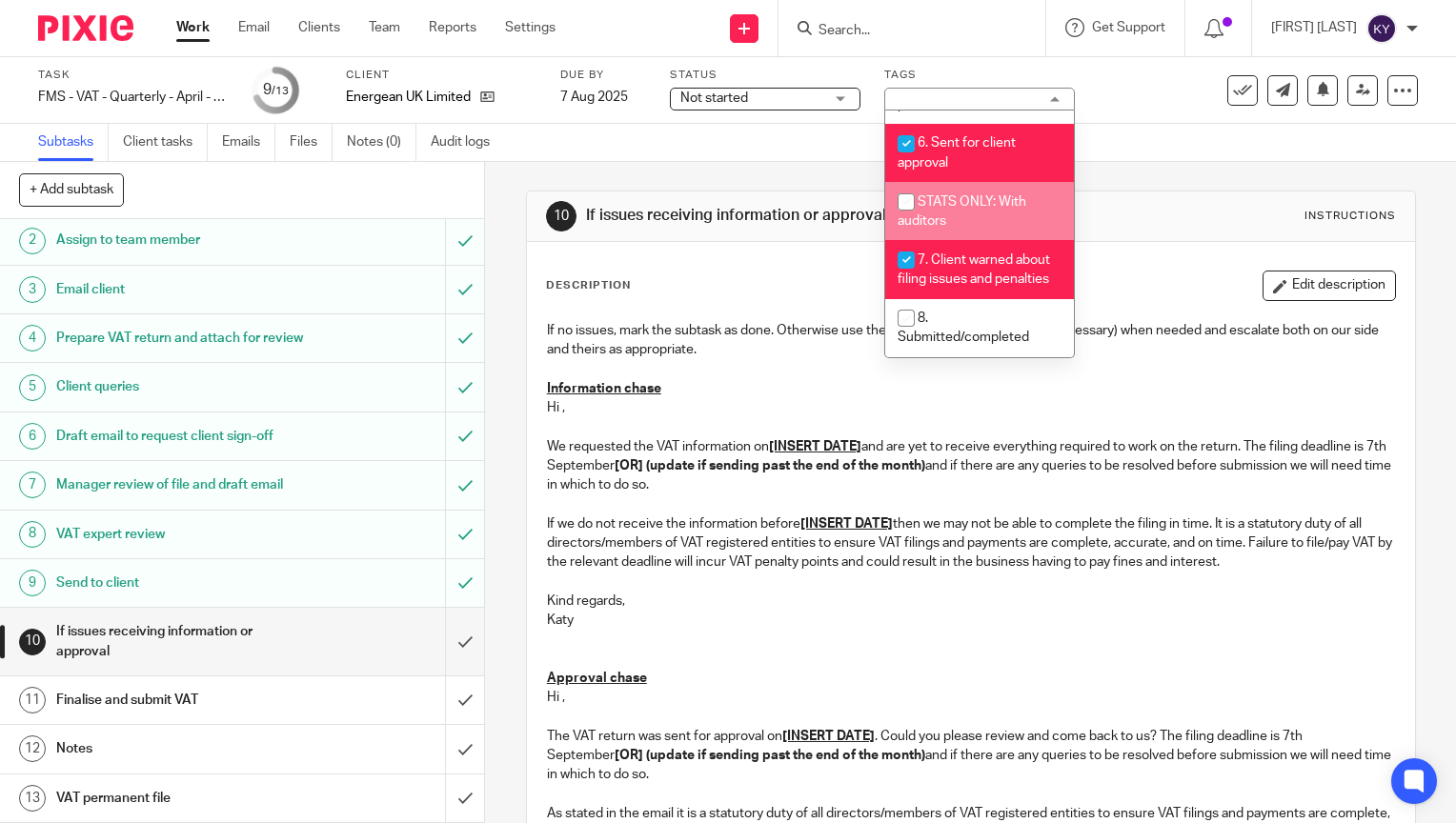 scroll, scrollTop: 703, scrollLeft: 0, axis: vertical 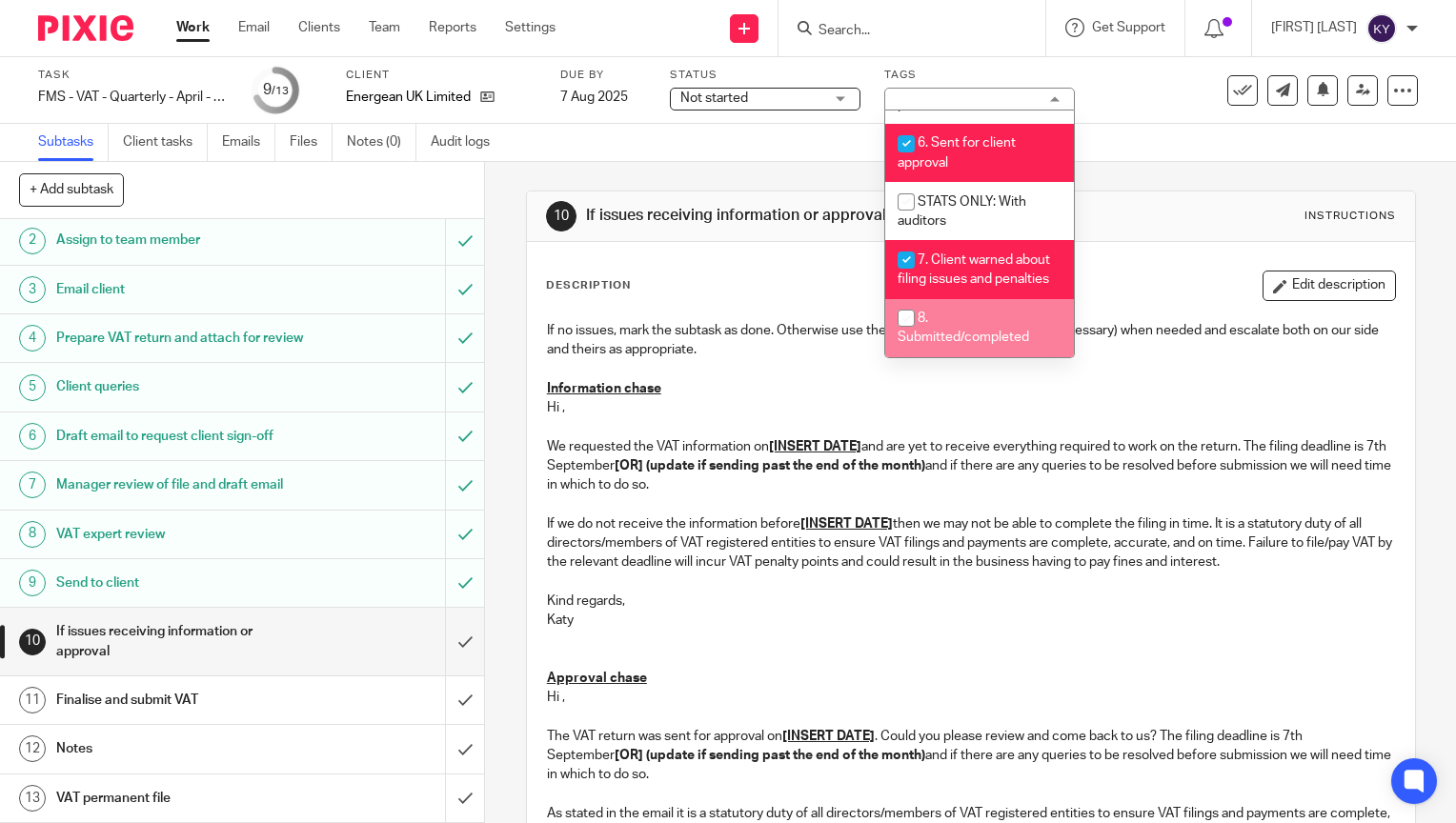 click on "8. Submitted/completed" at bounding box center (980, 328) 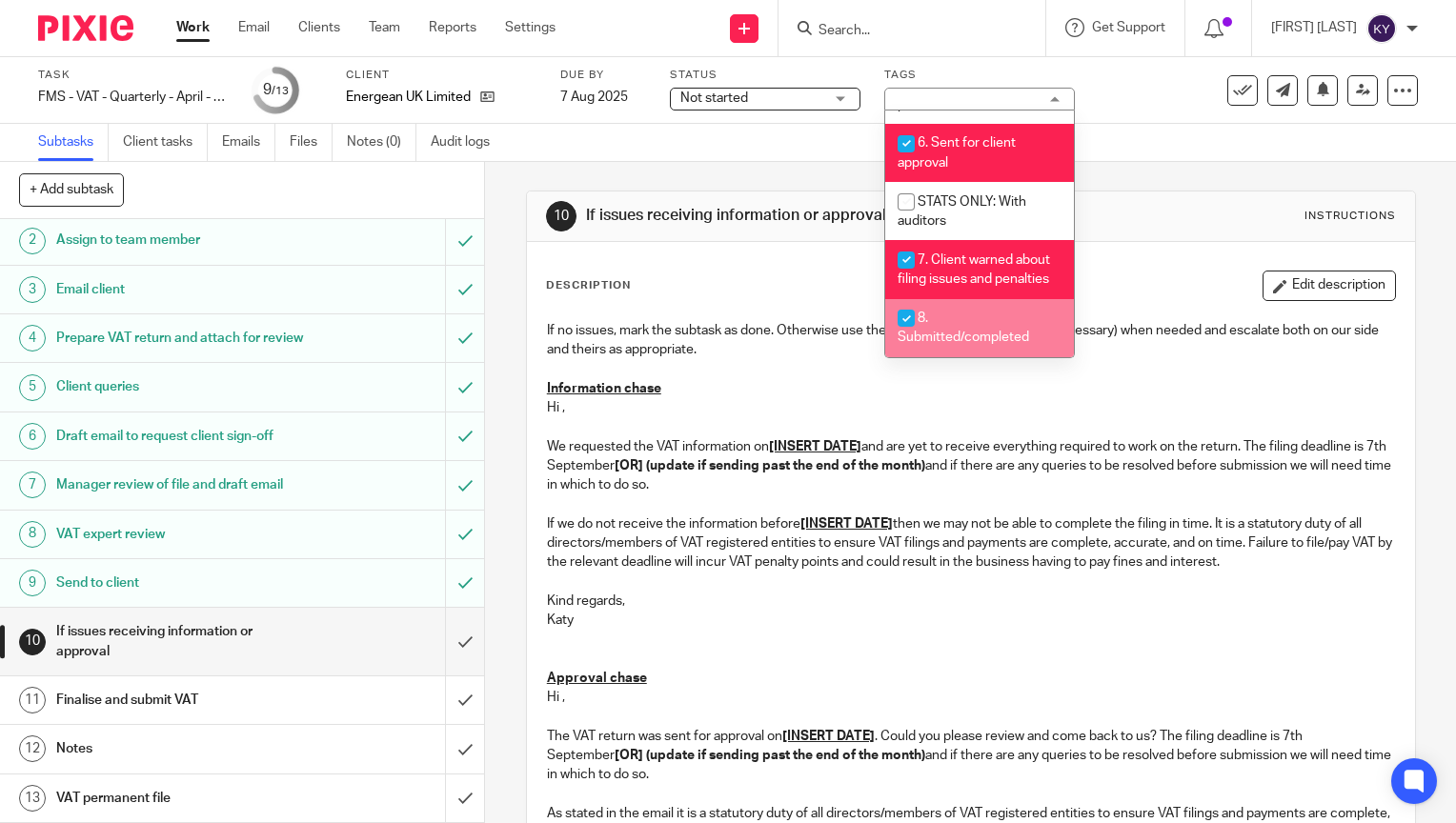 checkbox on "true" 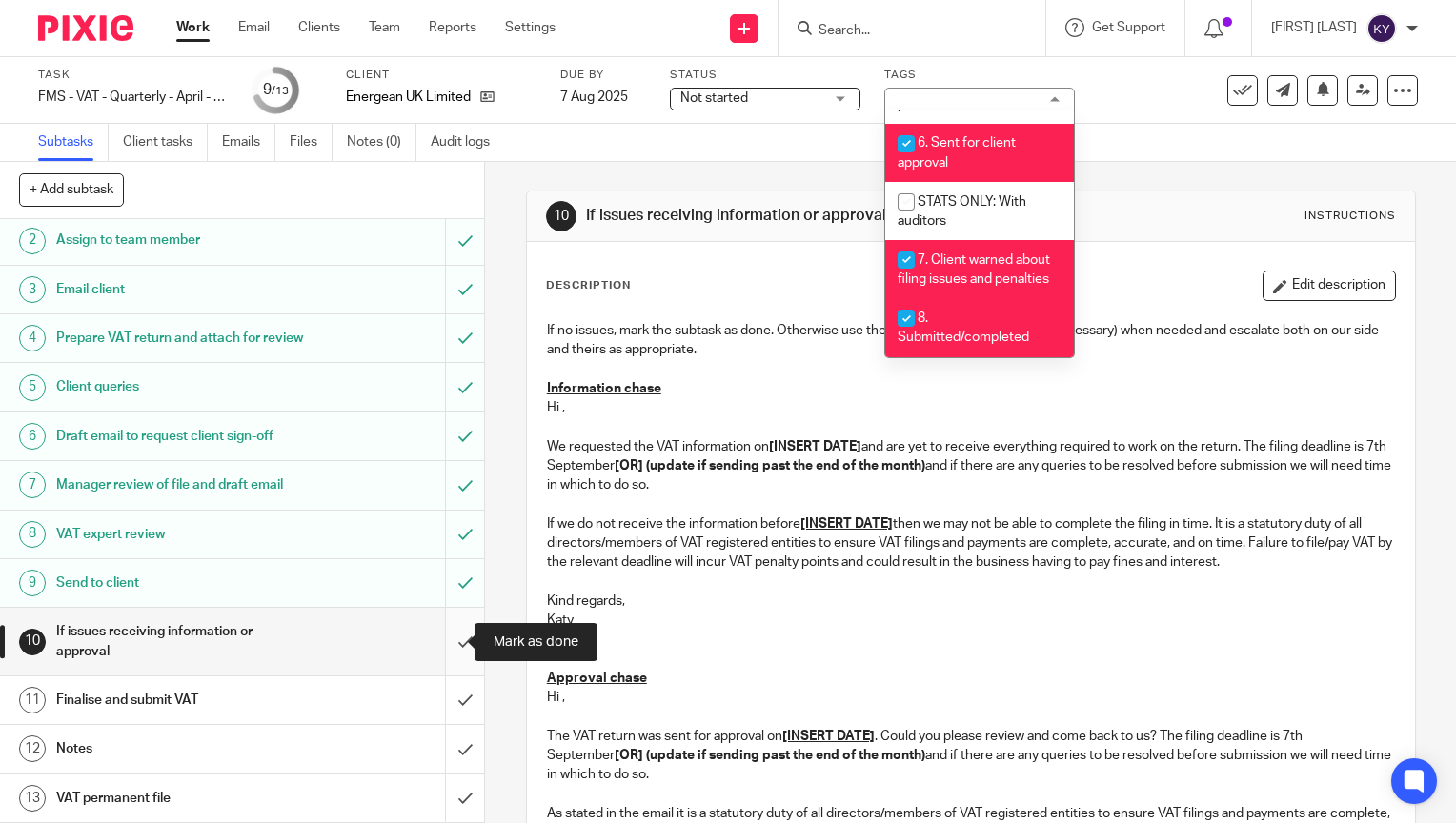click at bounding box center [242, 641] 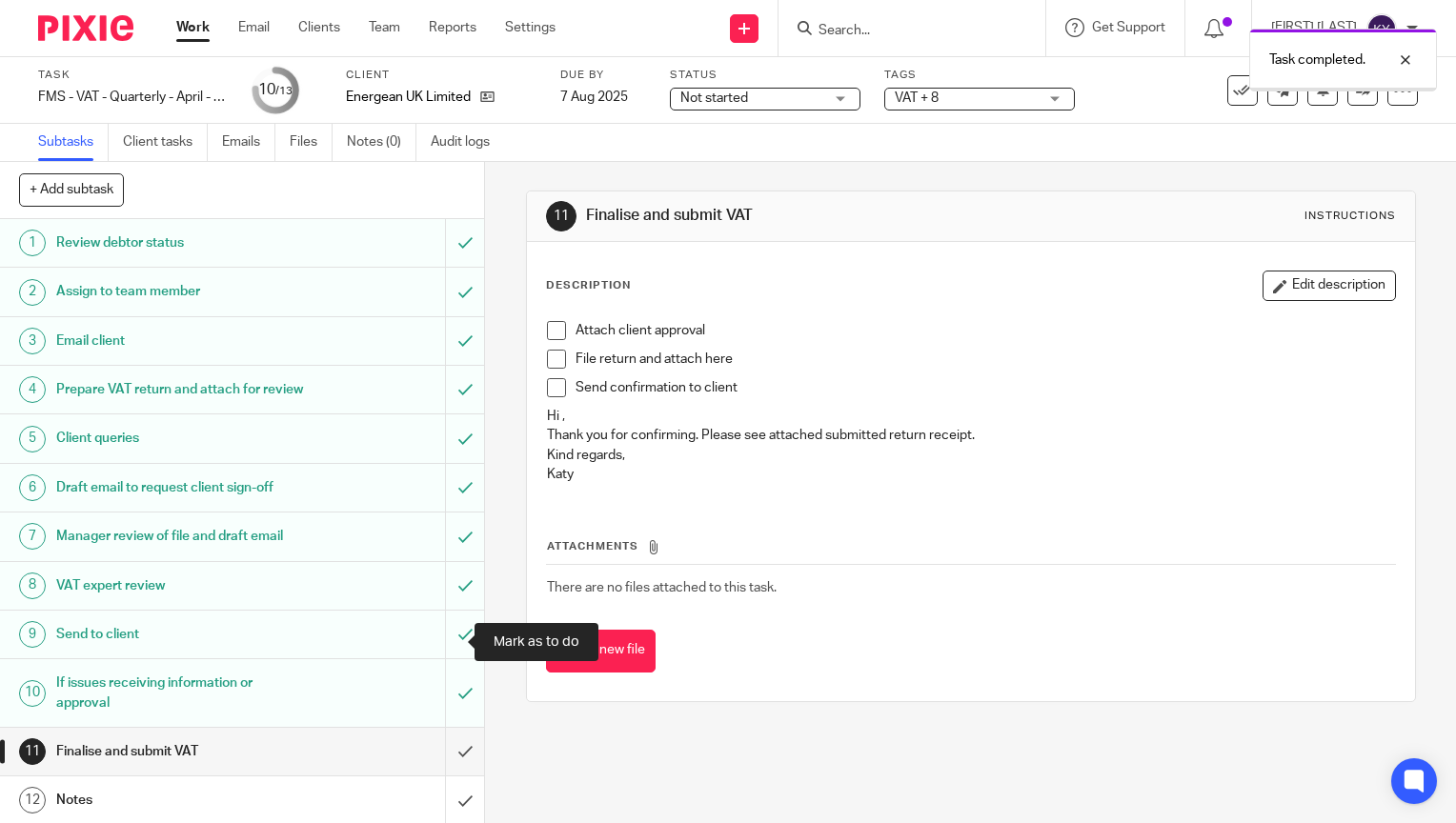 scroll, scrollTop: 0, scrollLeft: 0, axis: both 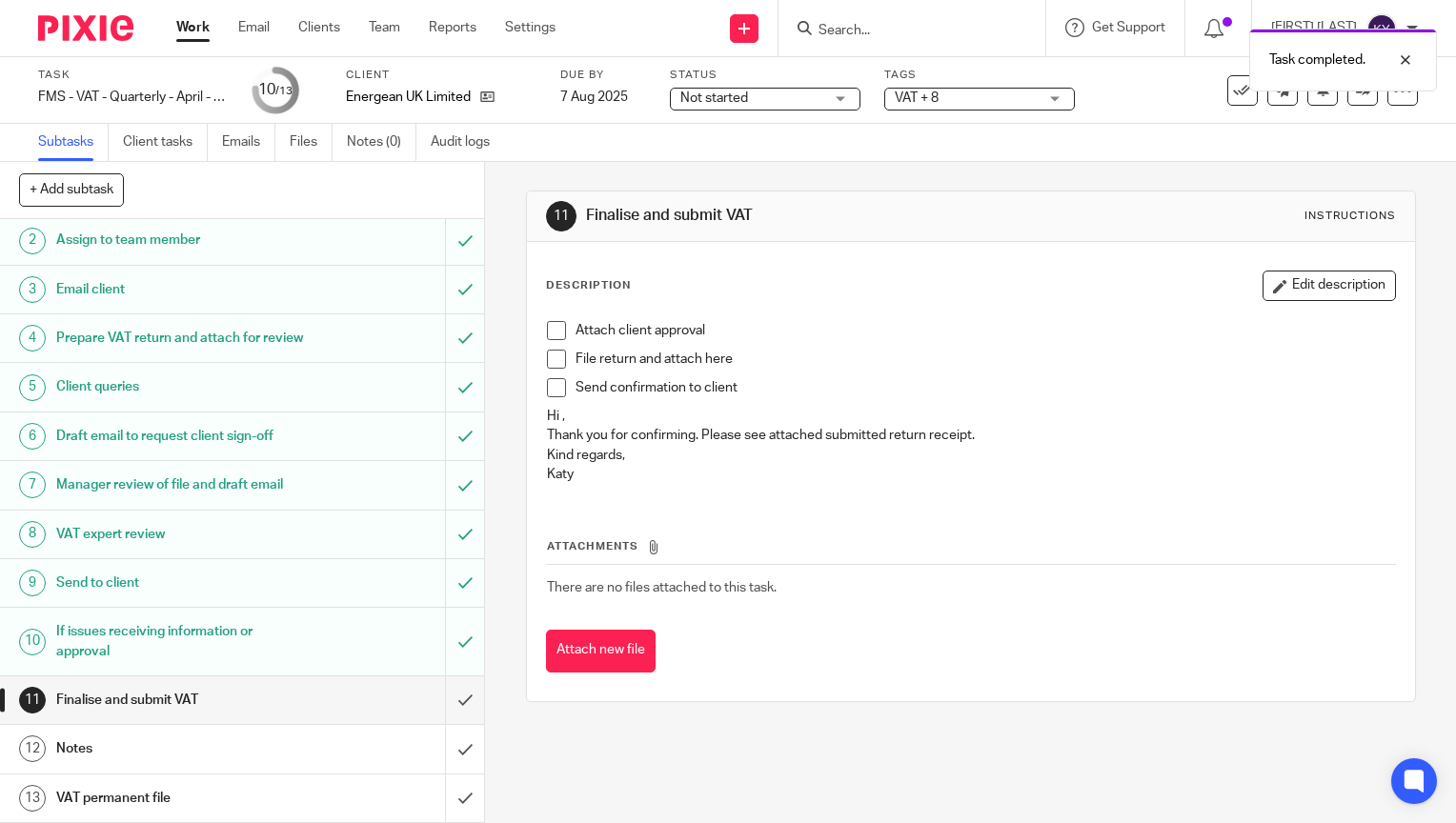 click at bounding box center (556, 388) 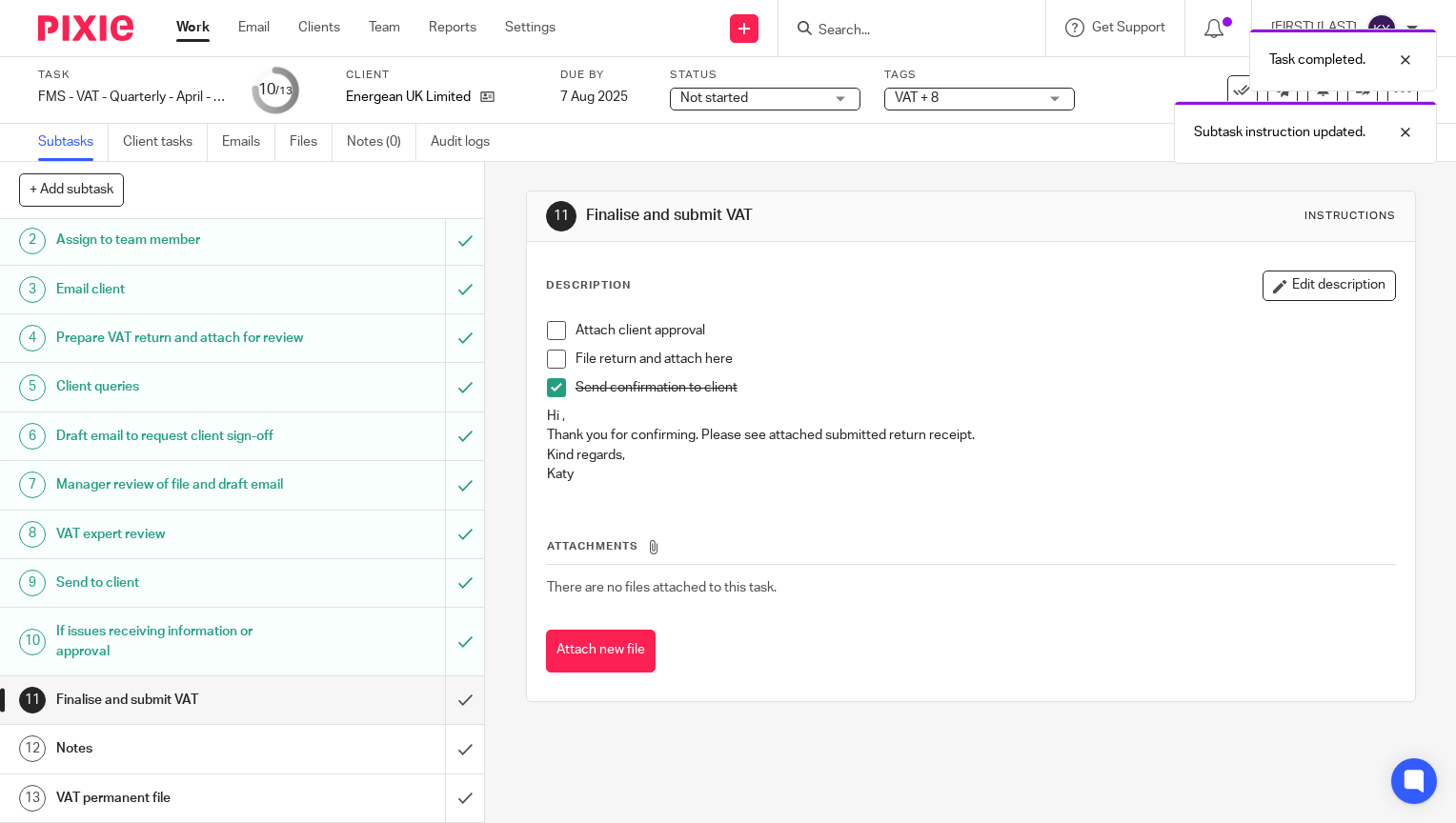 click at bounding box center [556, 359] 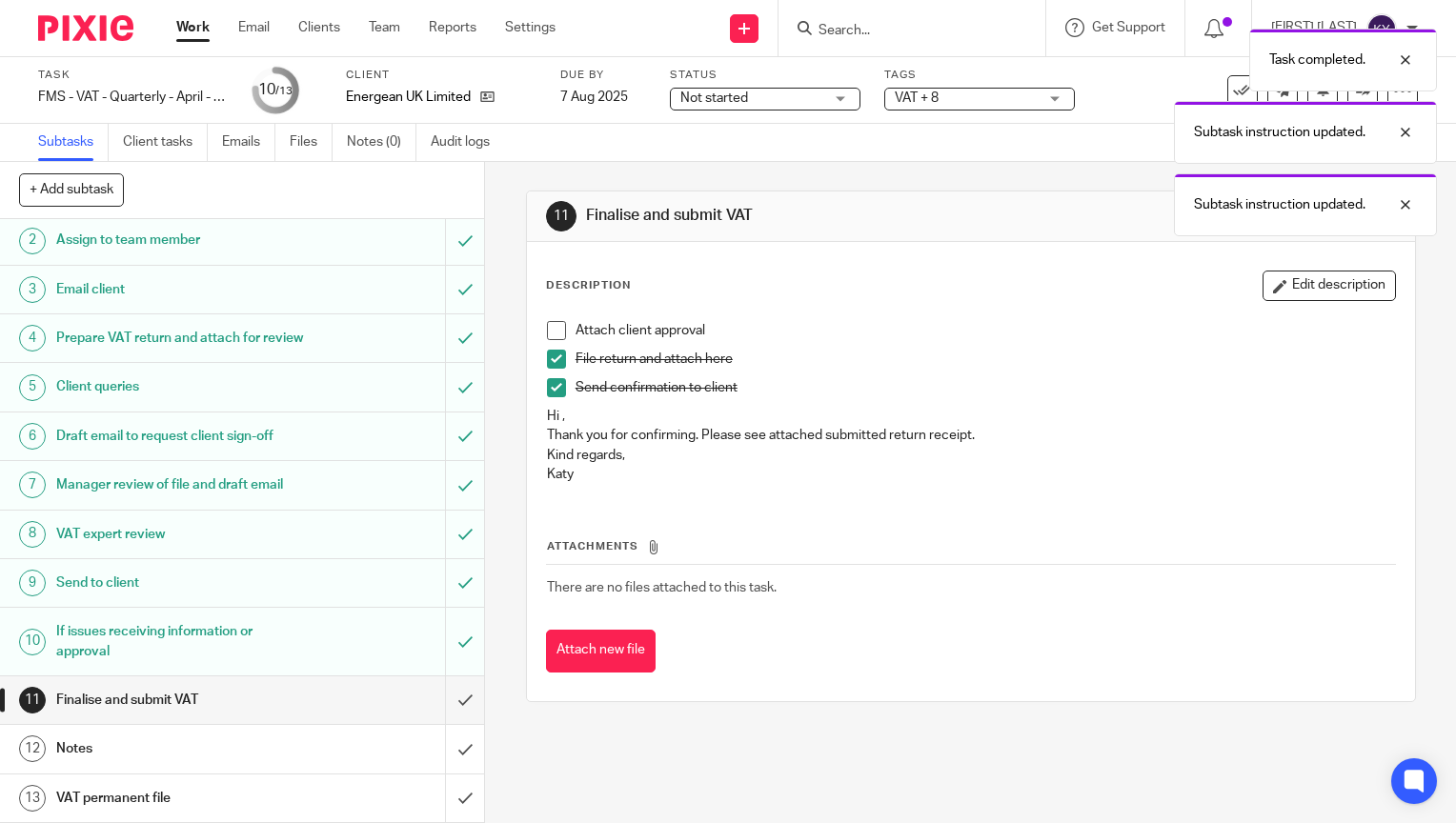 click at bounding box center (556, 331) 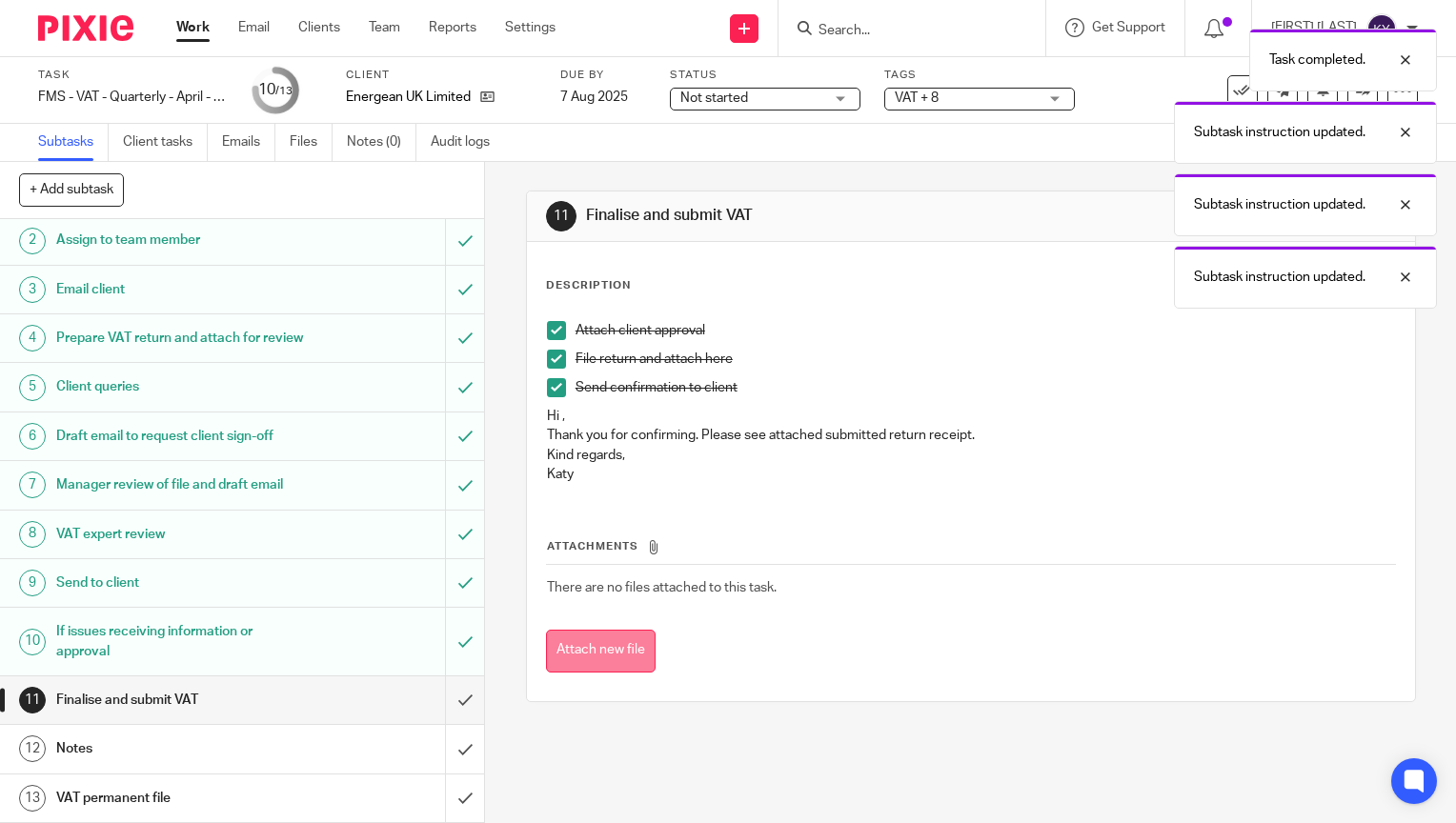 click on "Attach new file" at bounding box center [600, 651] 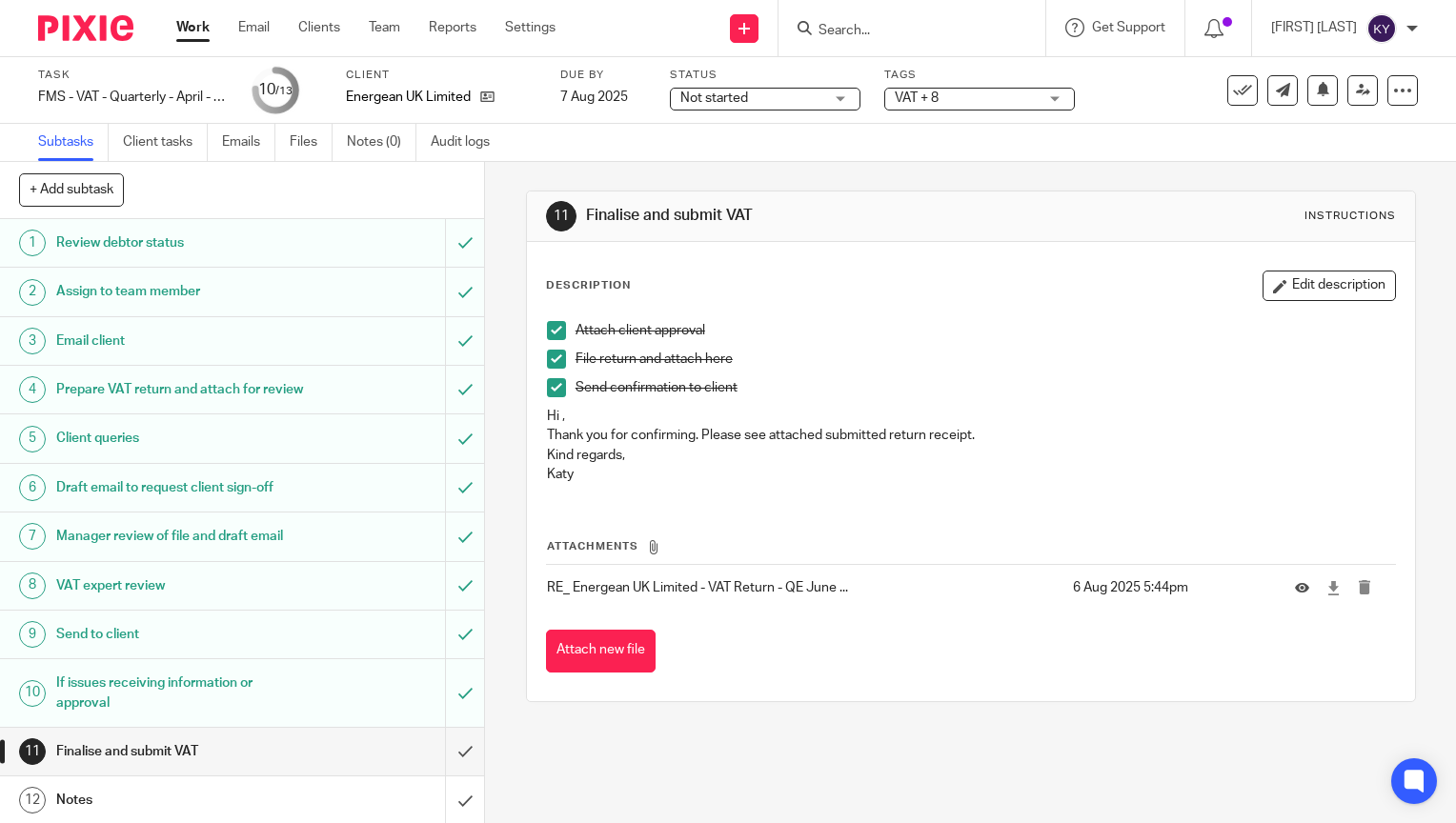 scroll, scrollTop: 0, scrollLeft: 0, axis: both 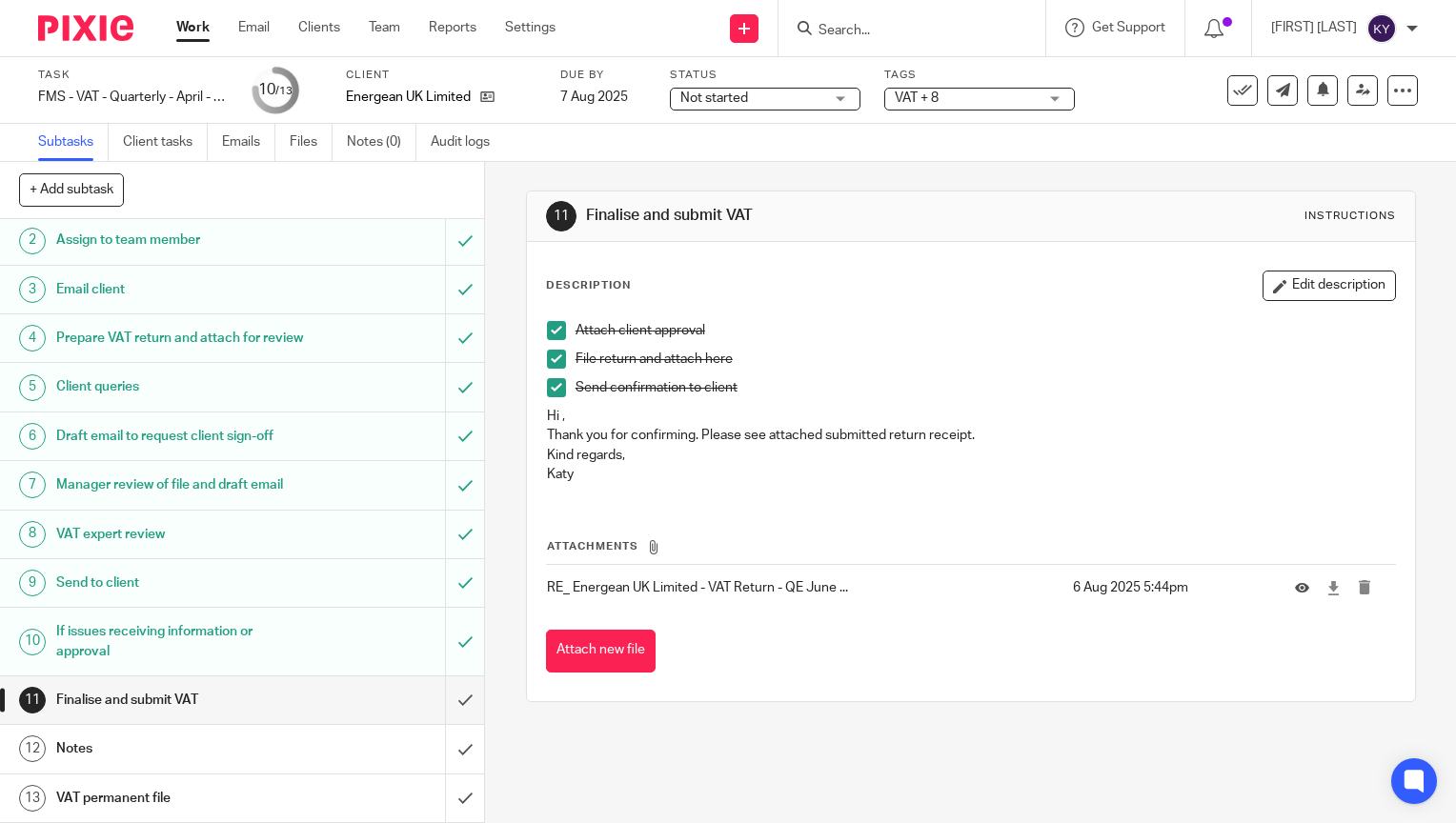 click on "VAT + 8" at bounding box center [966, 98] 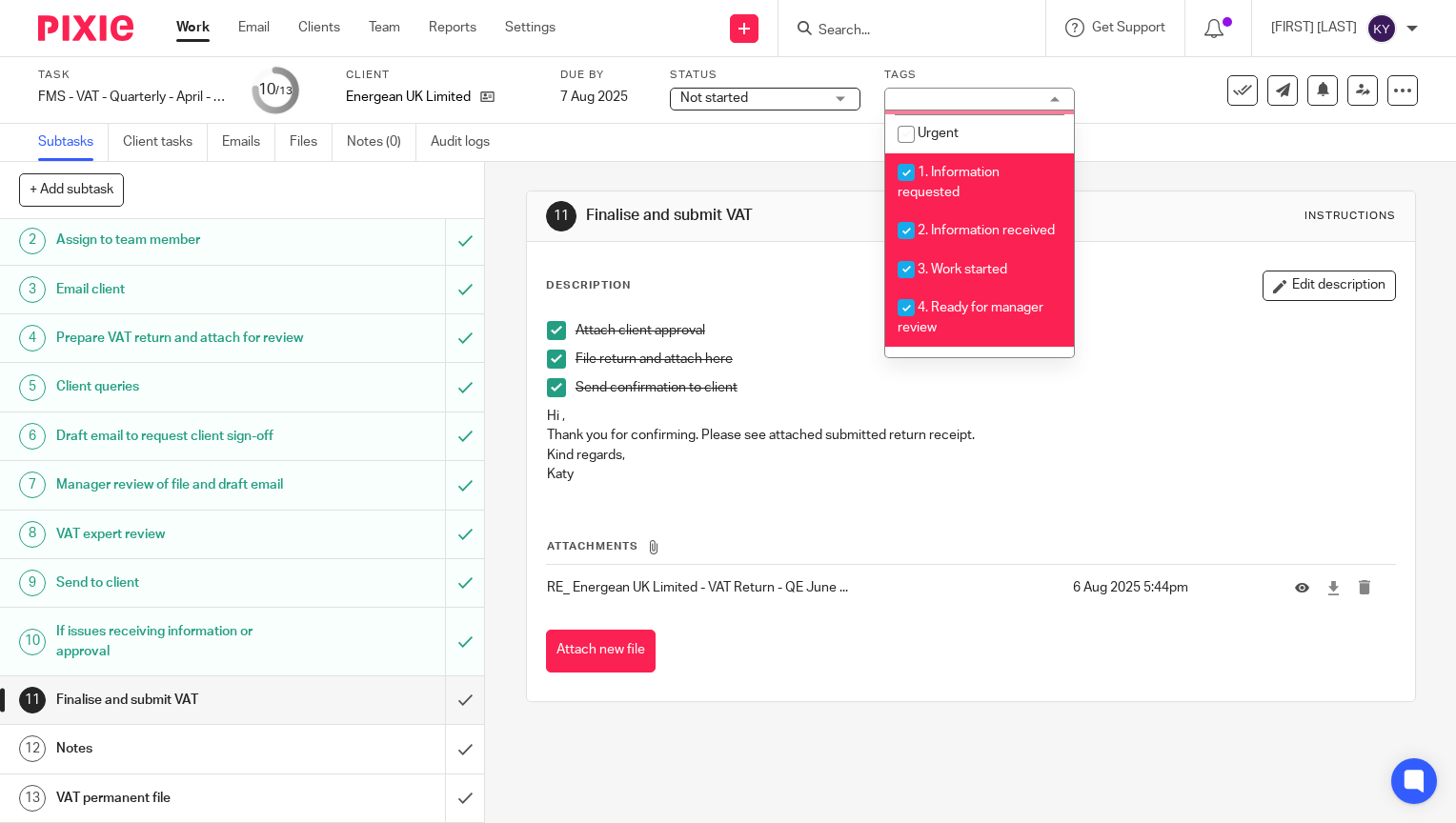 scroll, scrollTop: 703, scrollLeft: 0, axis: vertical 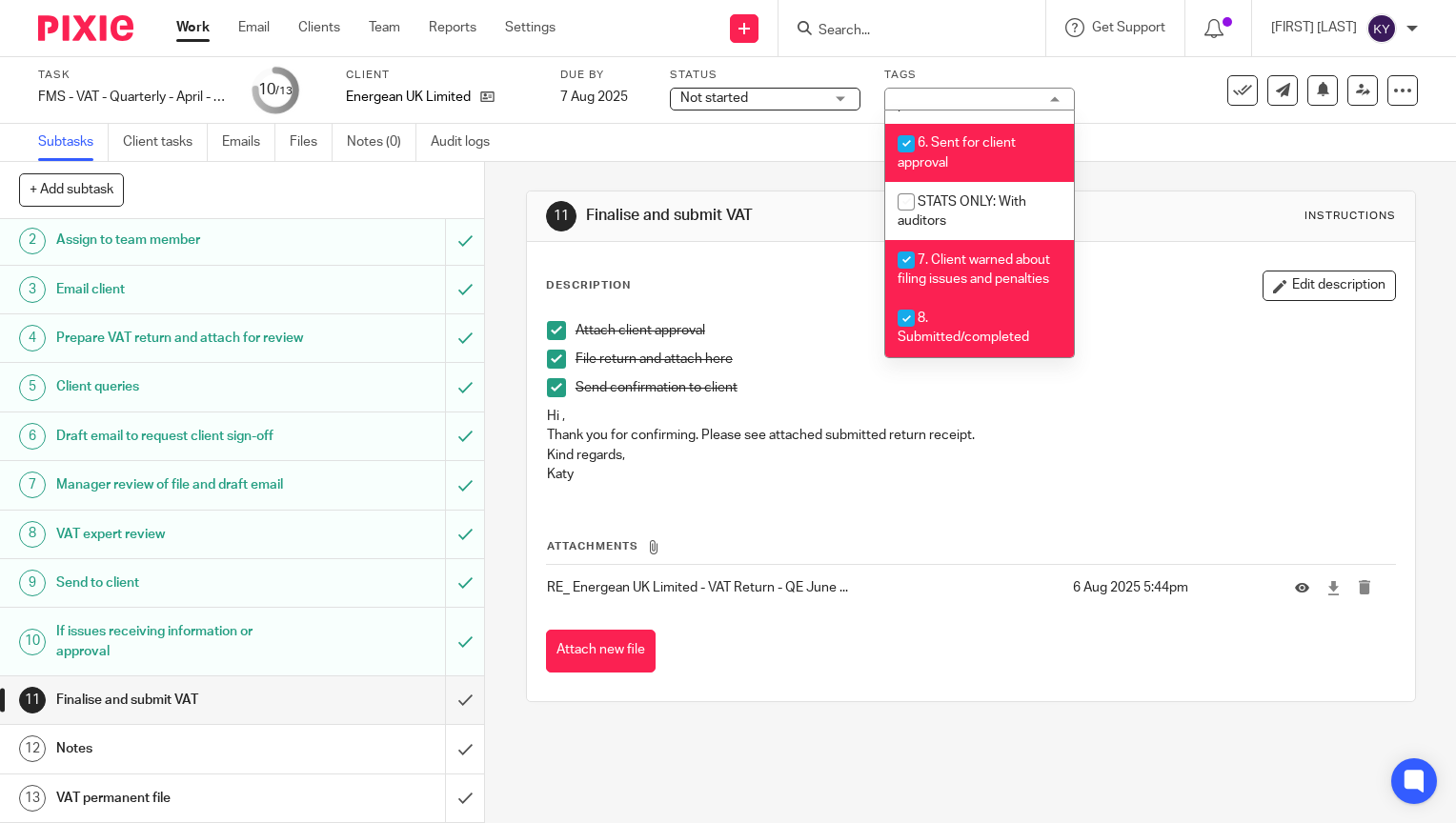 click on "11
Finalise and submit VAT
Instructions
Description
Edit description
Attach client approval   File return and attach here   Send confirmation to client Hi , Thank you for confirming. Please see attached submitted return receipt. Kind regards, Katy           Attachments     RE_ Energean UK Limited - VAT Return - QE June ...   6 Aug 2025  5:44pm         Attach new file" at bounding box center (970, 492) 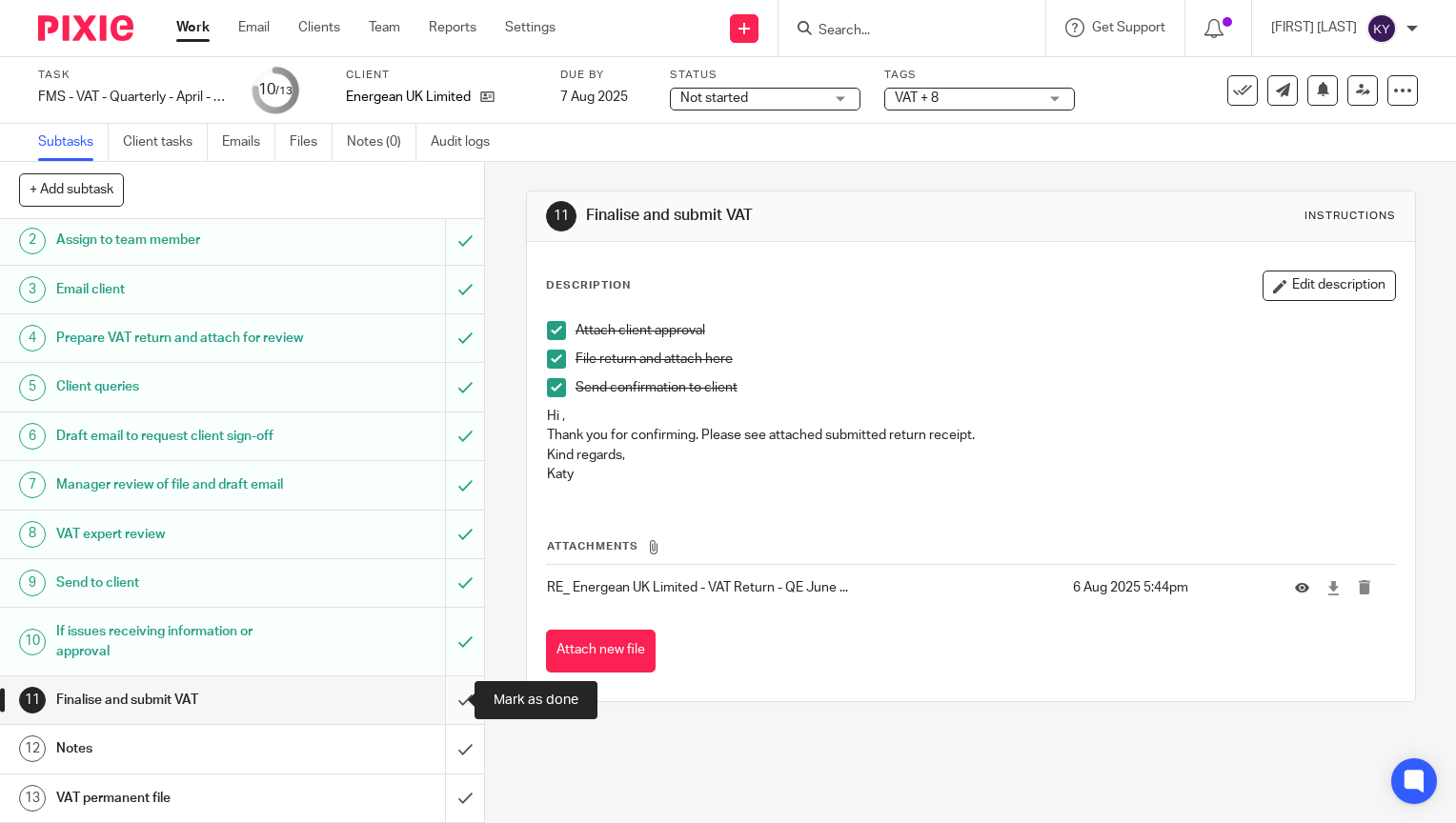 click at bounding box center (242, 700) 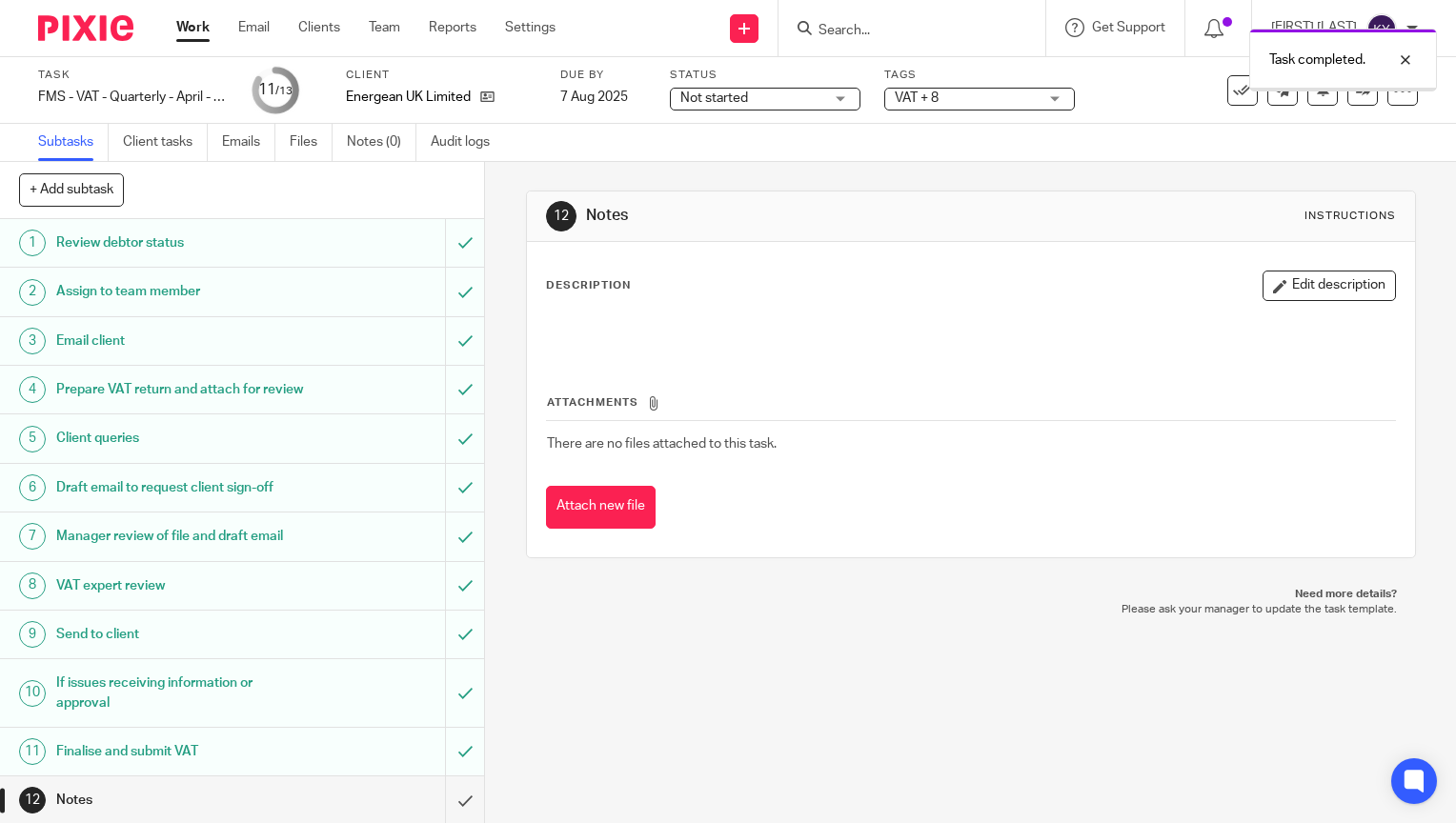 scroll, scrollTop: 0, scrollLeft: 0, axis: both 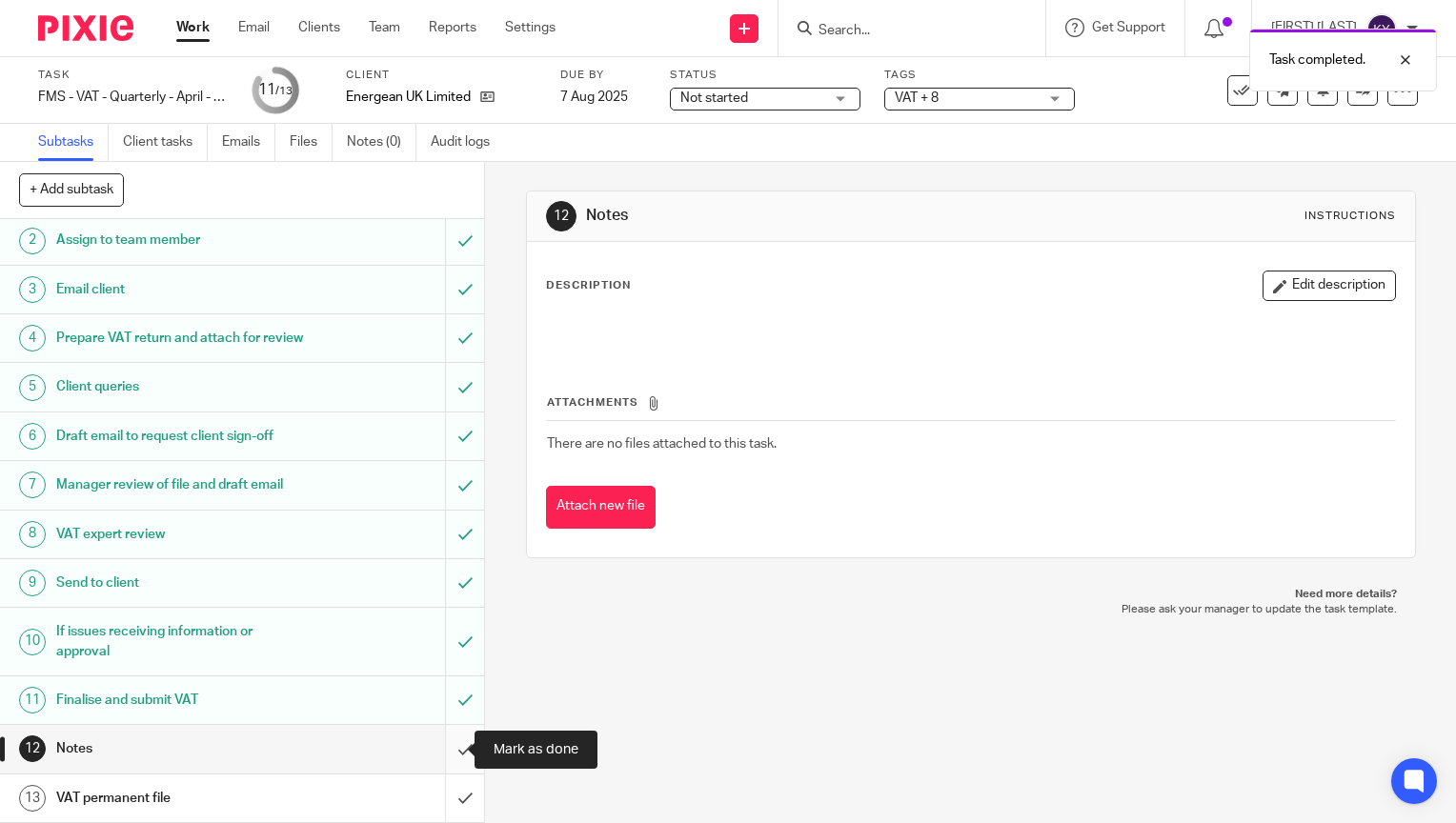 click at bounding box center [242, 749] 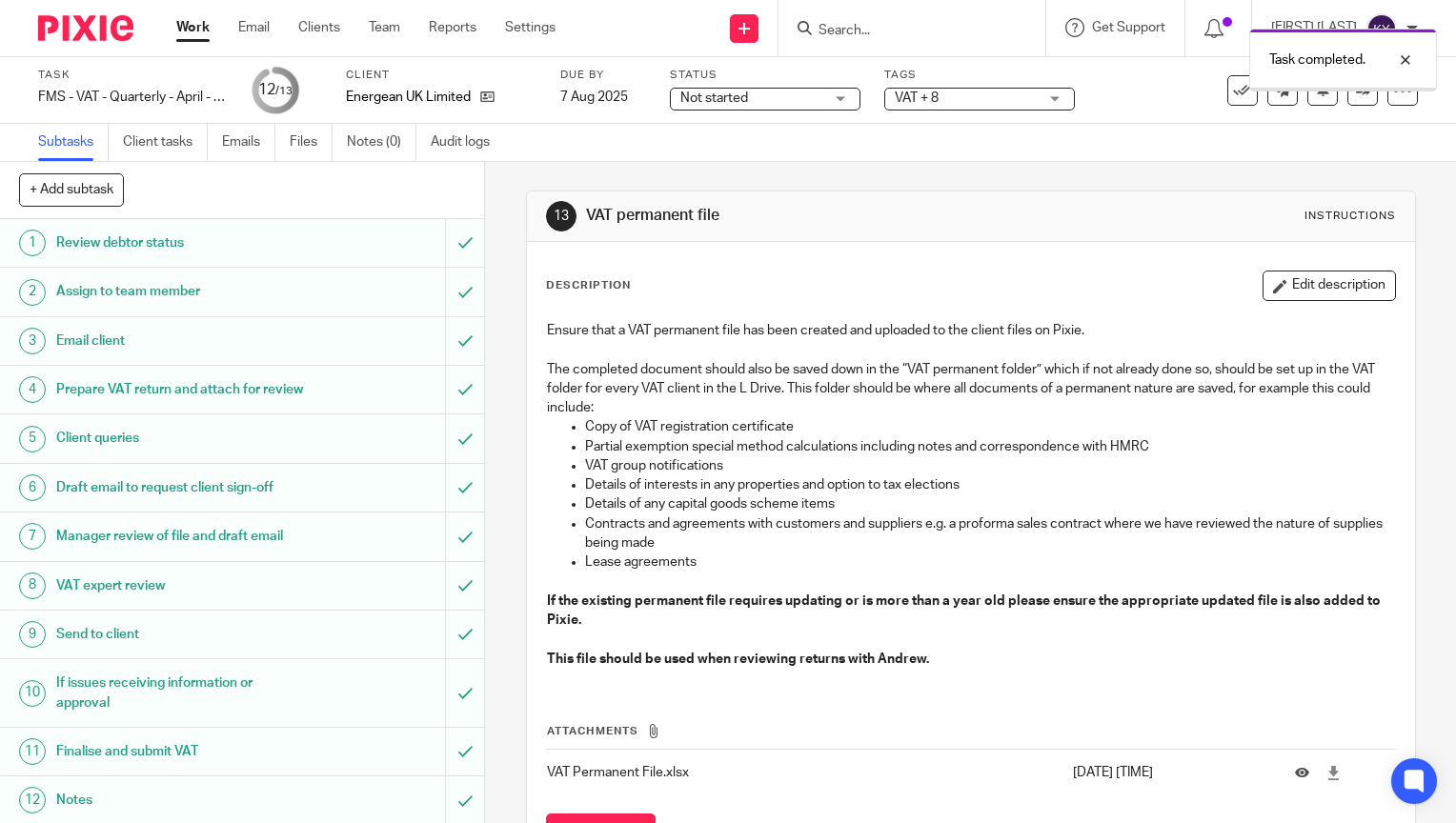 scroll, scrollTop: 0, scrollLeft: 0, axis: both 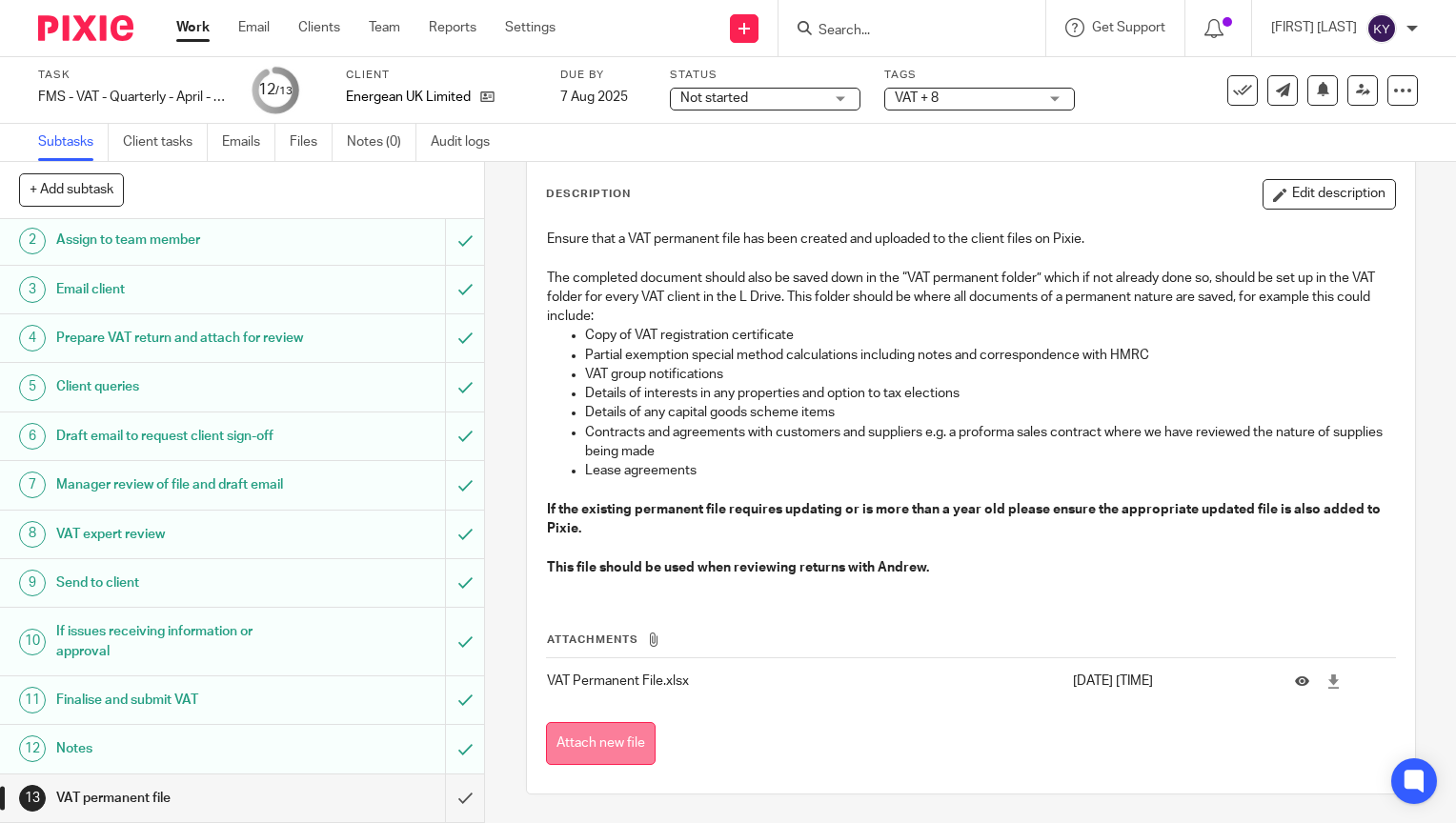 click on "Attach new file" at bounding box center (600, 743) 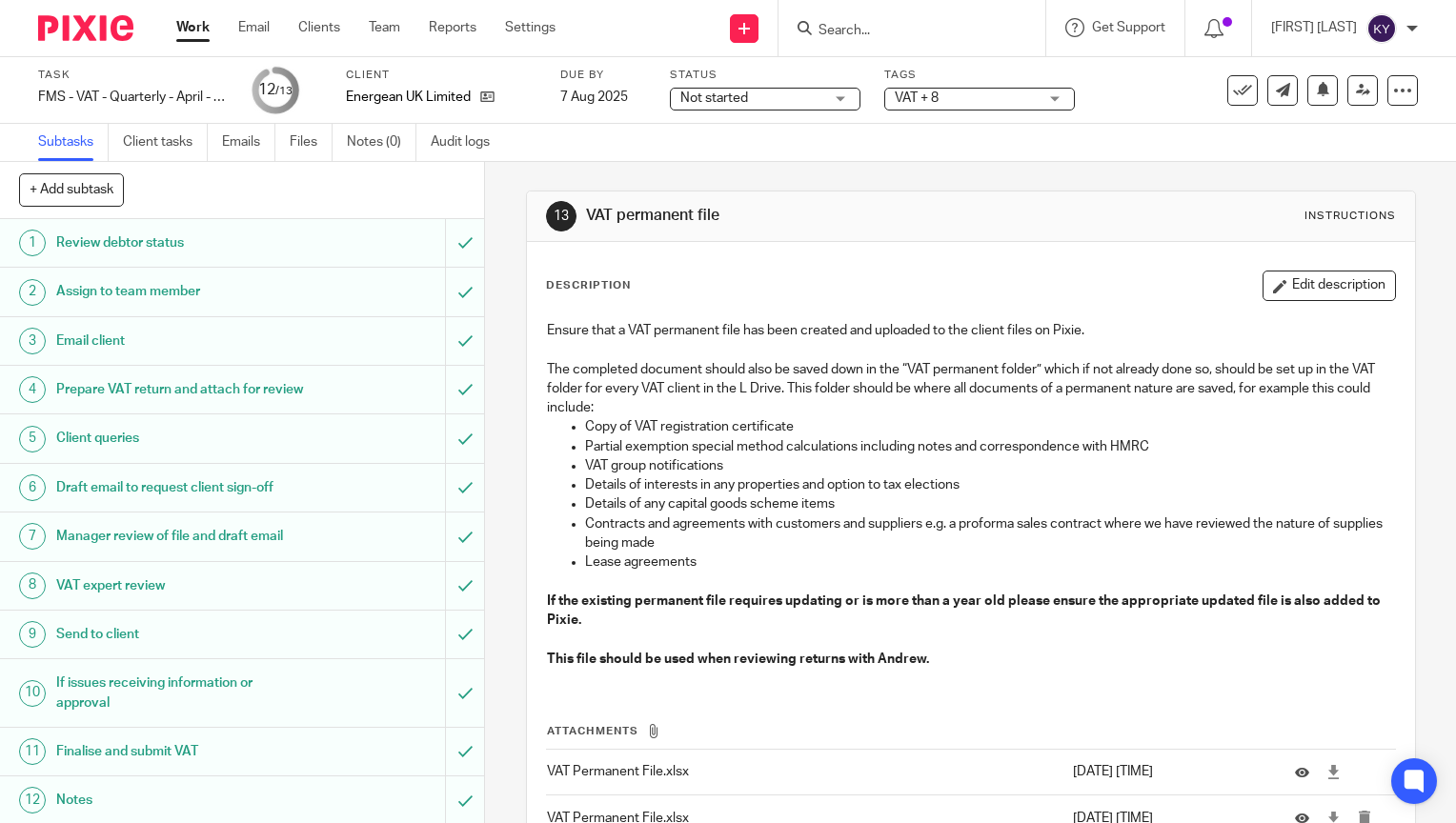 scroll, scrollTop: 0, scrollLeft: 0, axis: both 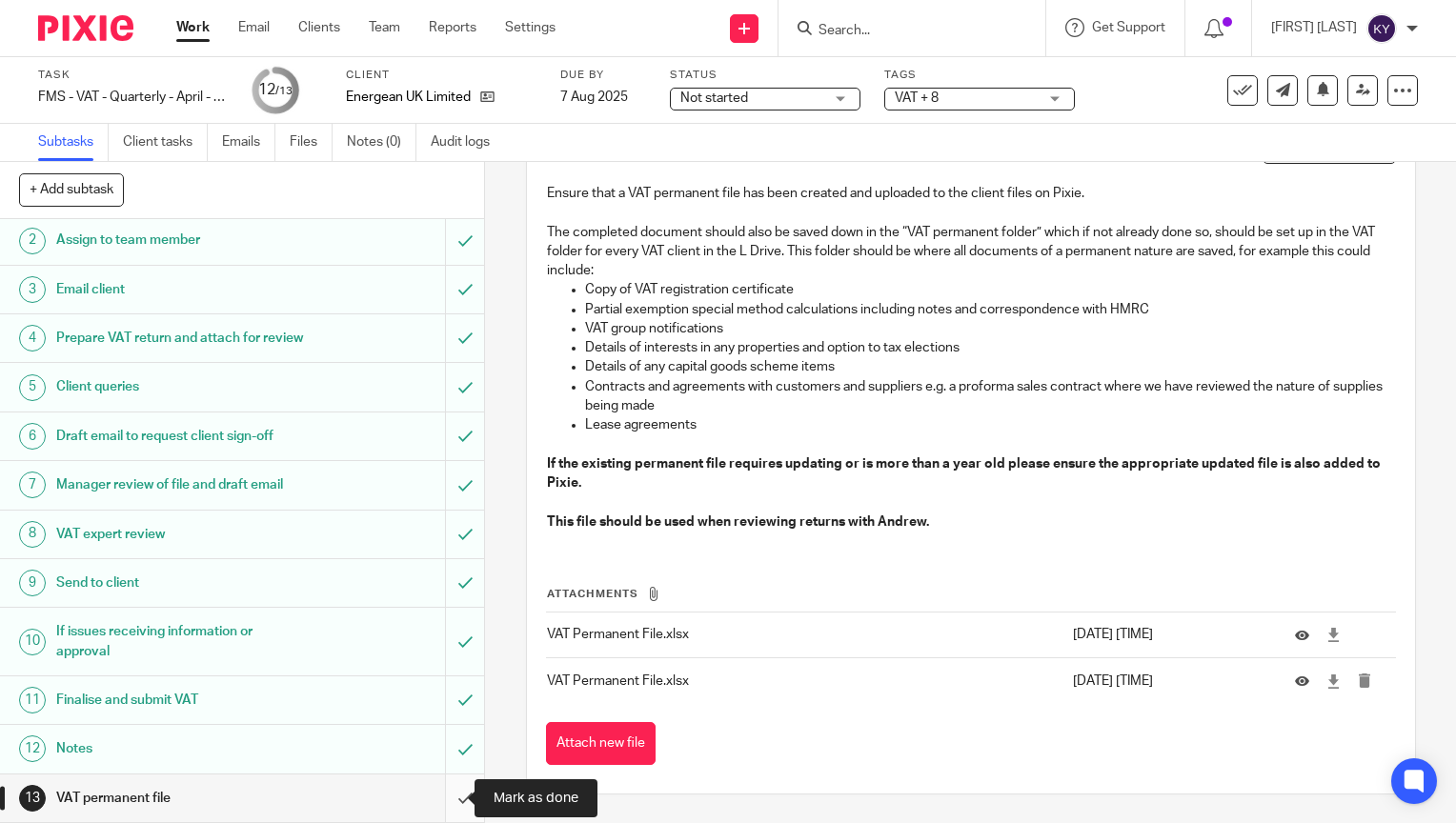 click at bounding box center [242, 798] 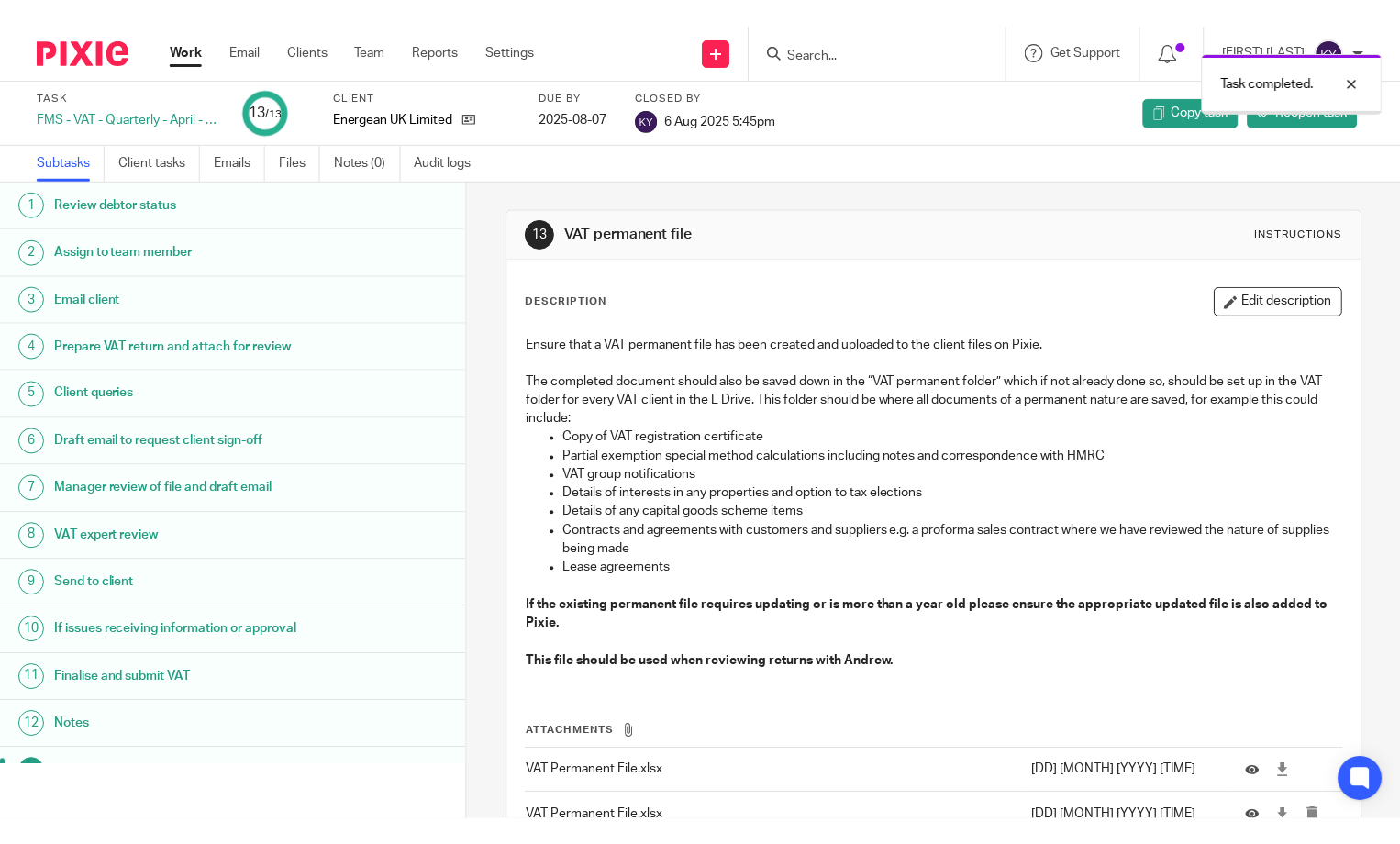 scroll, scrollTop: 0, scrollLeft: 0, axis: both 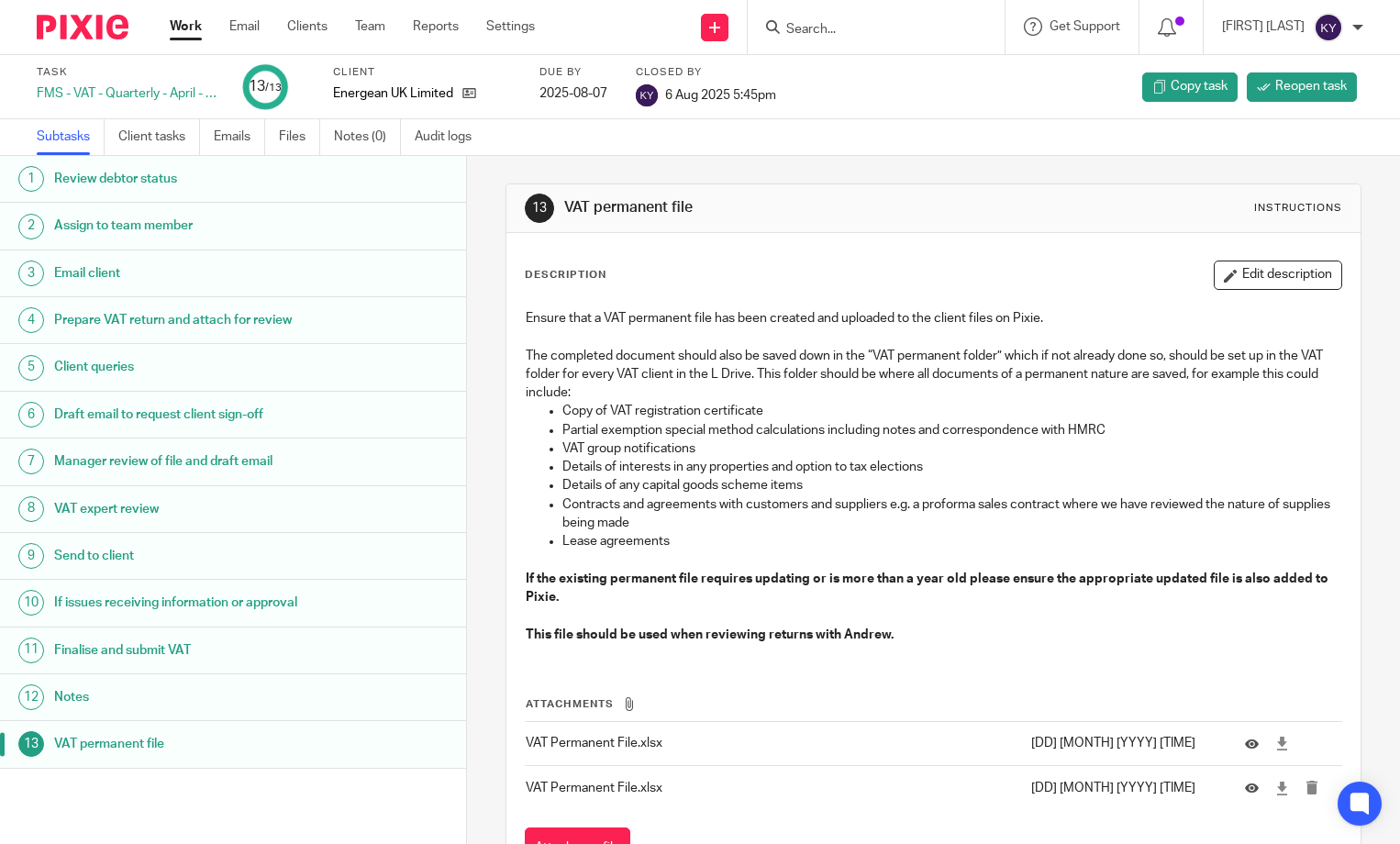 click at bounding box center (867, 30) 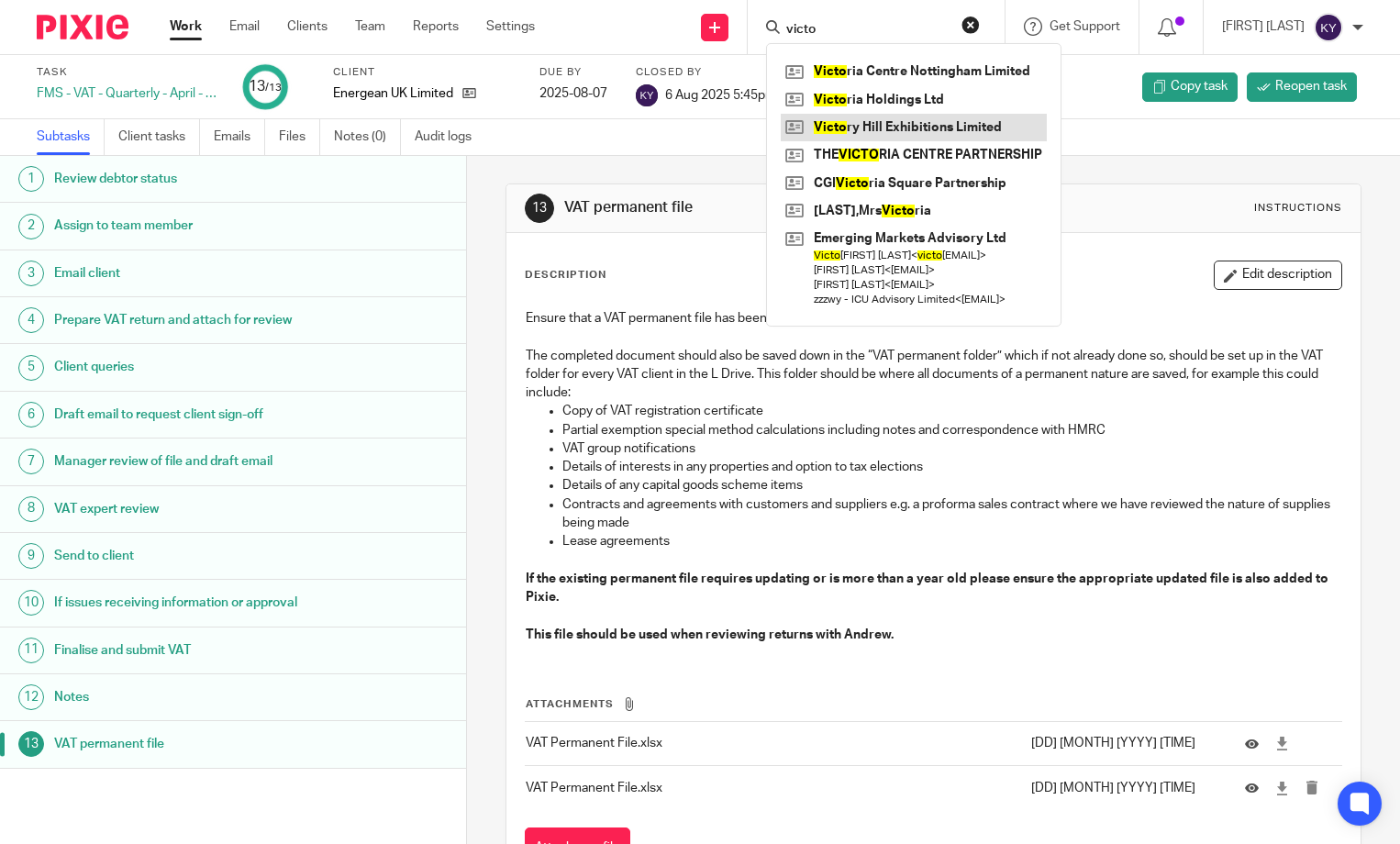 type on "victo" 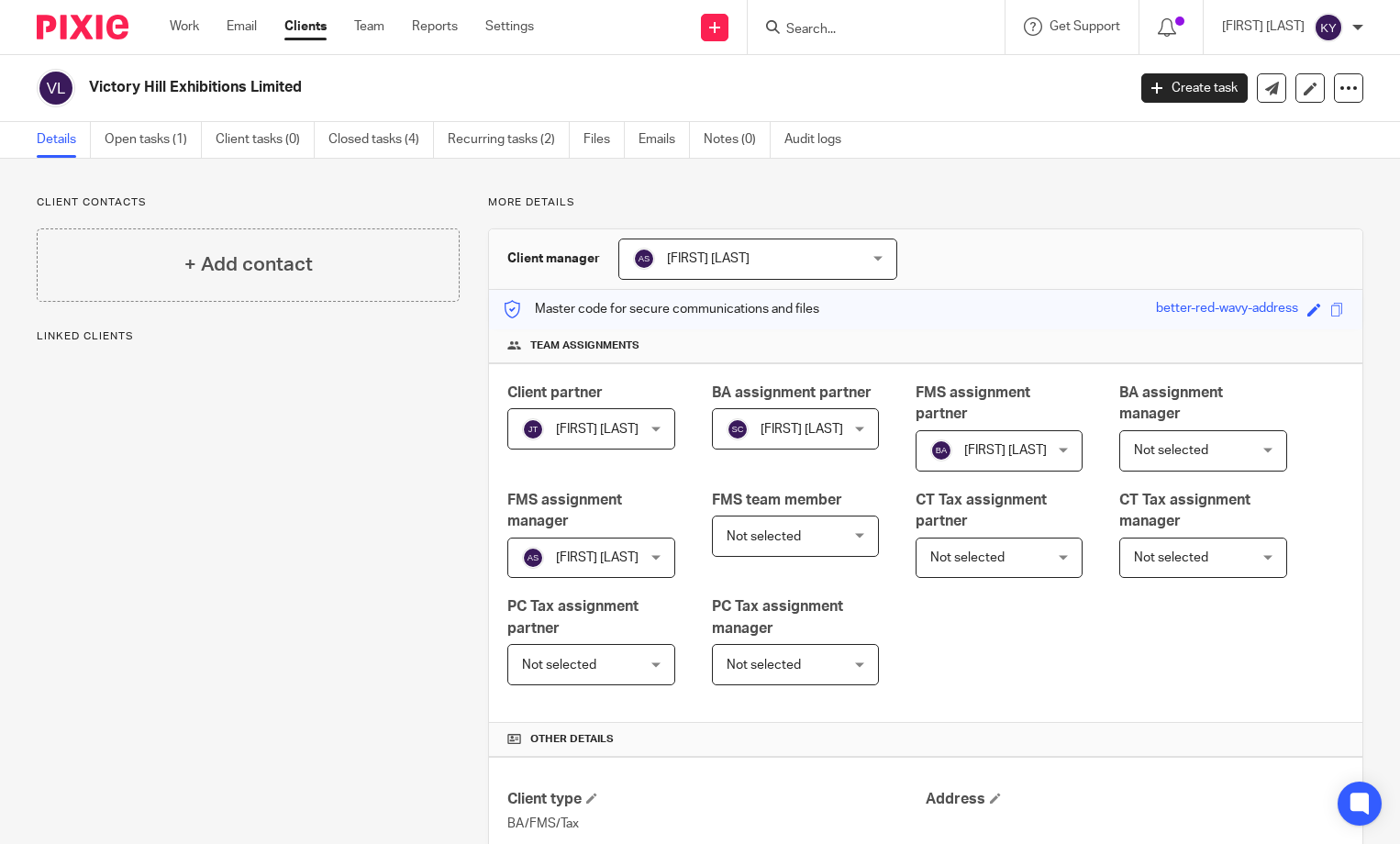 scroll, scrollTop: 0, scrollLeft: 0, axis: both 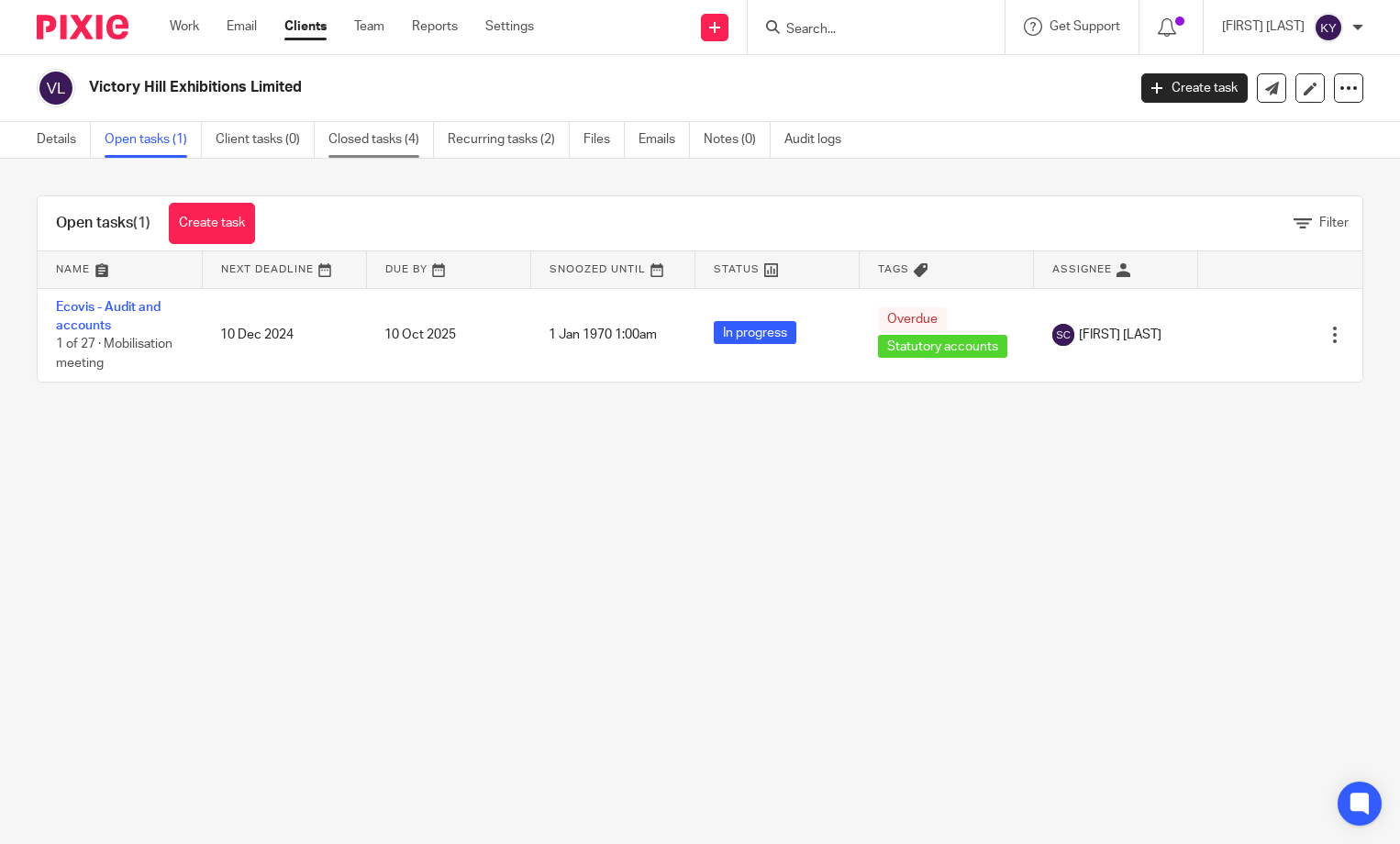 click on "Closed tasks (4)" at bounding box center (381, 139) 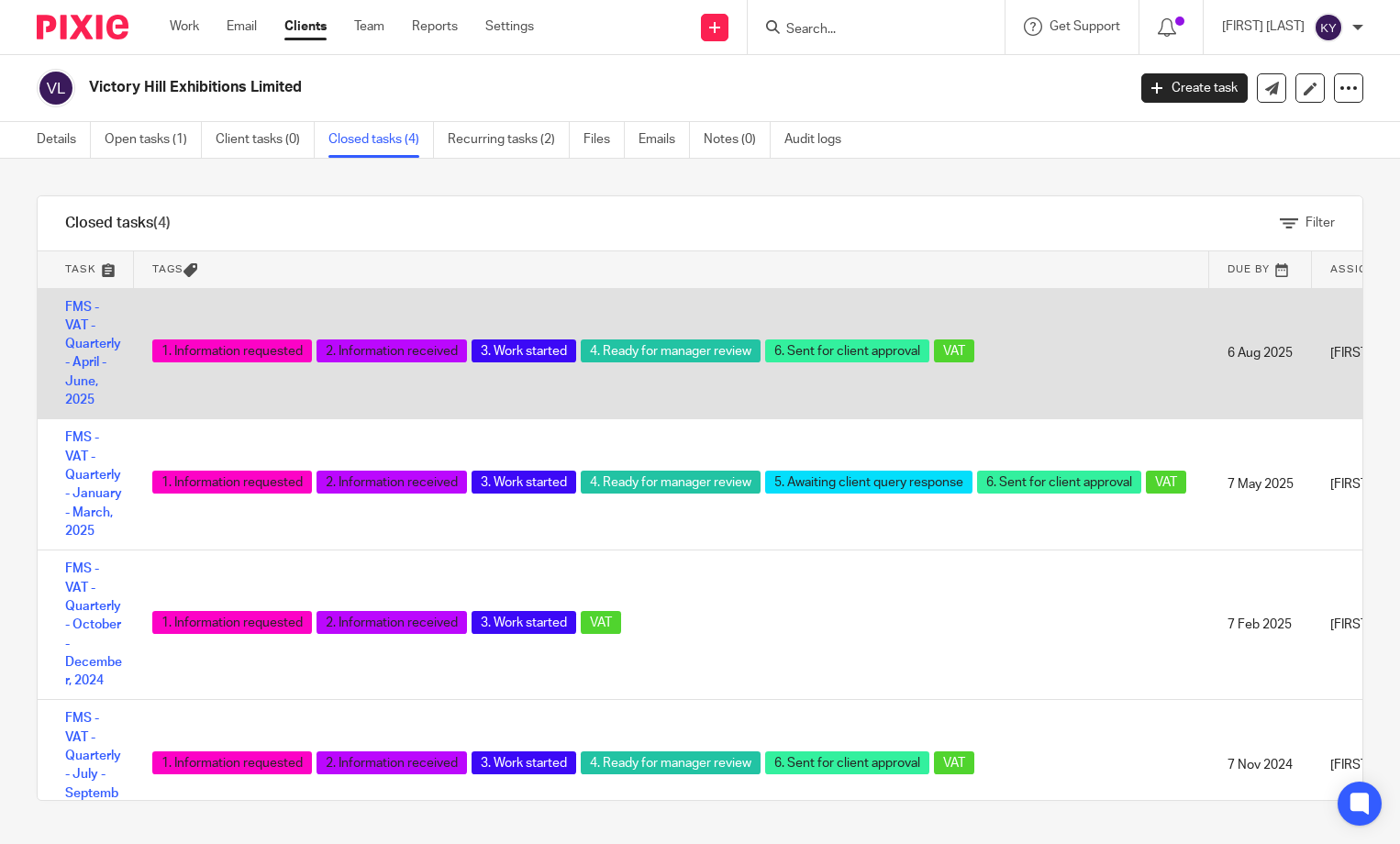 scroll, scrollTop: 0, scrollLeft: 0, axis: both 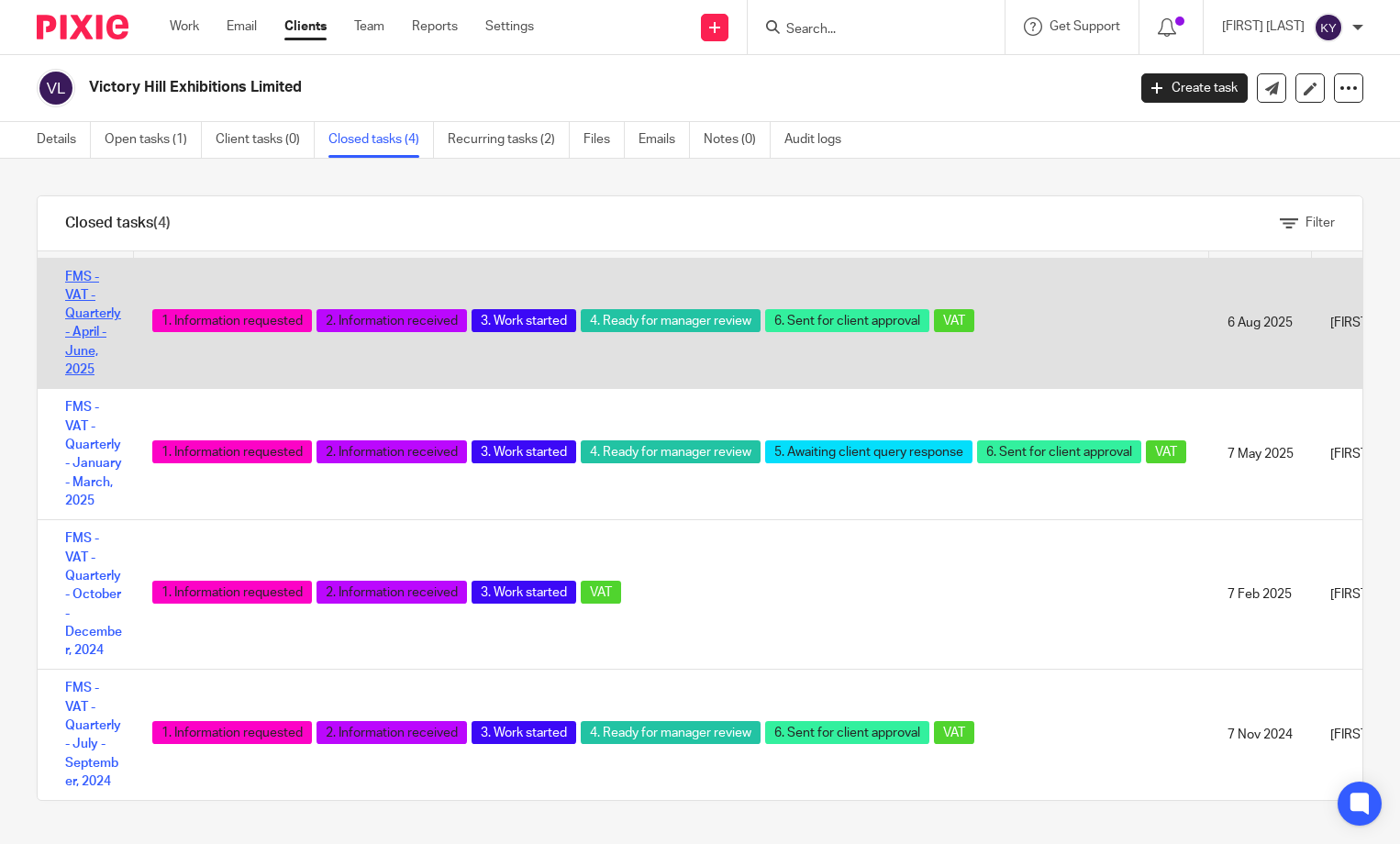 click on "FMS - VAT - Quarterly - April - June, 2025" at bounding box center [93, 324] 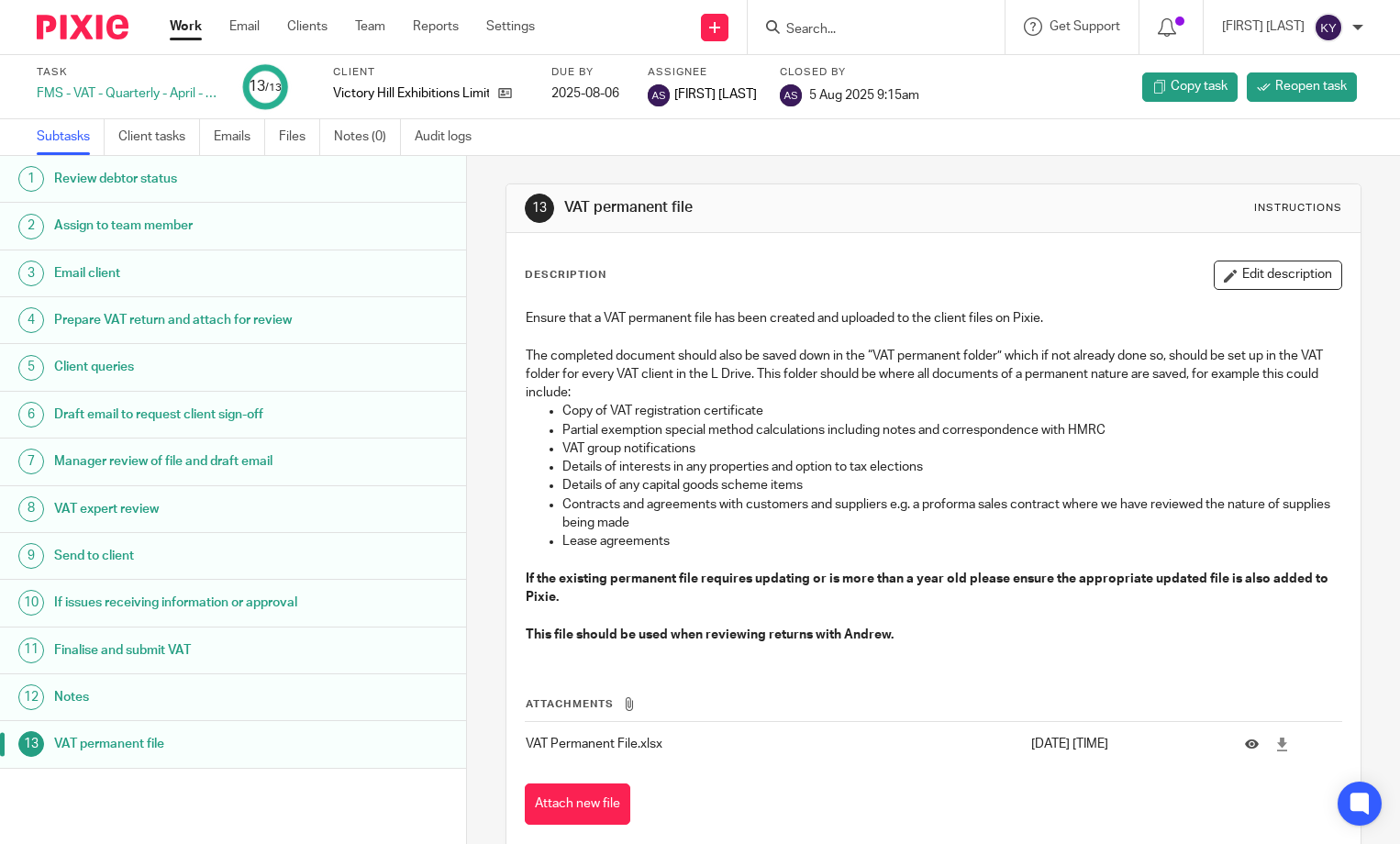 scroll, scrollTop: 0, scrollLeft: 0, axis: both 